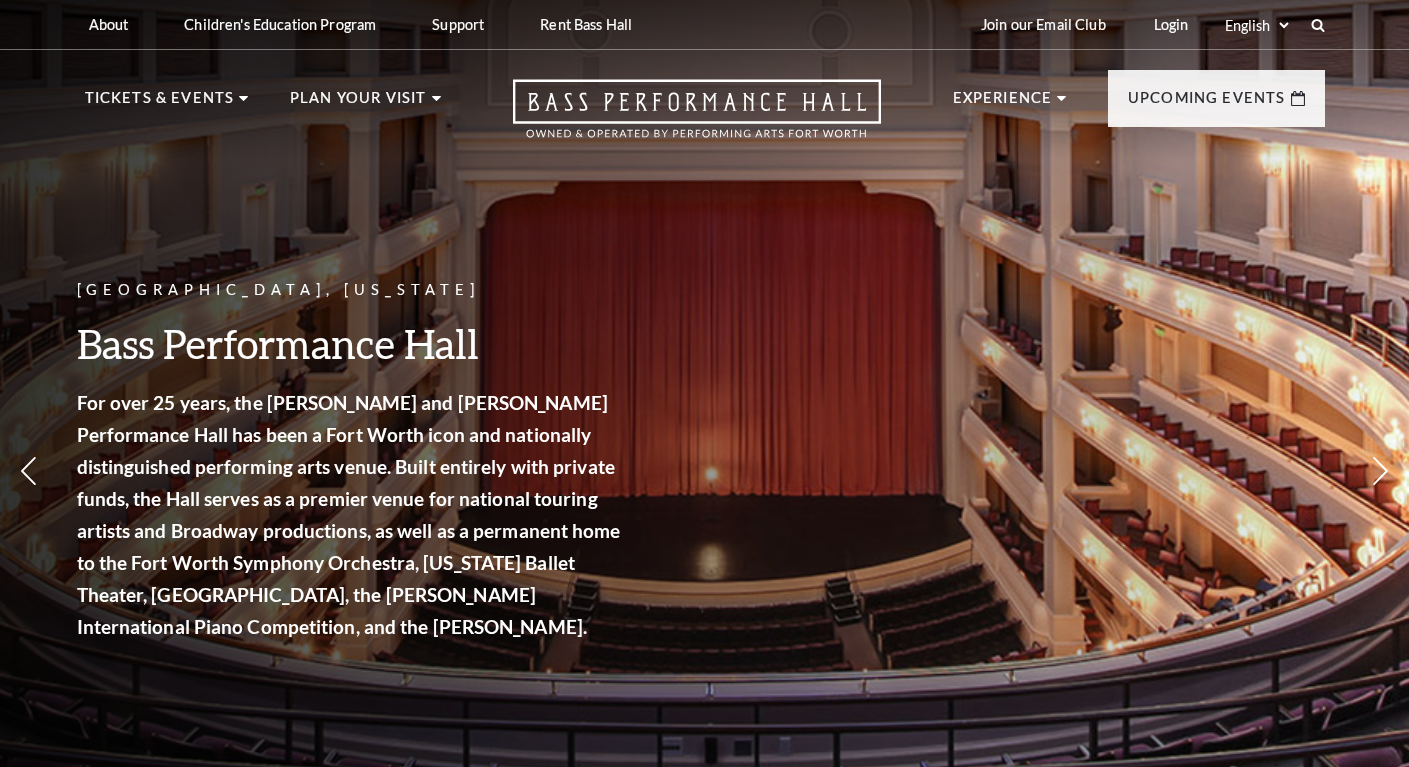 scroll, scrollTop: 0, scrollLeft: 0, axis: both 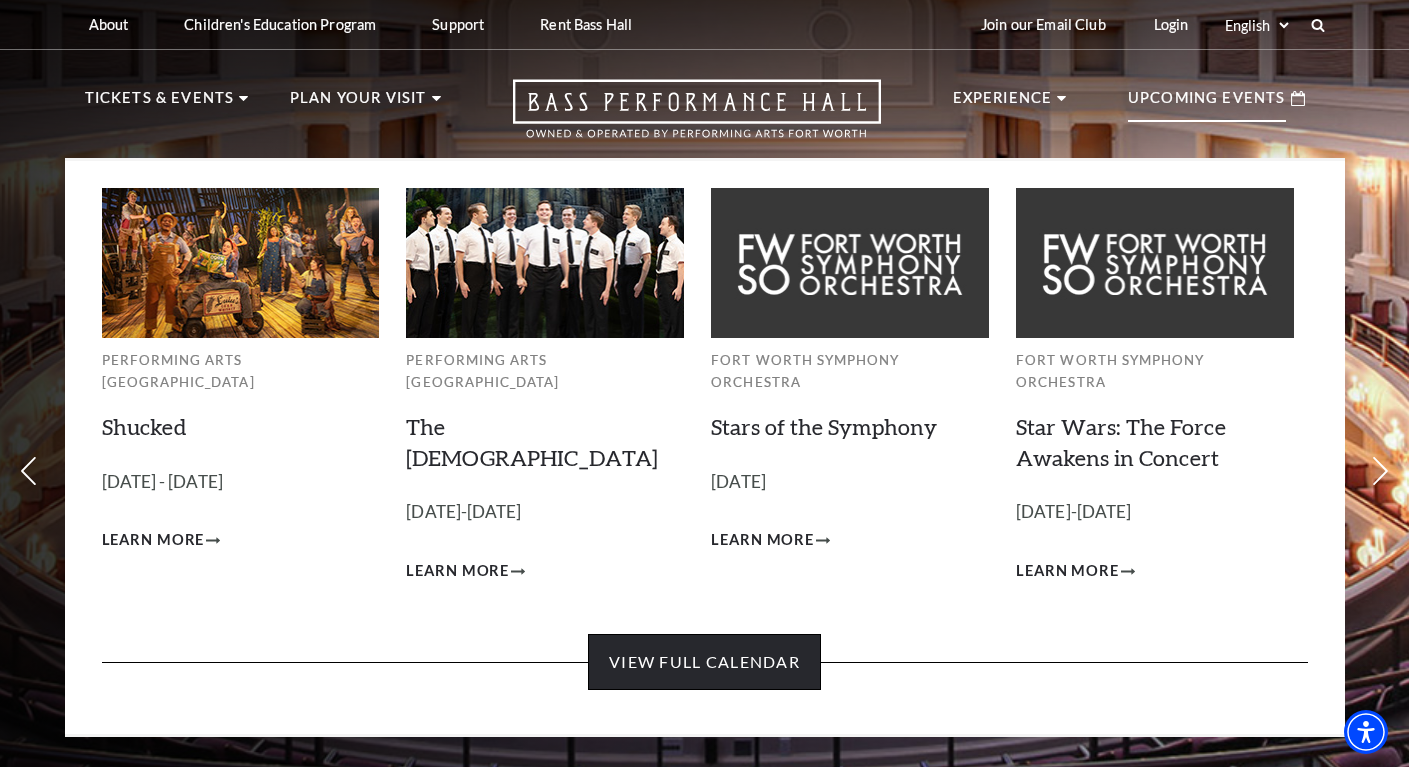 click on "View Full Calendar" at bounding box center (704, 662) 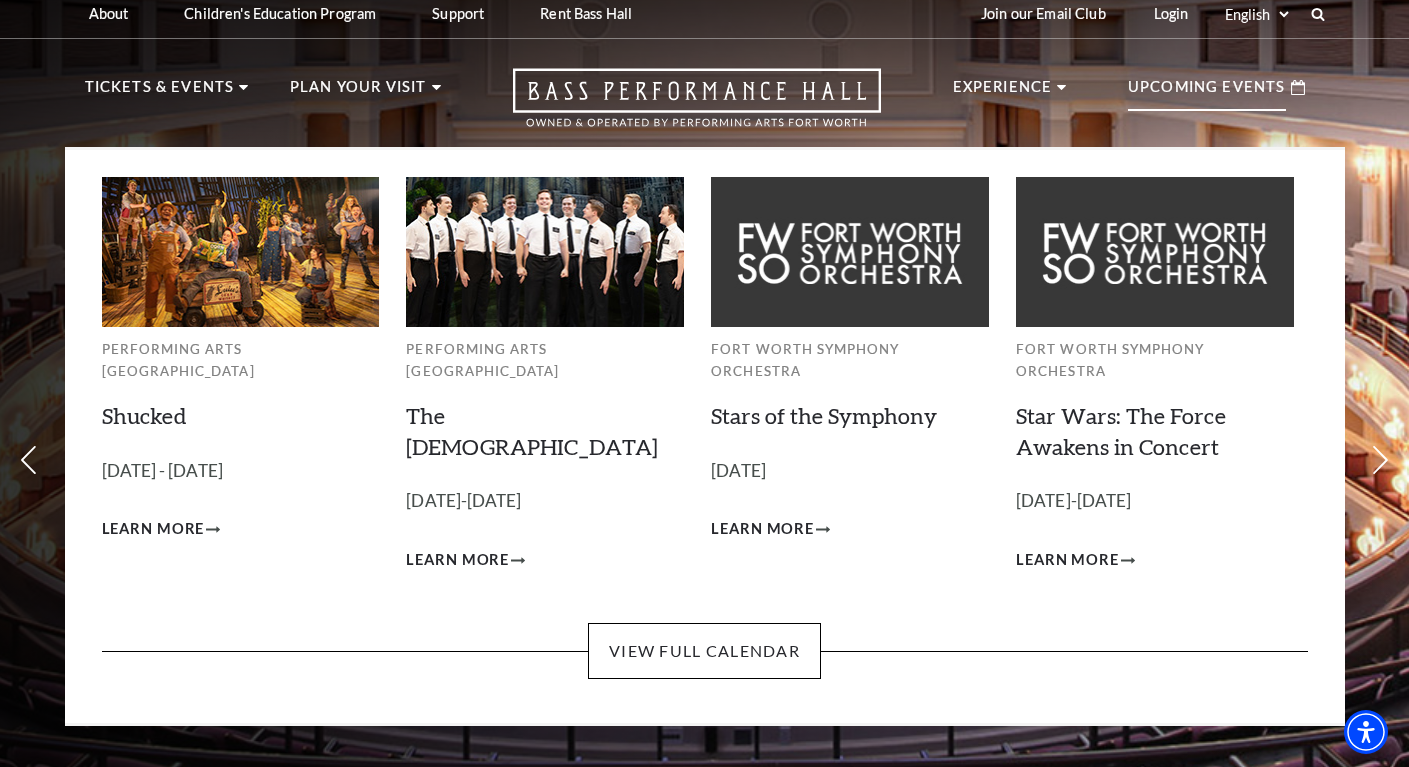 scroll, scrollTop: 29, scrollLeft: 0, axis: vertical 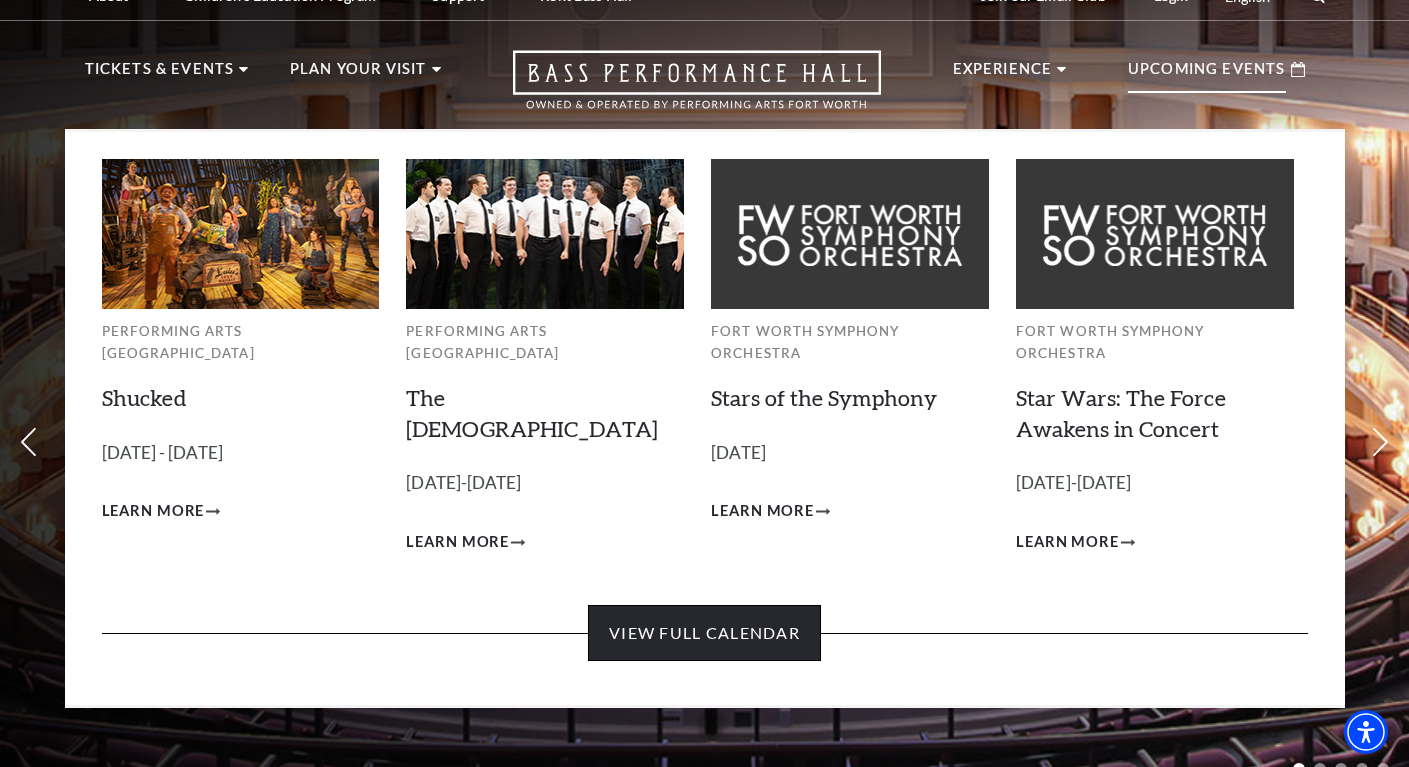 click on "View Full Calendar" at bounding box center (704, 633) 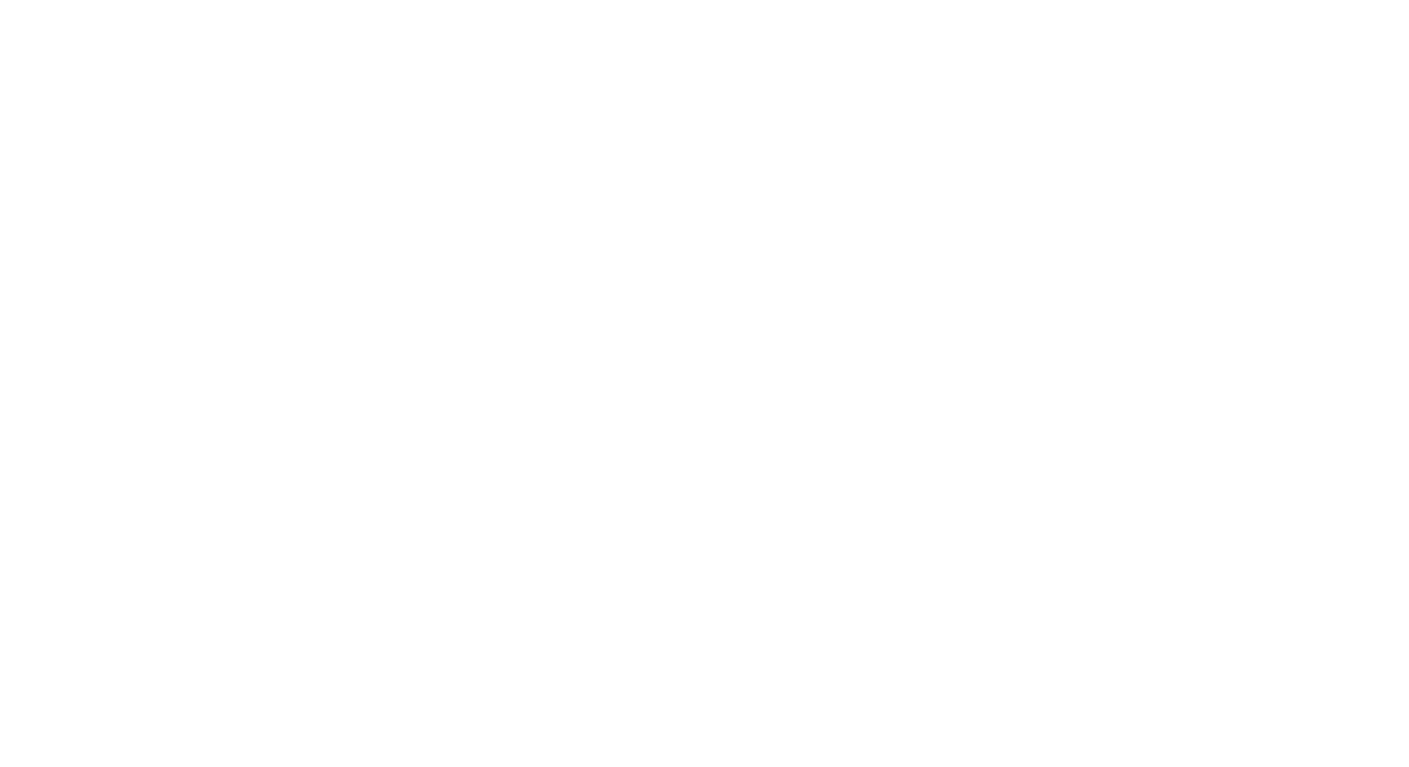 scroll, scrollTop: 0, scrollLeft: 0, axis: both 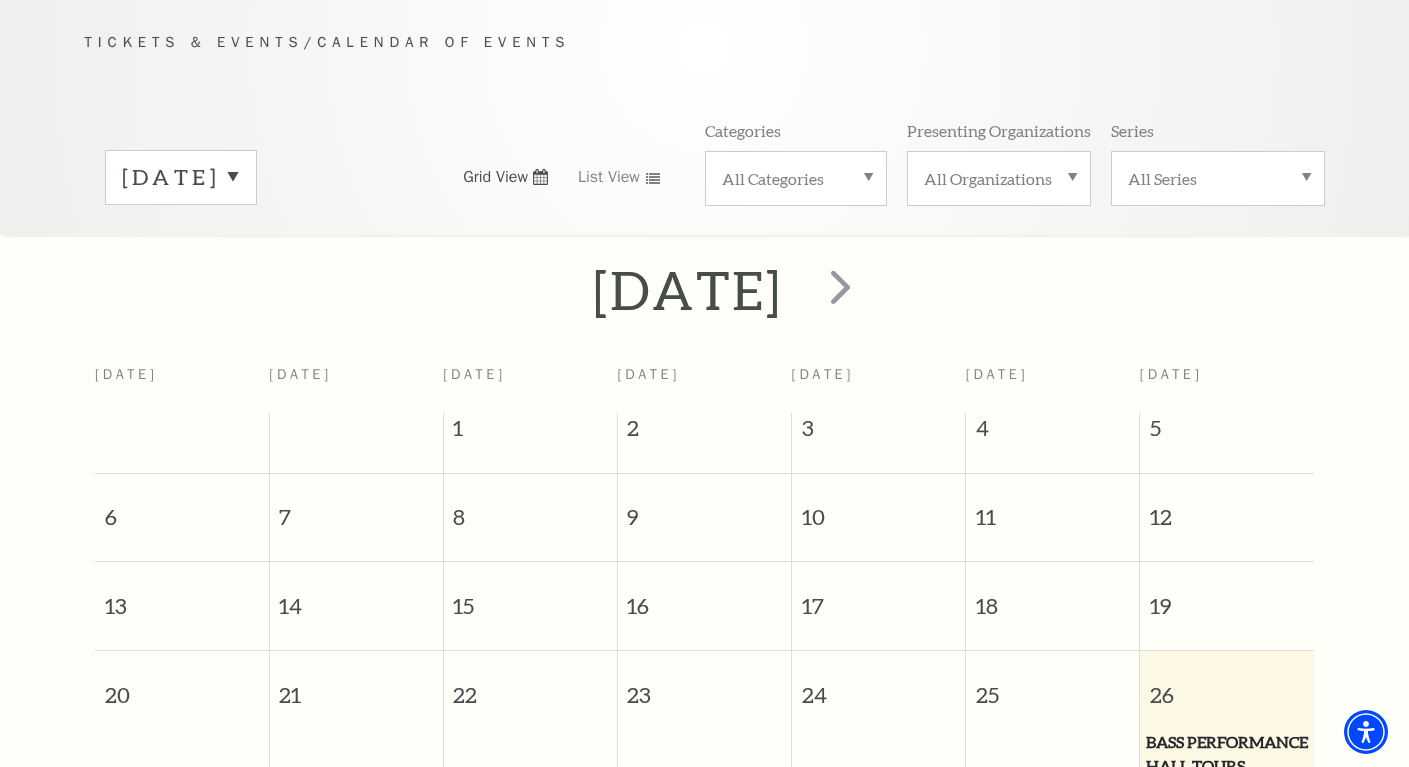 click on "[DATE]" at bounding box center [181, 177] 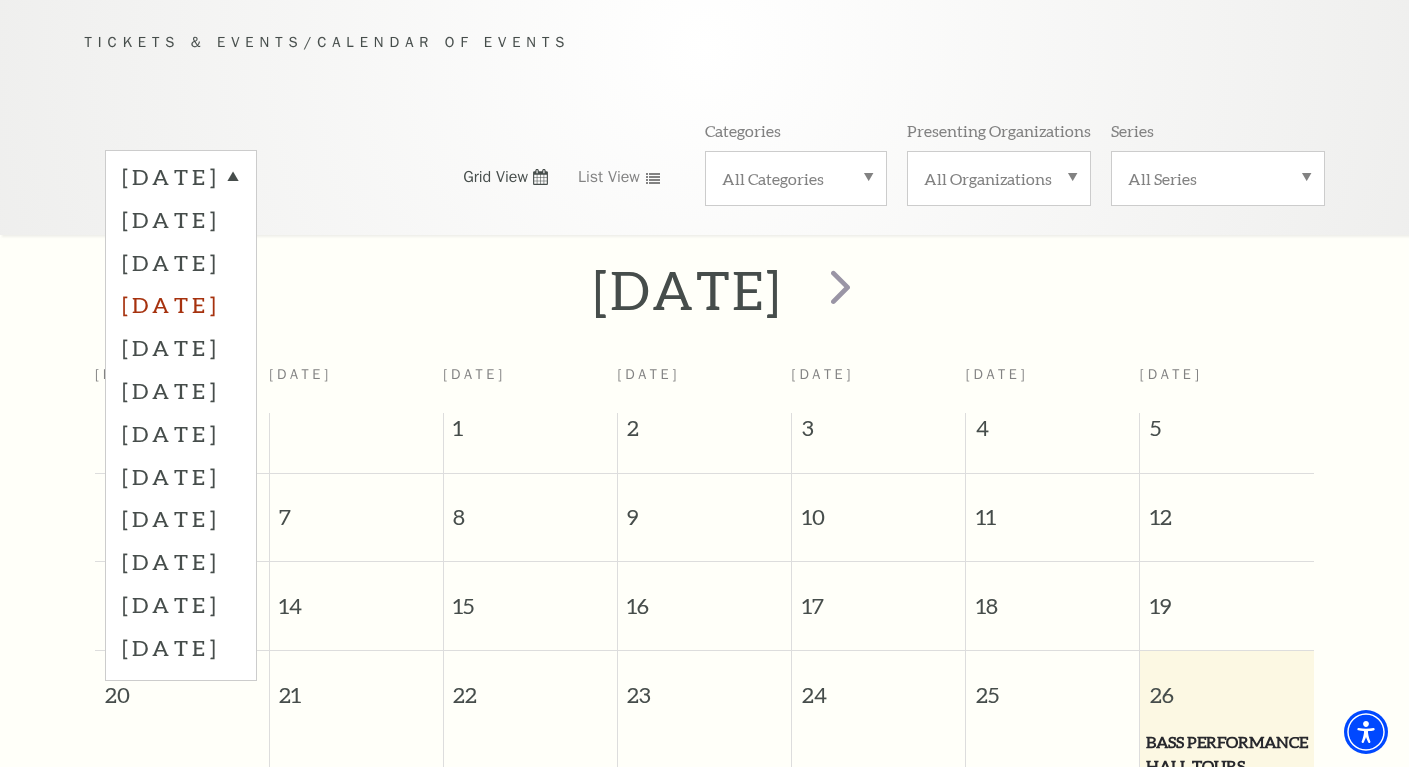 click on "[DATE]" at bounding box center [181, 304] 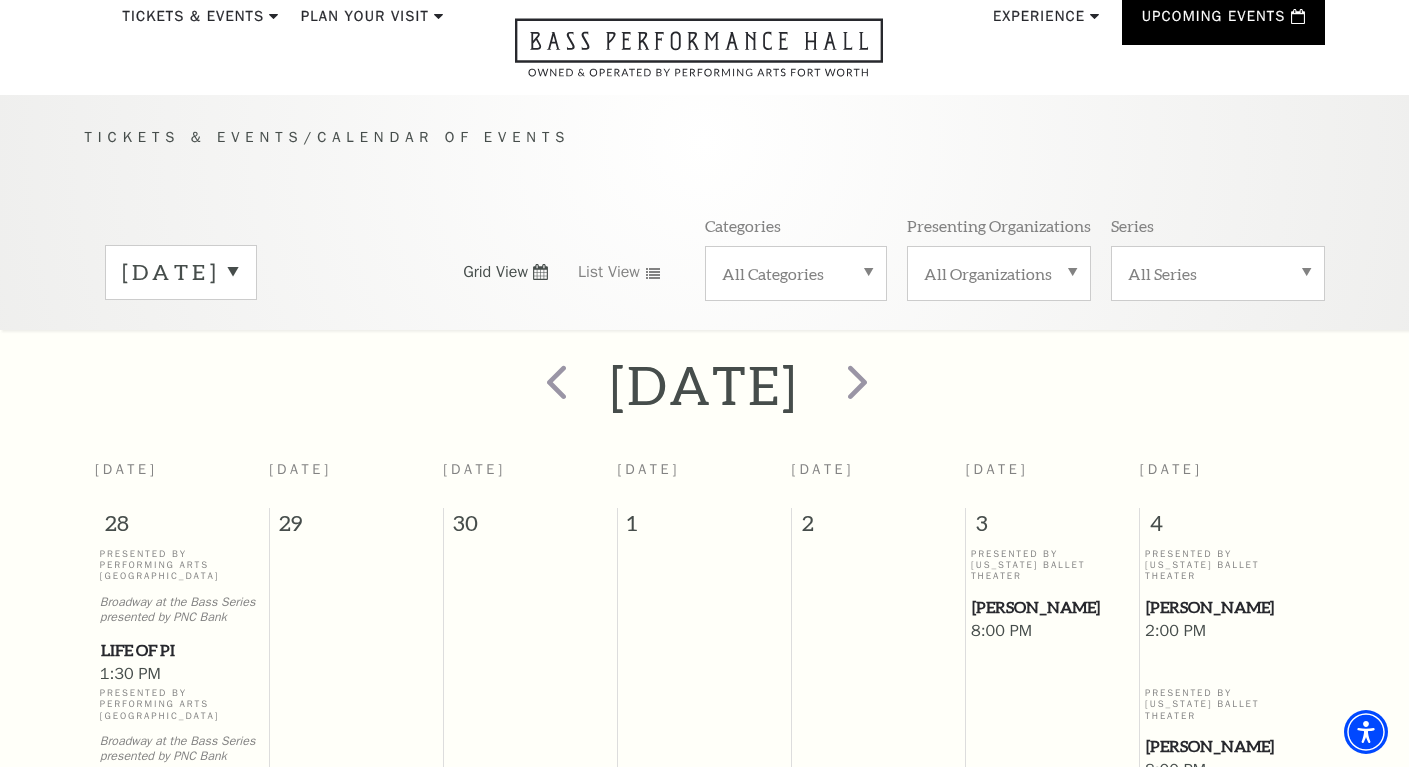 scroll, scrollTop: 74, scrollLeft: 0, axis: vertical 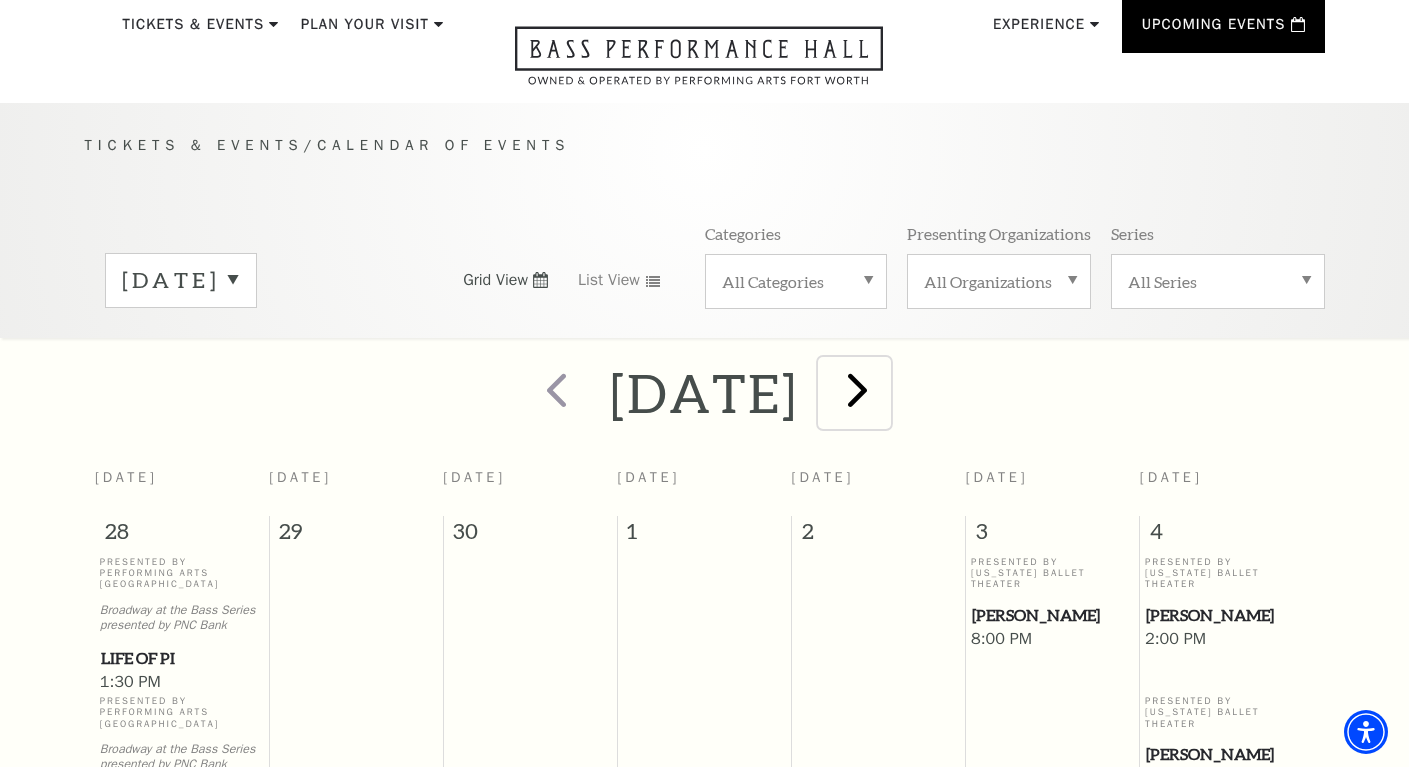 click at bounding box center (857, 389) 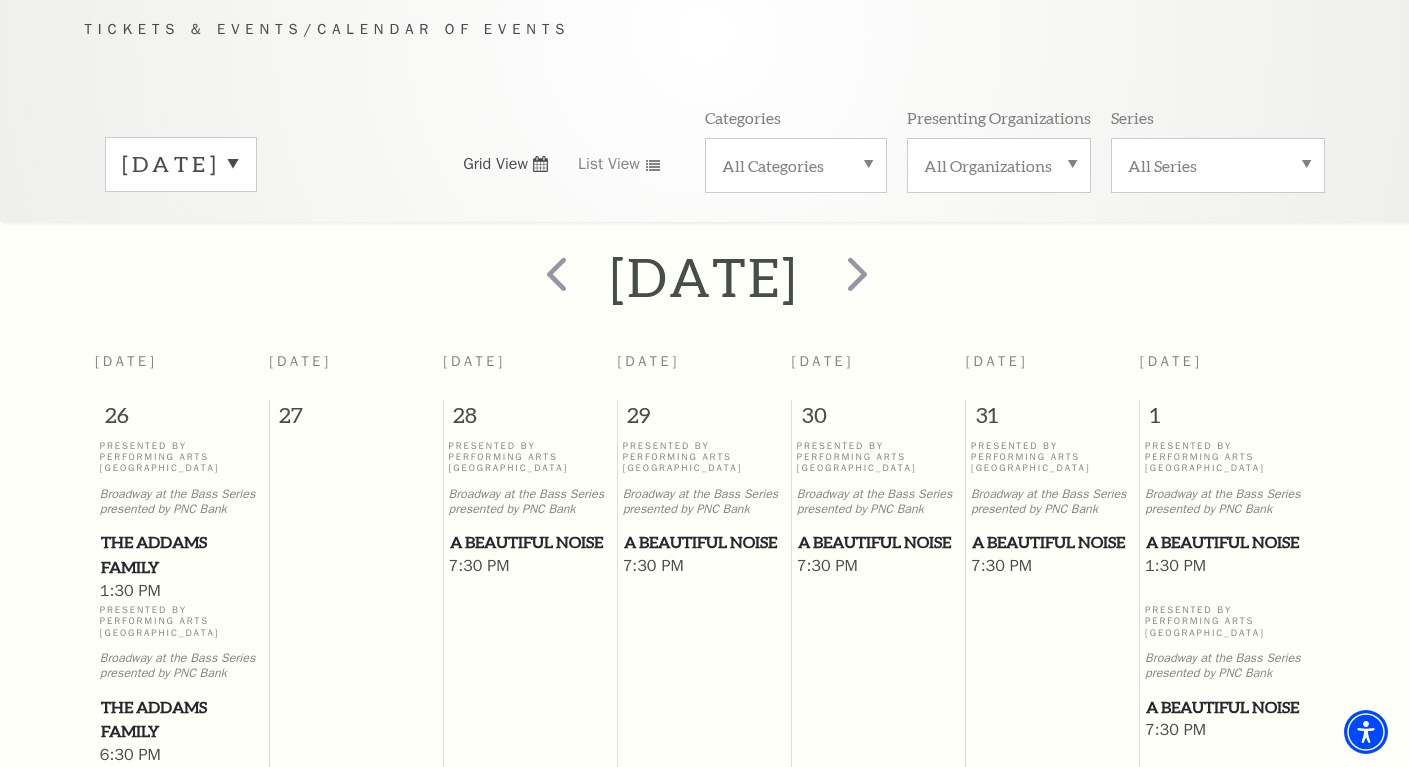 scroll, scrollTop: 0, scrollLeft: 0, axis: both 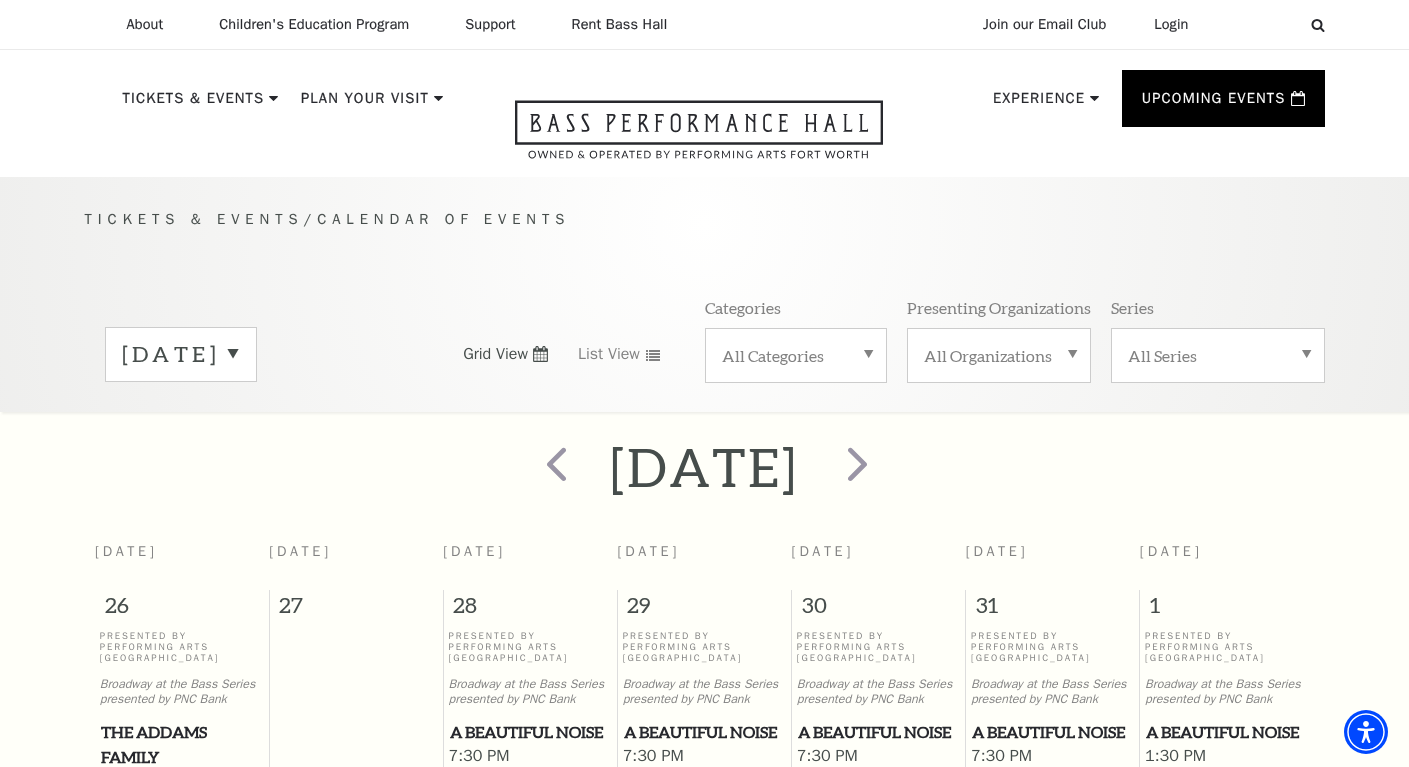 click on "All Categories" at bounding box center [796, 355] 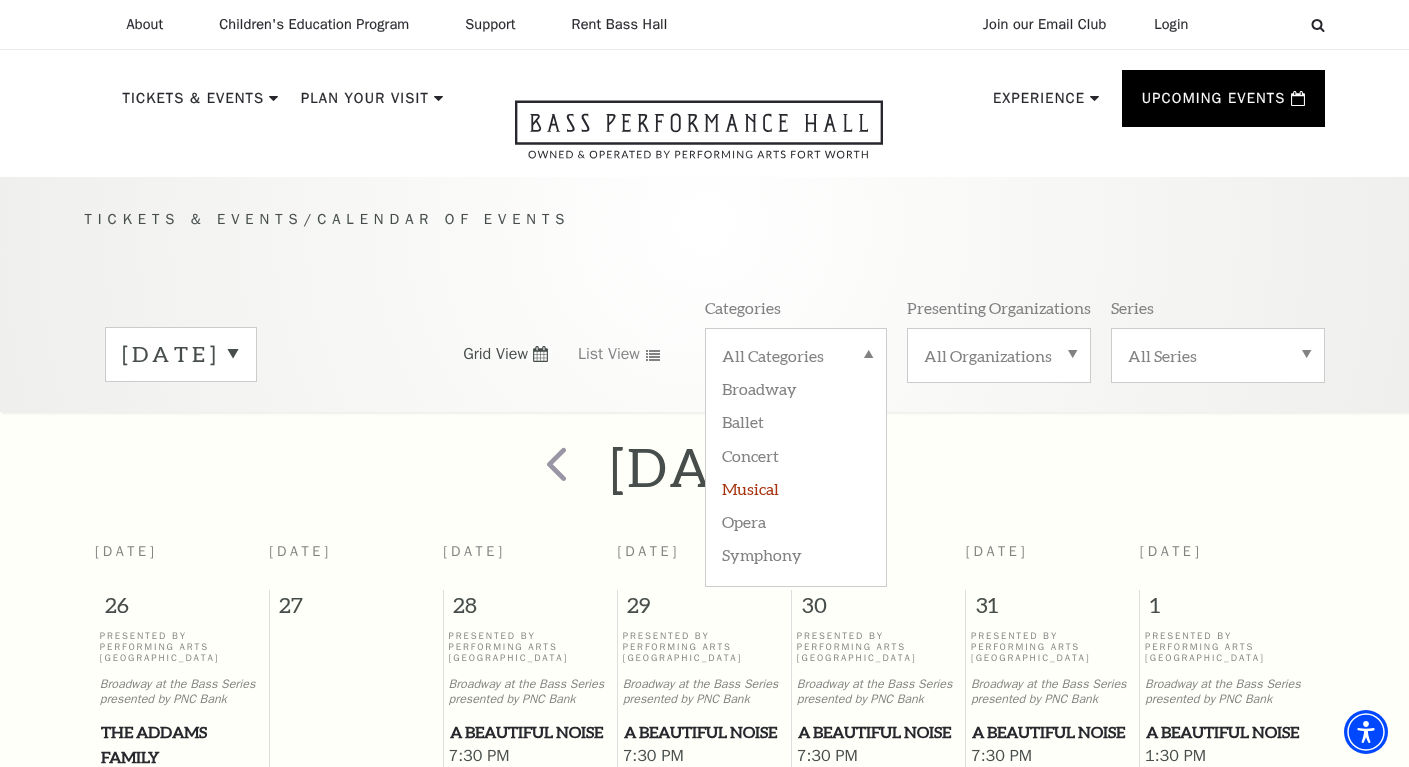 click on "Musical" at bounding box center (796, 487) 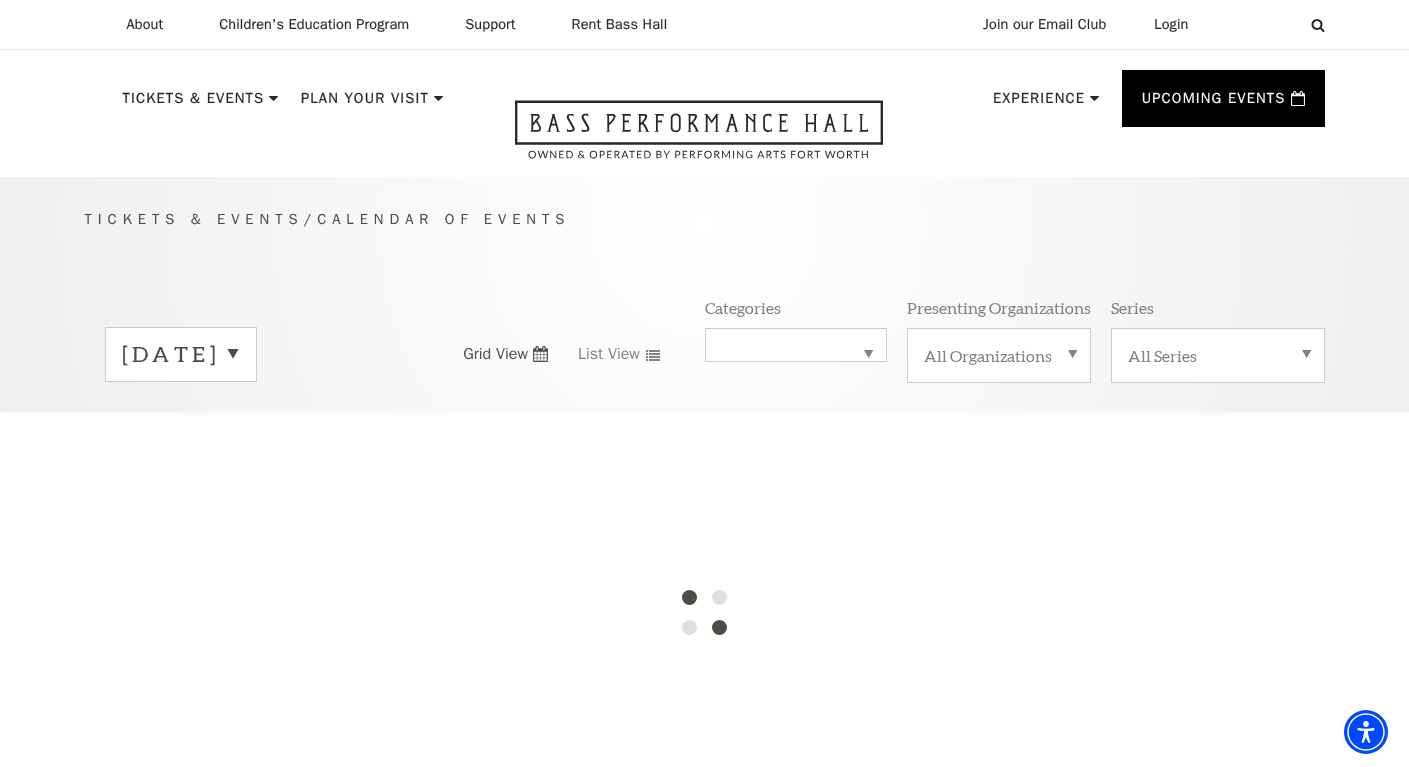 click on "November 2025" at bounding box center [181, 354] 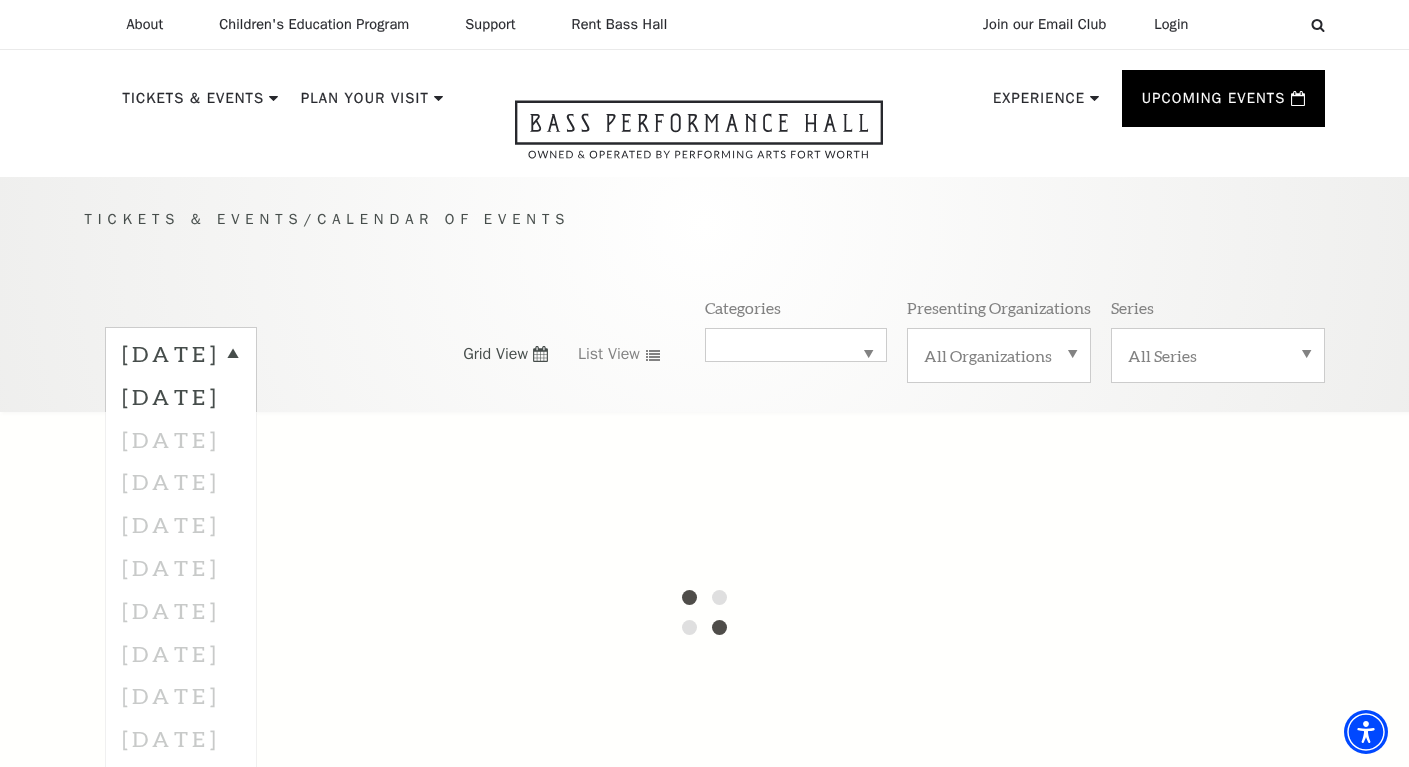 click at bounding box center (704, 612) 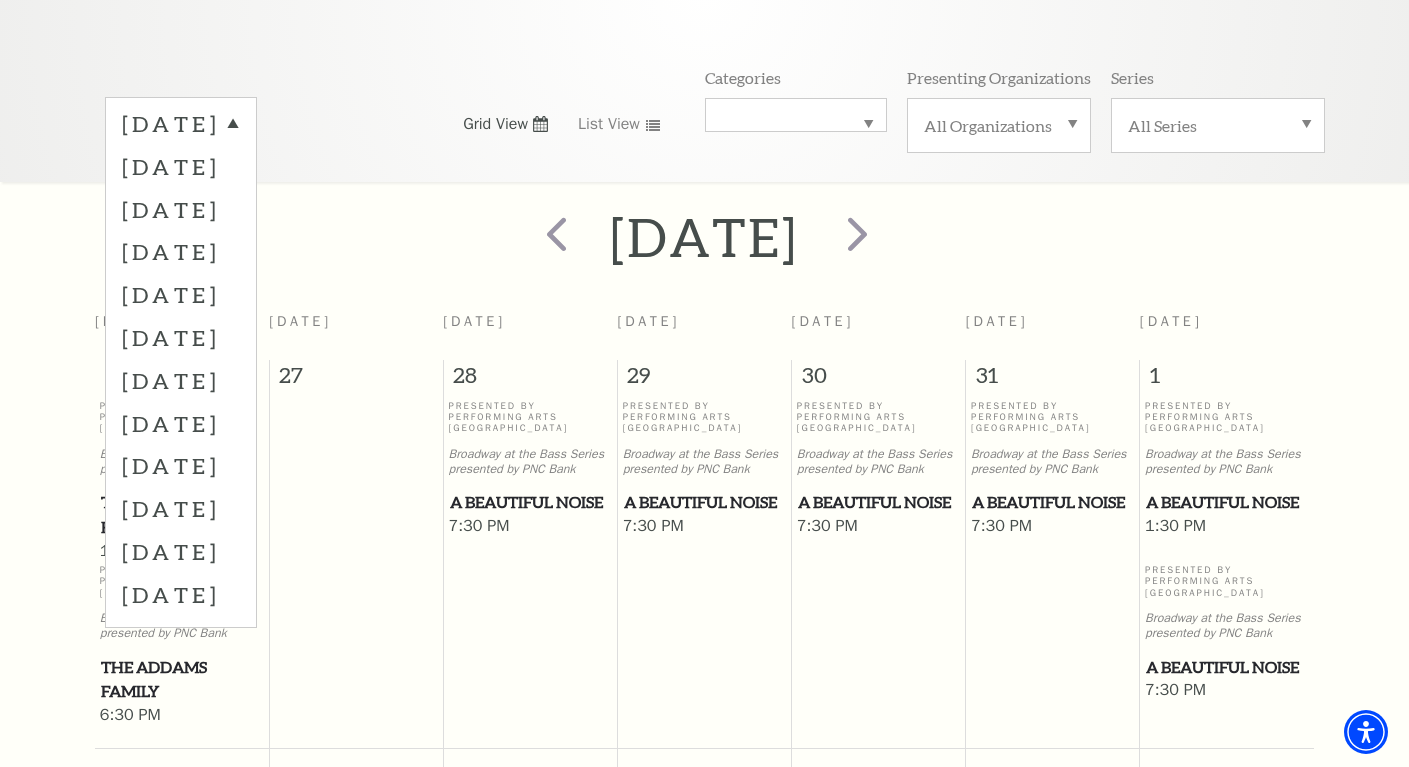 scroll, scrollTop: 0, scrollLeft: 0, axis: both 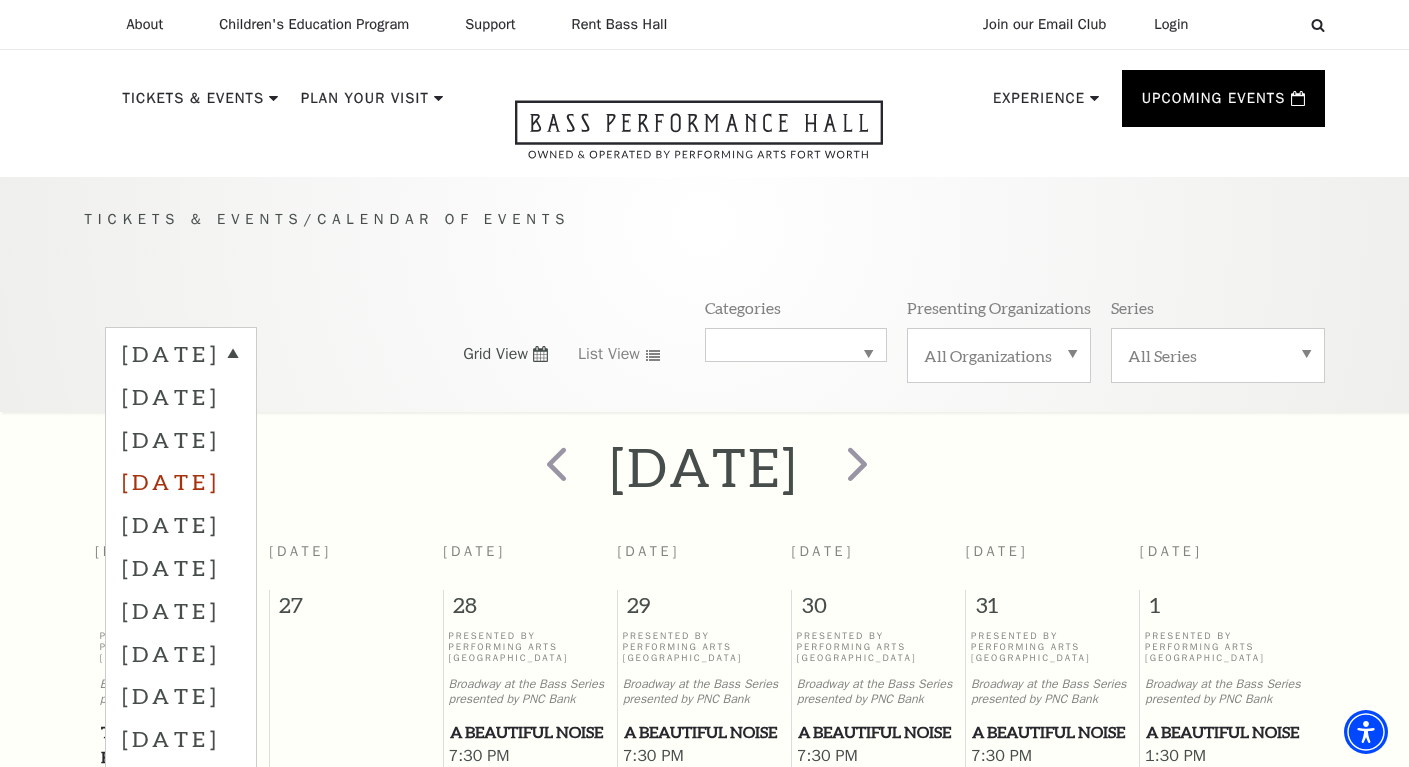 click on "October 2025" at bounding box center [181, 481] 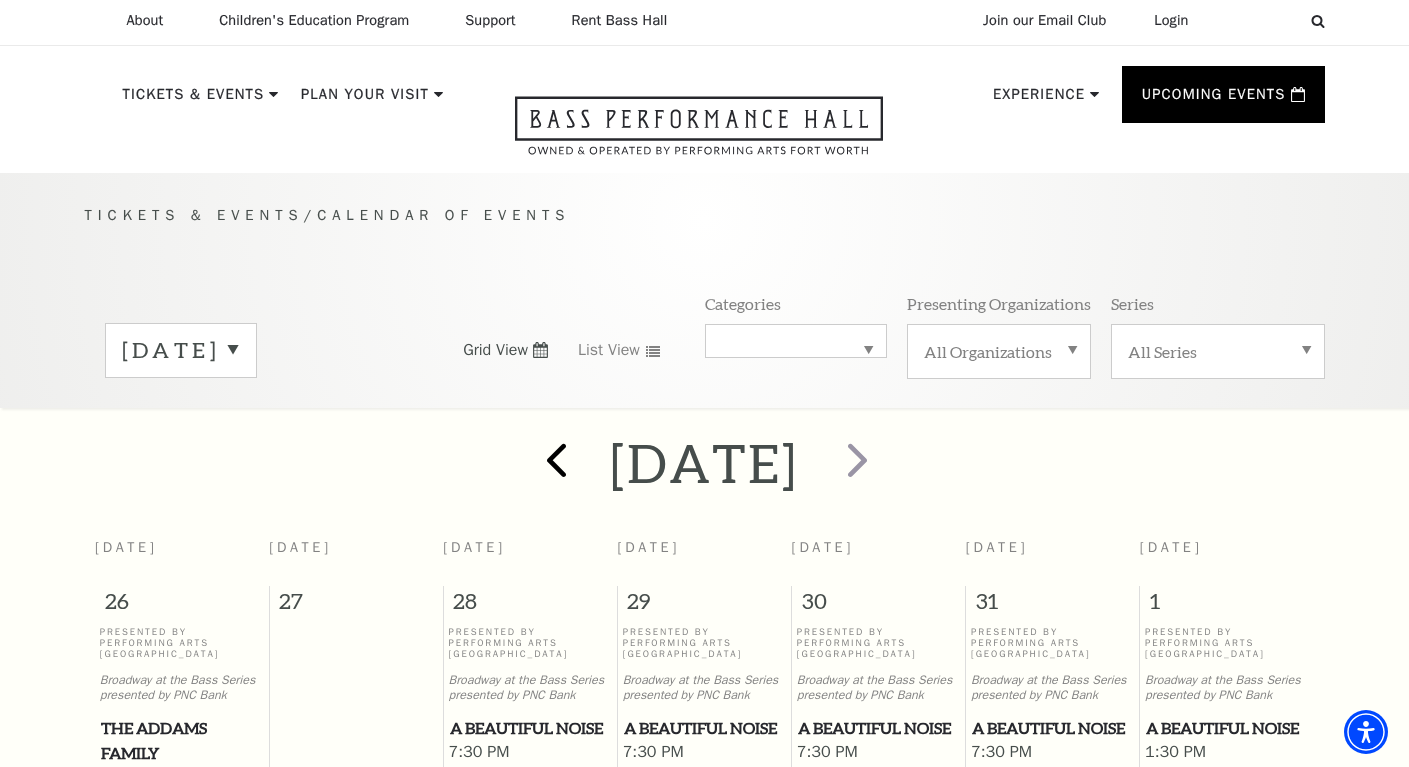 scroll, scrollTop: 6, scrollLeft: 0, axis: vertical 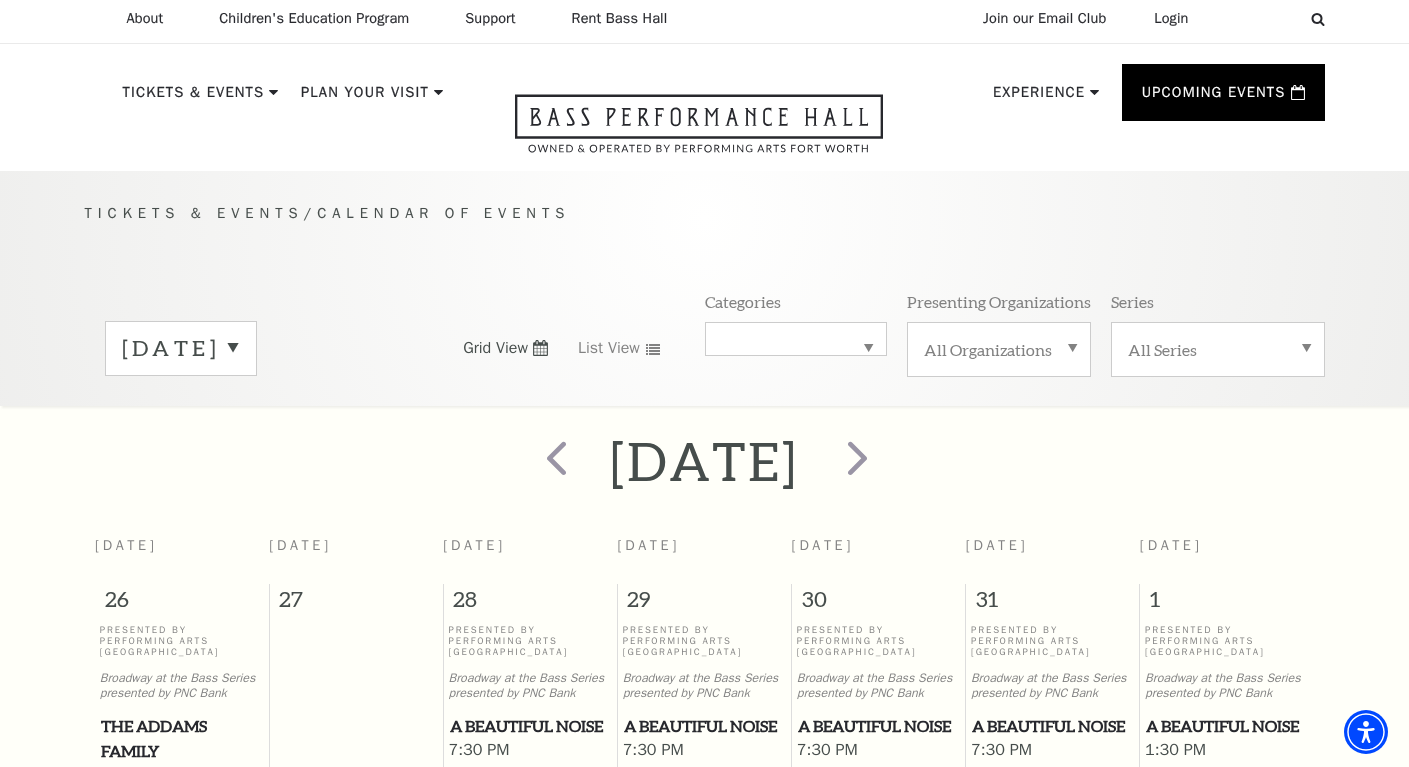 click on "November 2025" at bounding box center (181, 348) 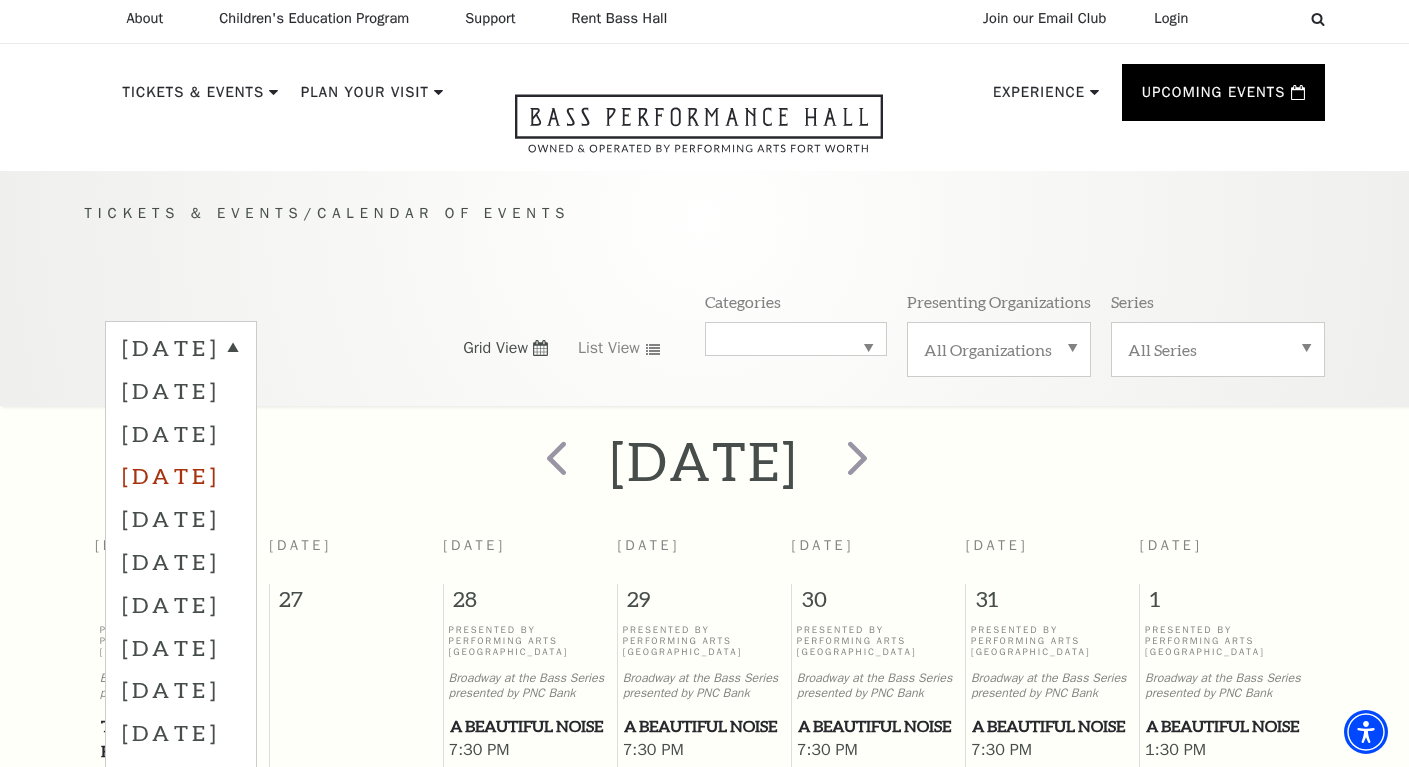 click on "October 2025" at bounding box center [181, 475] 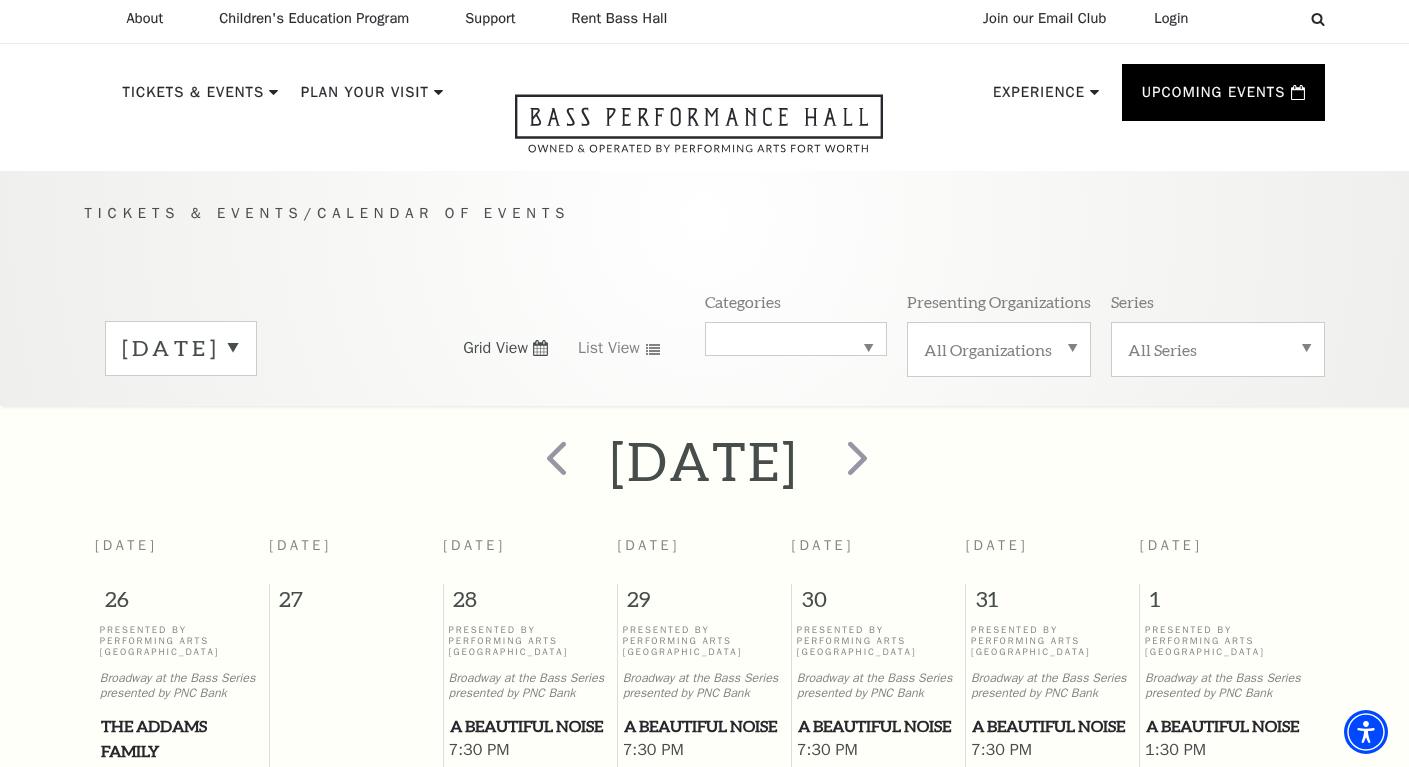 click on "November 2025" at bounding box center [181, 348] 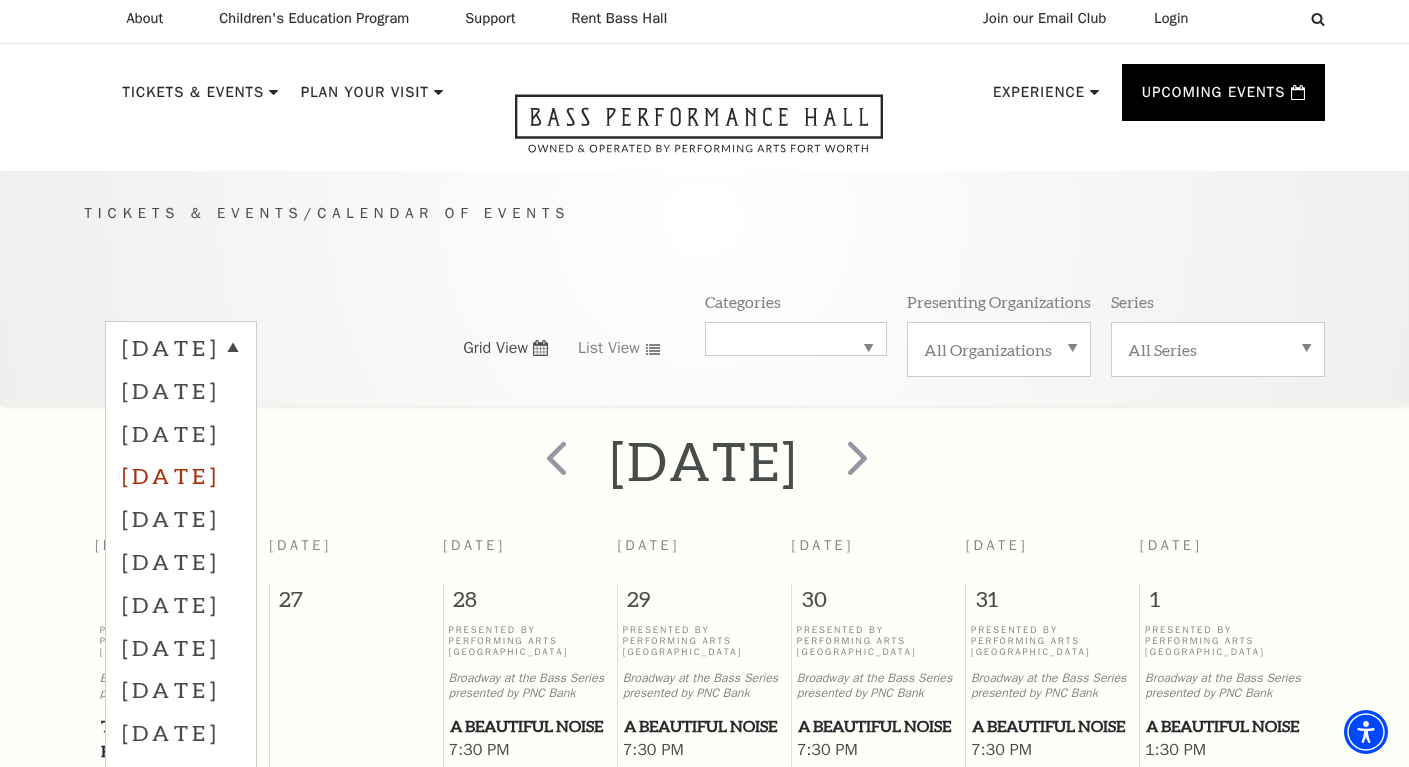 click on "October 2025" at bounding box center [181, 475] 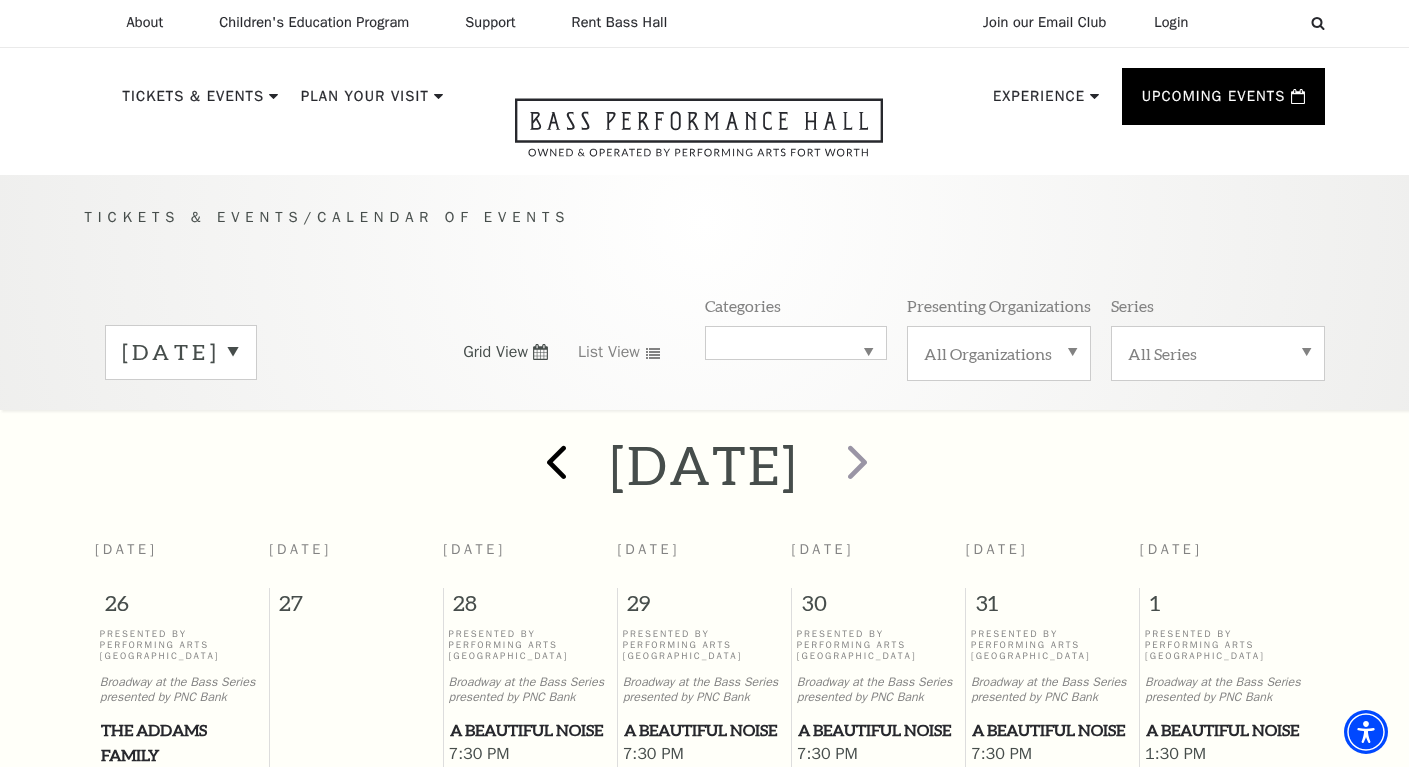scroll, scrollTop: 0, scrollLeft: 0, axis: both 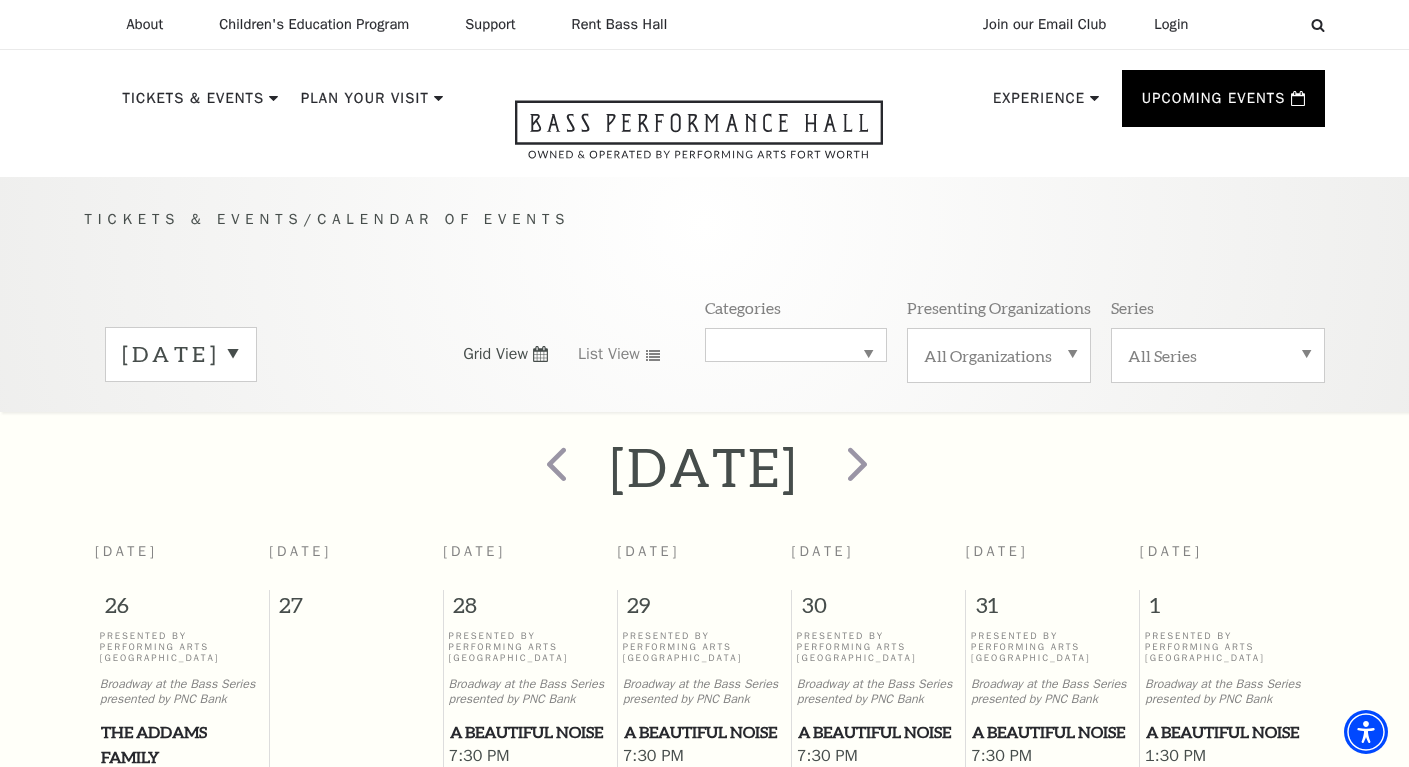 click on "Musical" at bounding box center (796, 345) 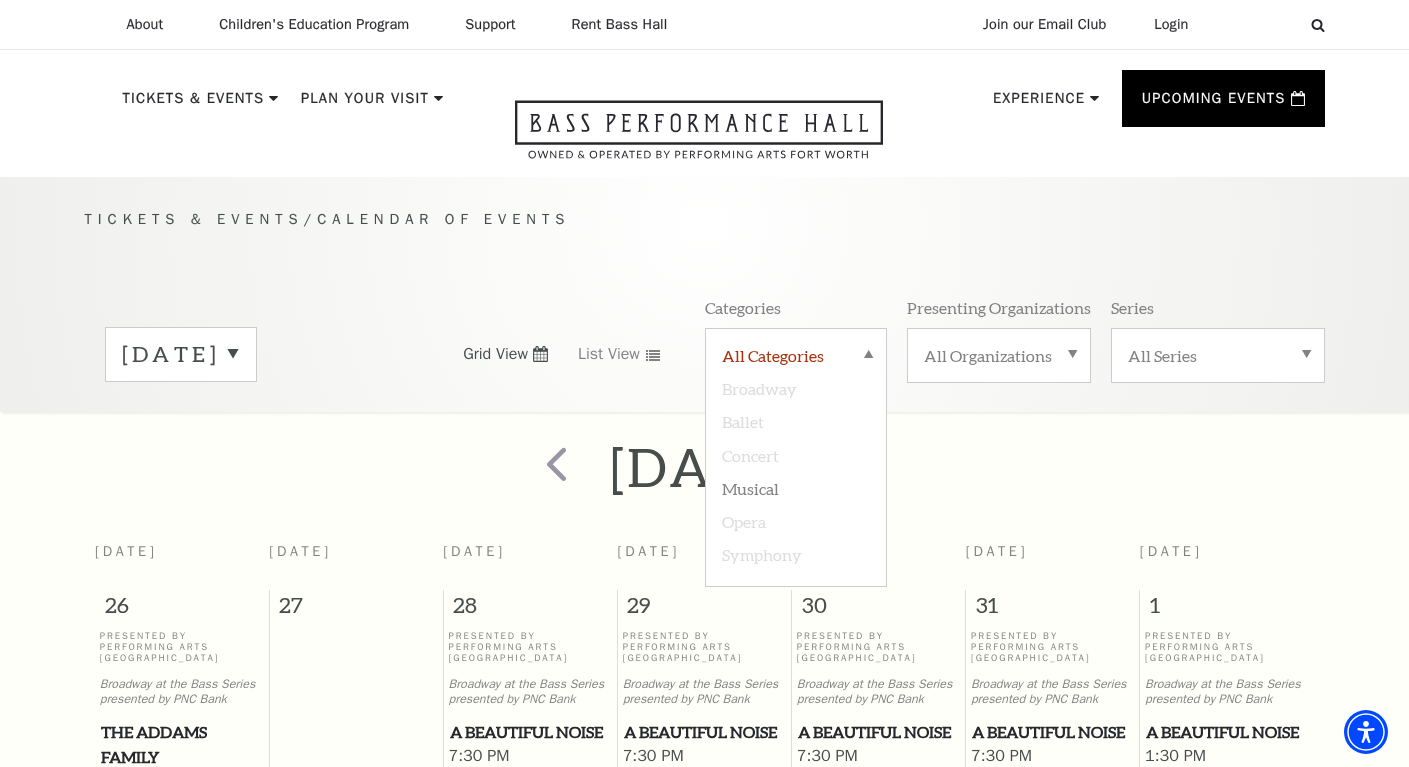click on "All Categories" at bounding box center (796, 358) 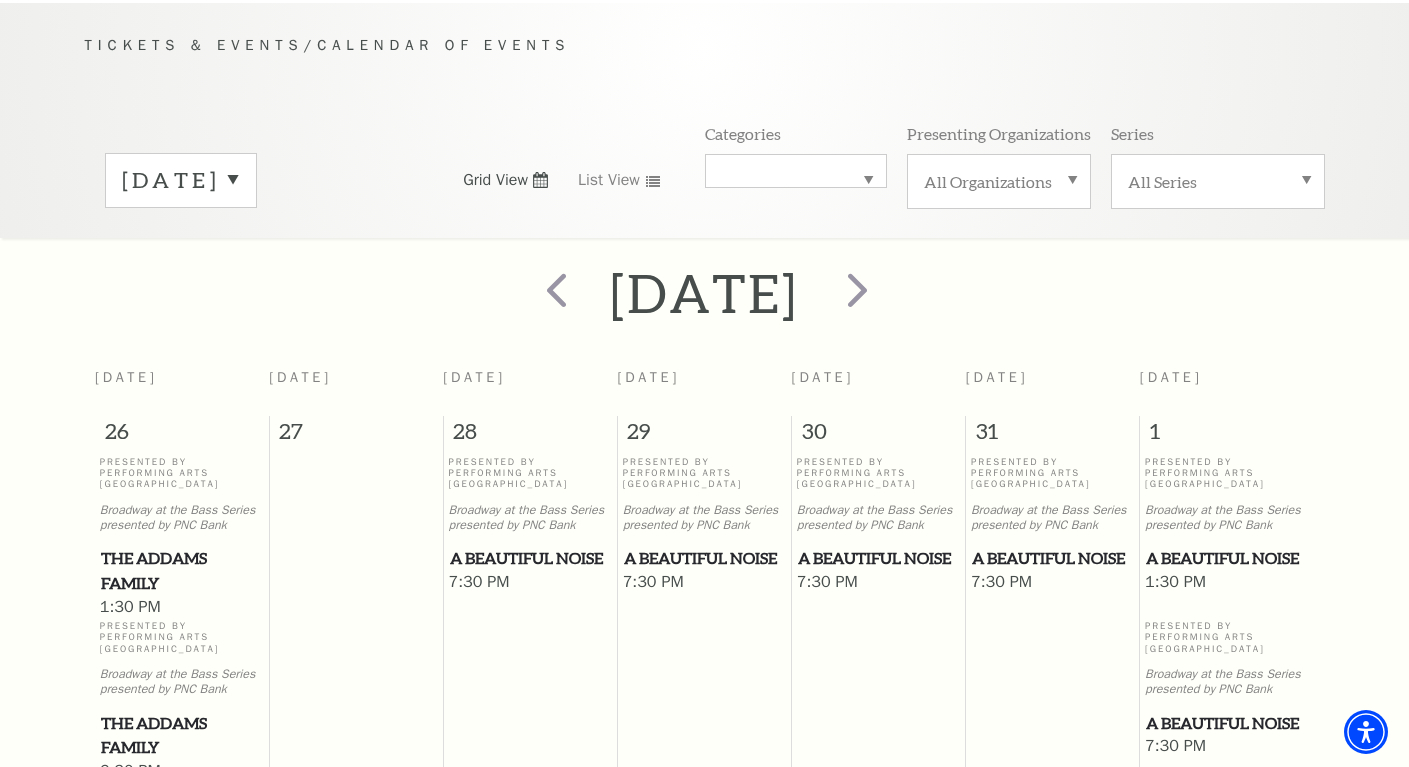 scroll, scrollTop: 177, scrollLeft: 0, axis: vertical 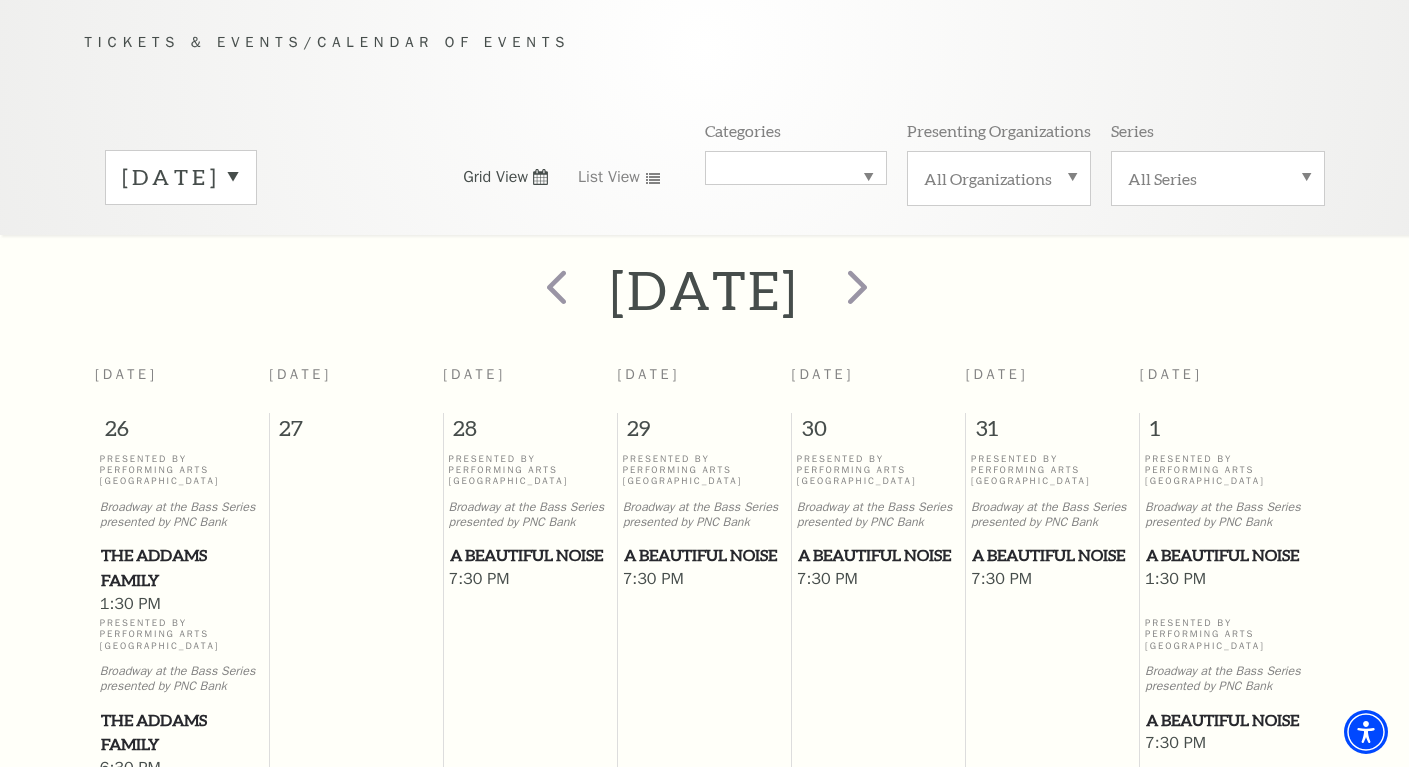 click on "A Beautiful Noise" at bounding box center [531, 555] 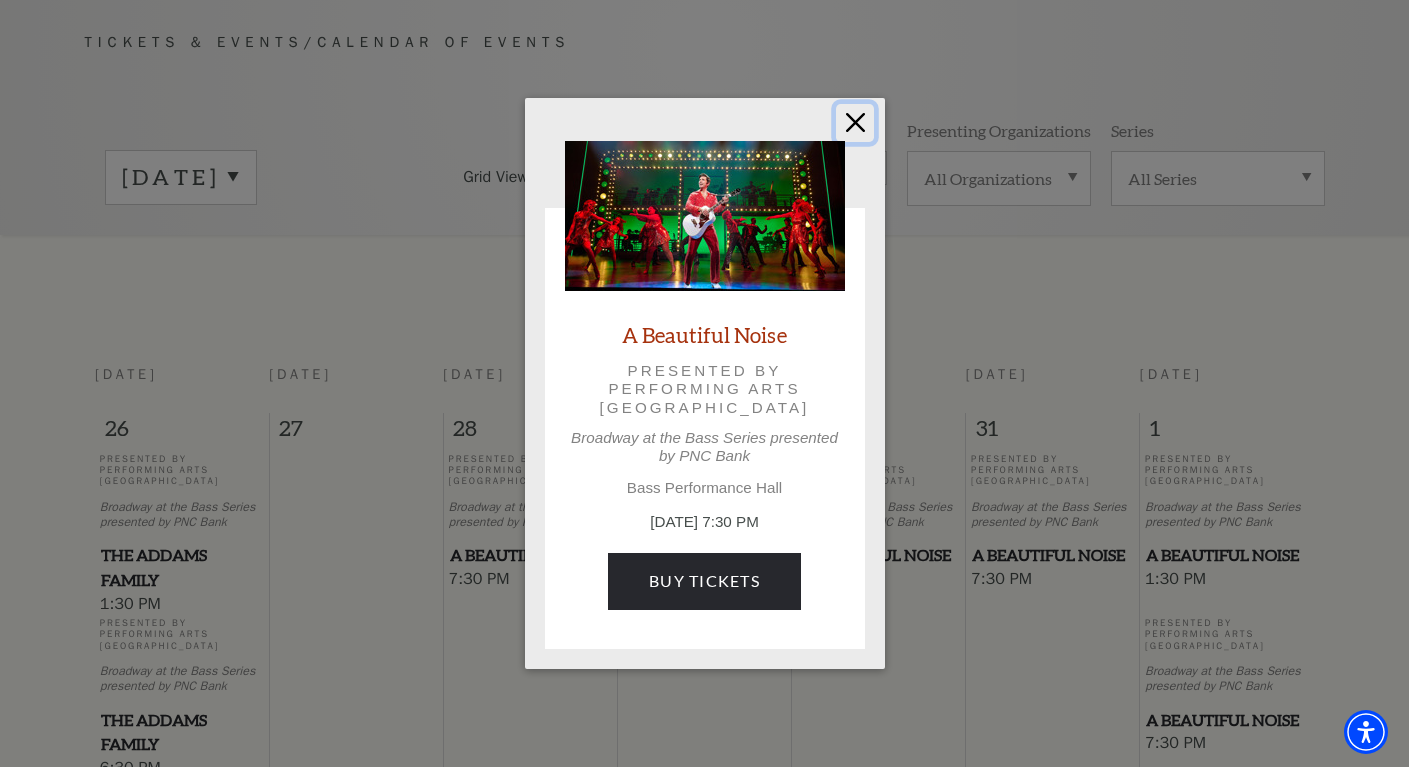 click at bounding box center (855, 123) 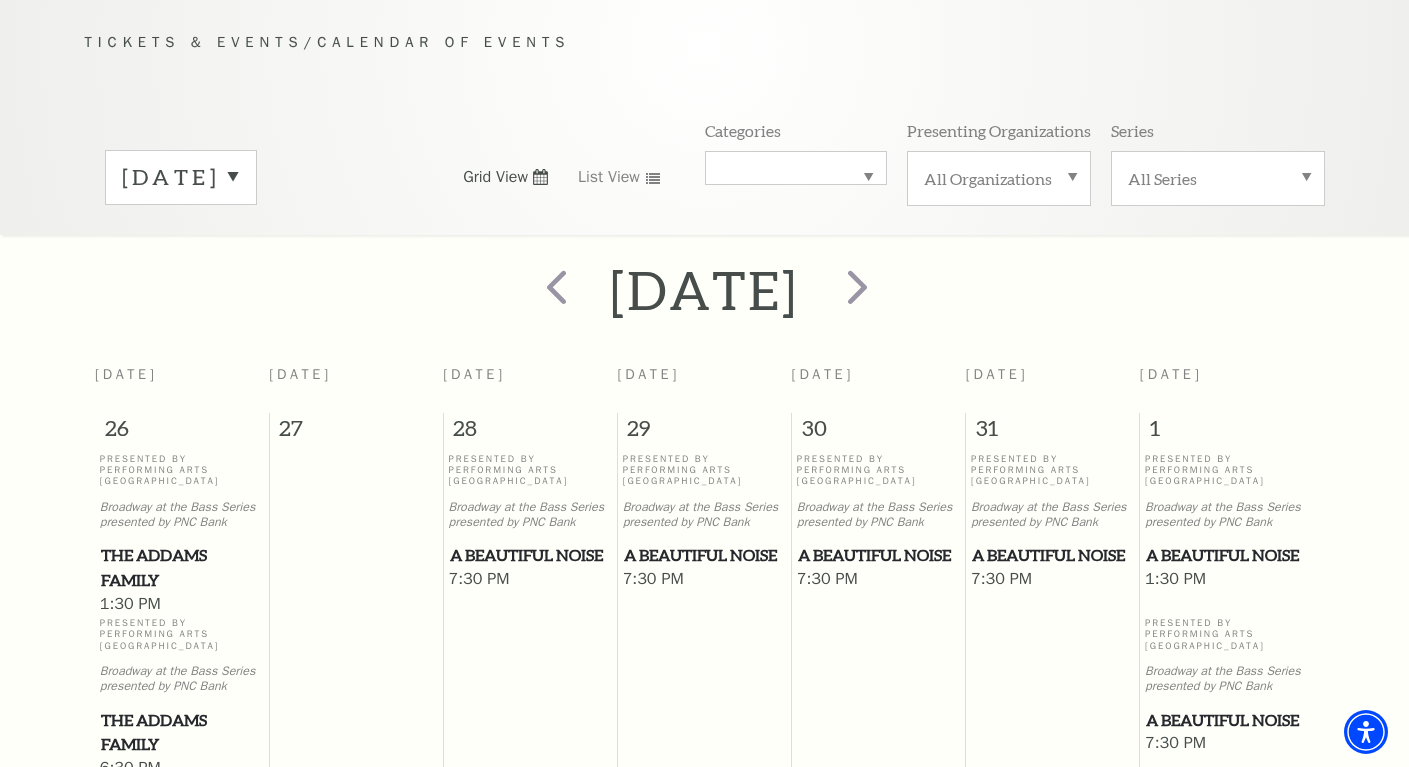 click on "November 2025" at bounding box center [181, 177] 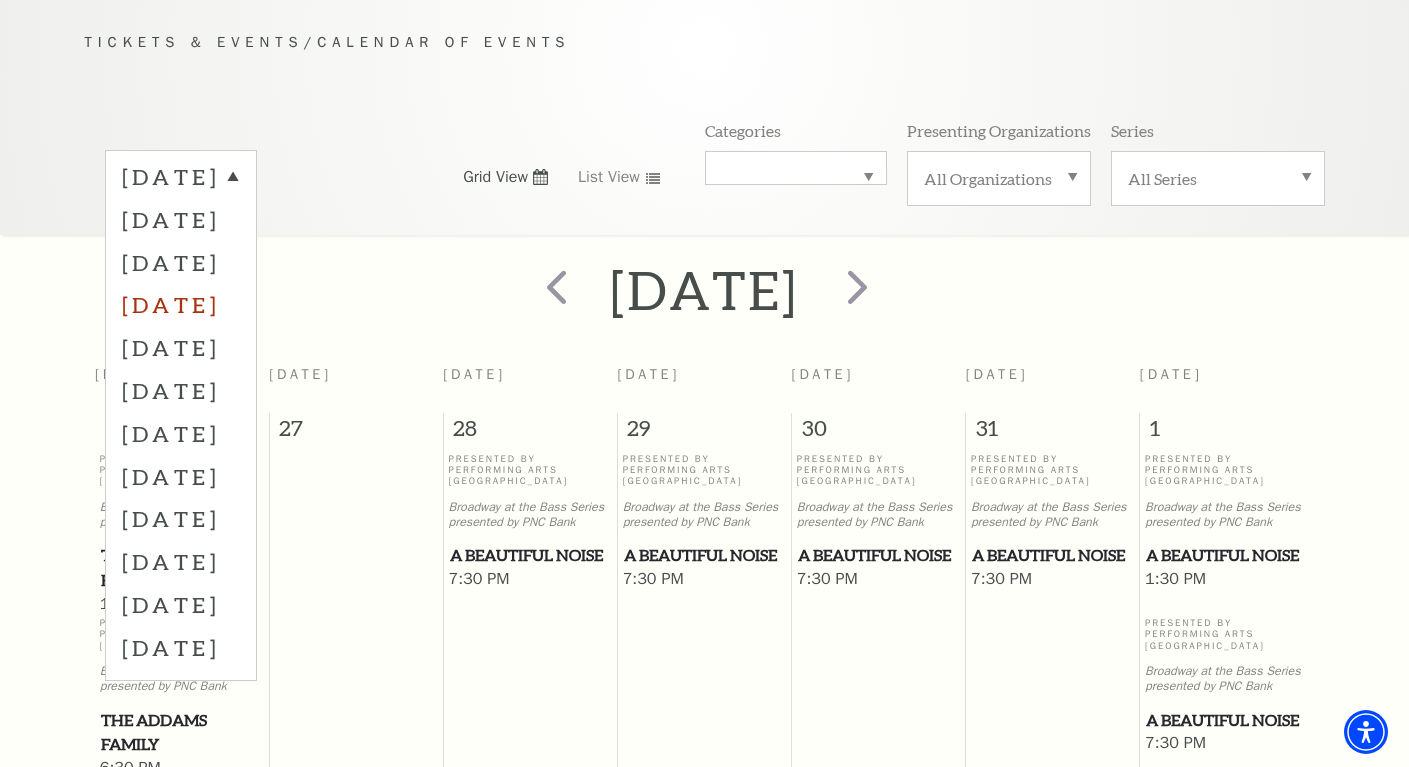 click on "October 2025" at bounding box center [181, 304] 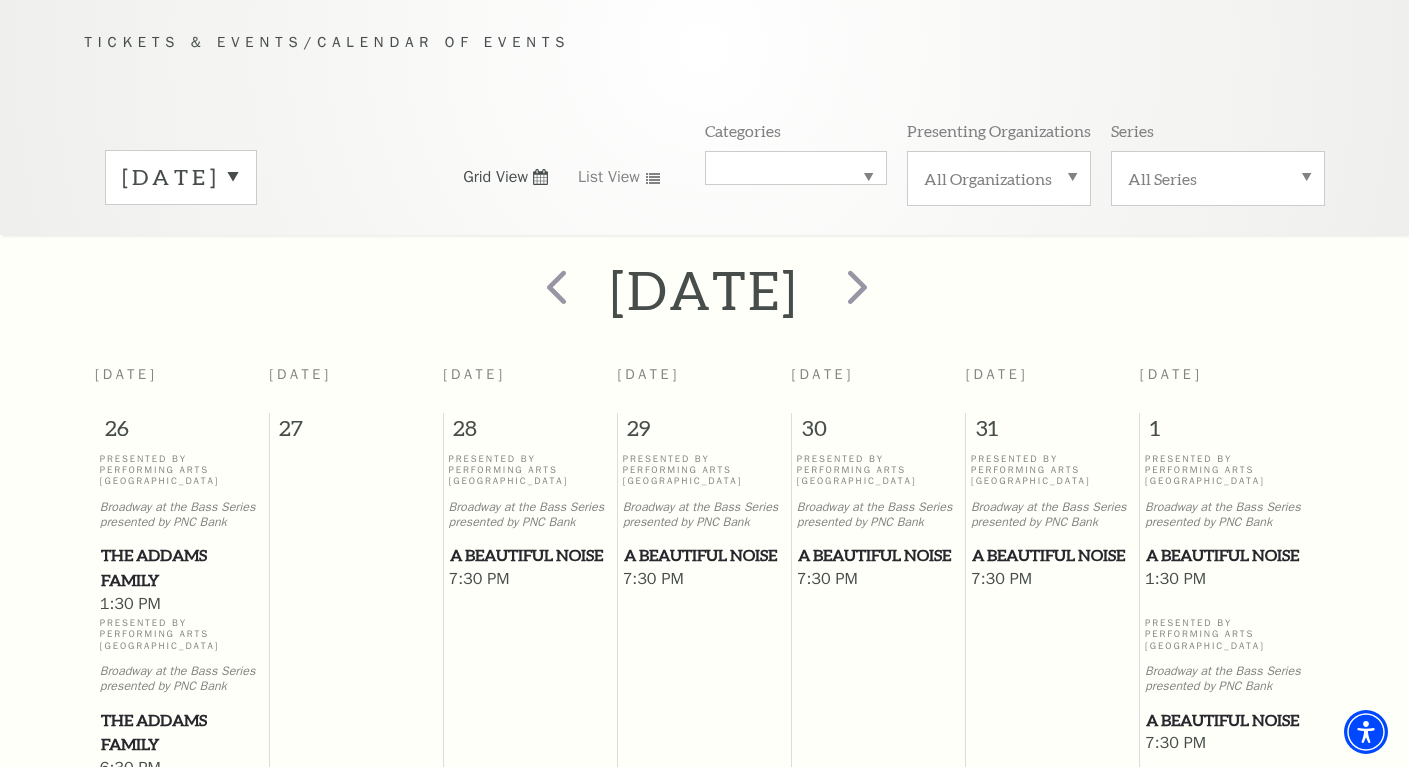 click on "November 2025" at bounding box center (181, 177) 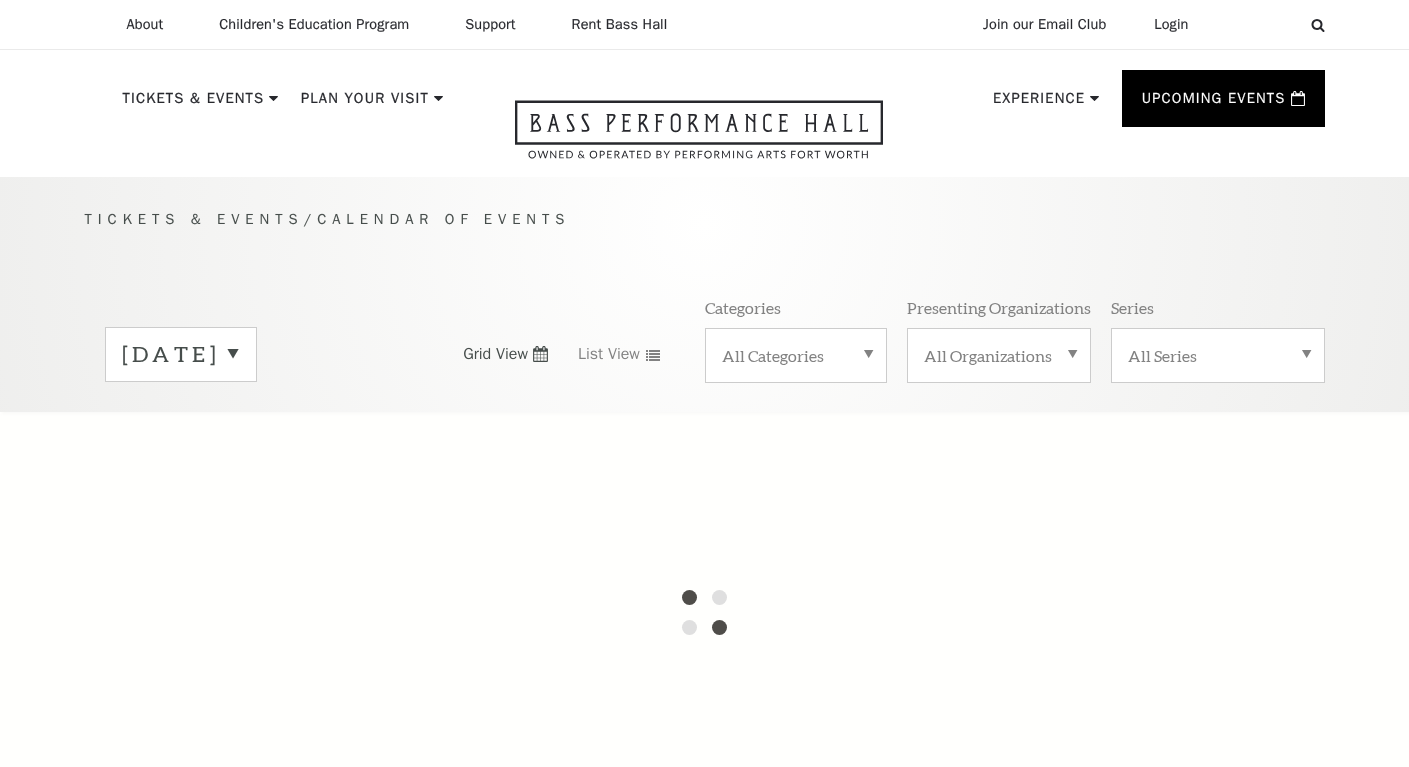 scroll, scrollTop: 0, scrollLeft: 0, axis: both 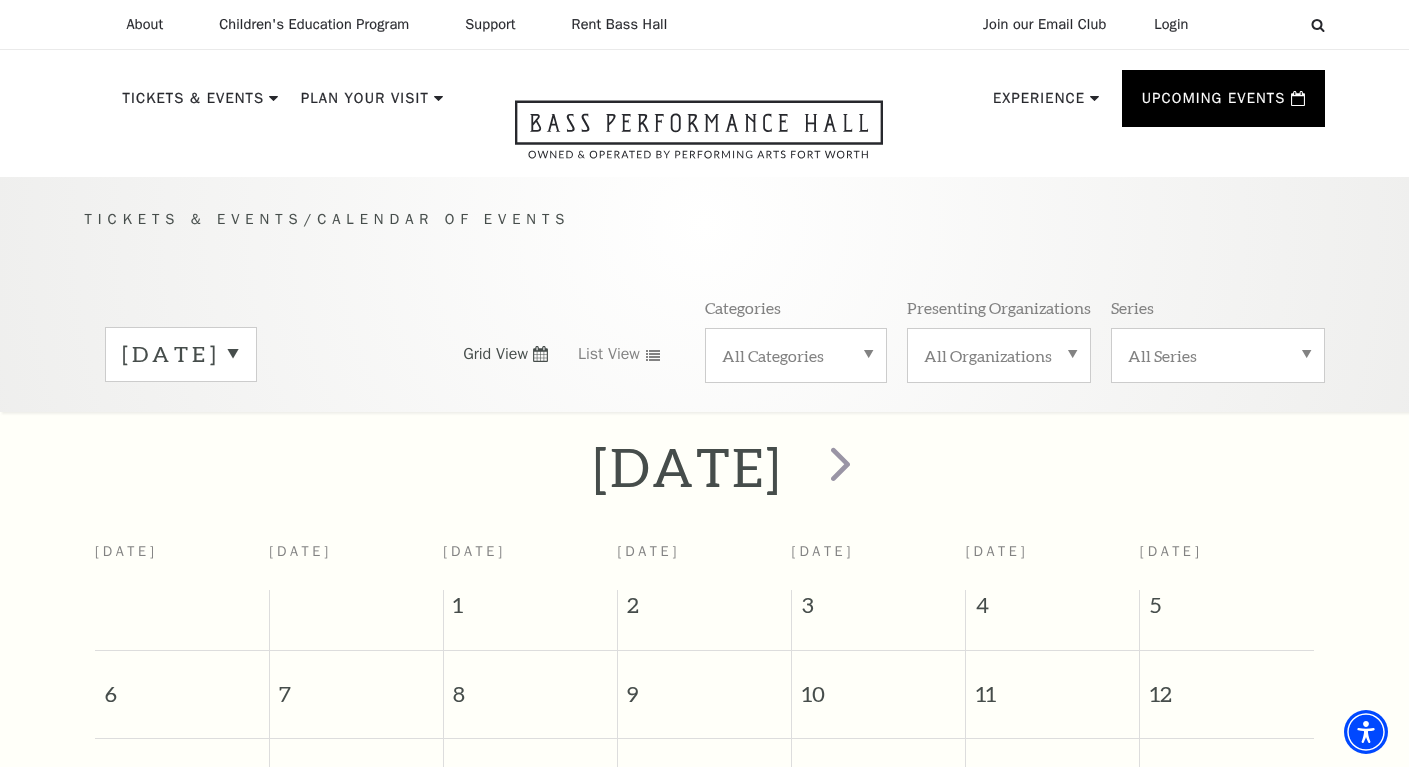 click on "[DATE]" at bounding box center (181, 354) 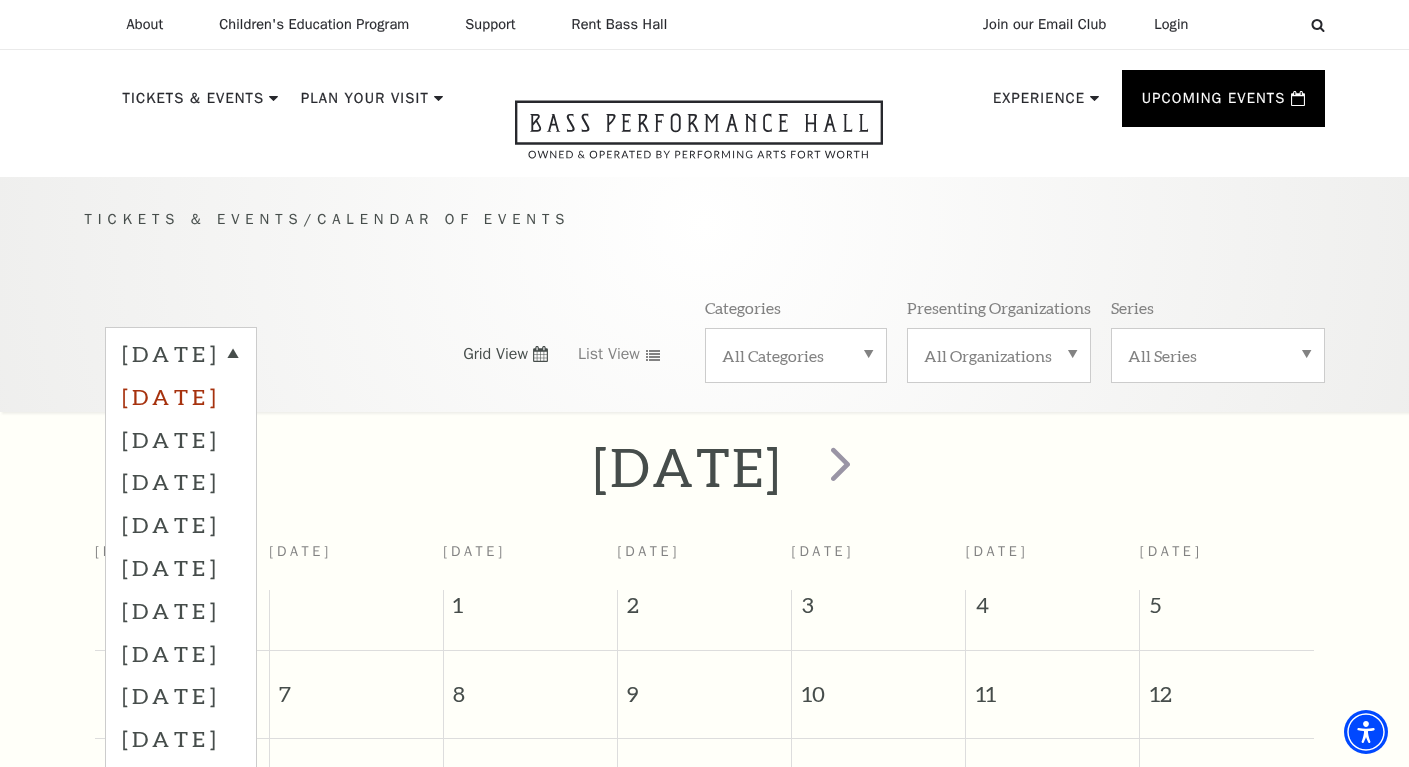 click on "August 2025" at bounding box center [181, 396] 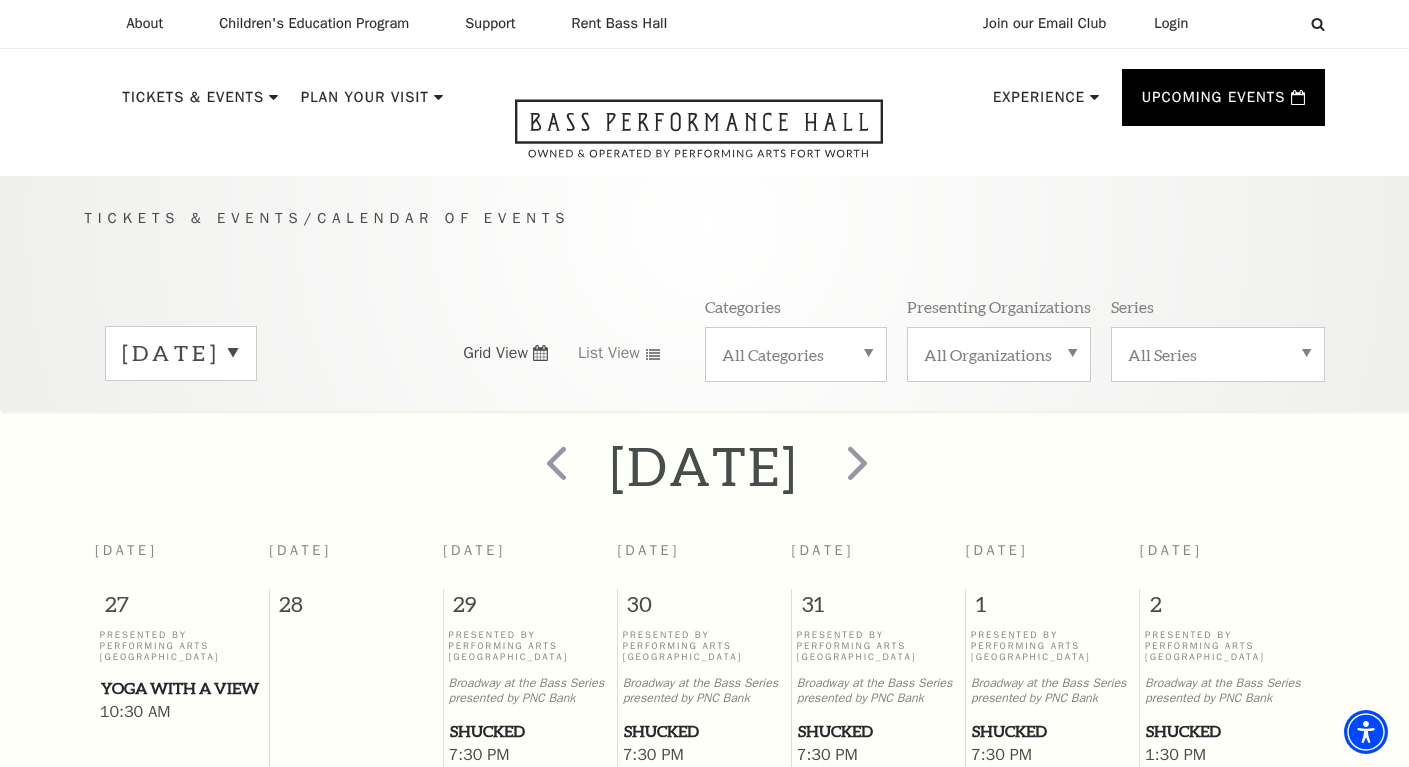 scroll, scrollTop: 0, scrollLeft: 0, axis: both 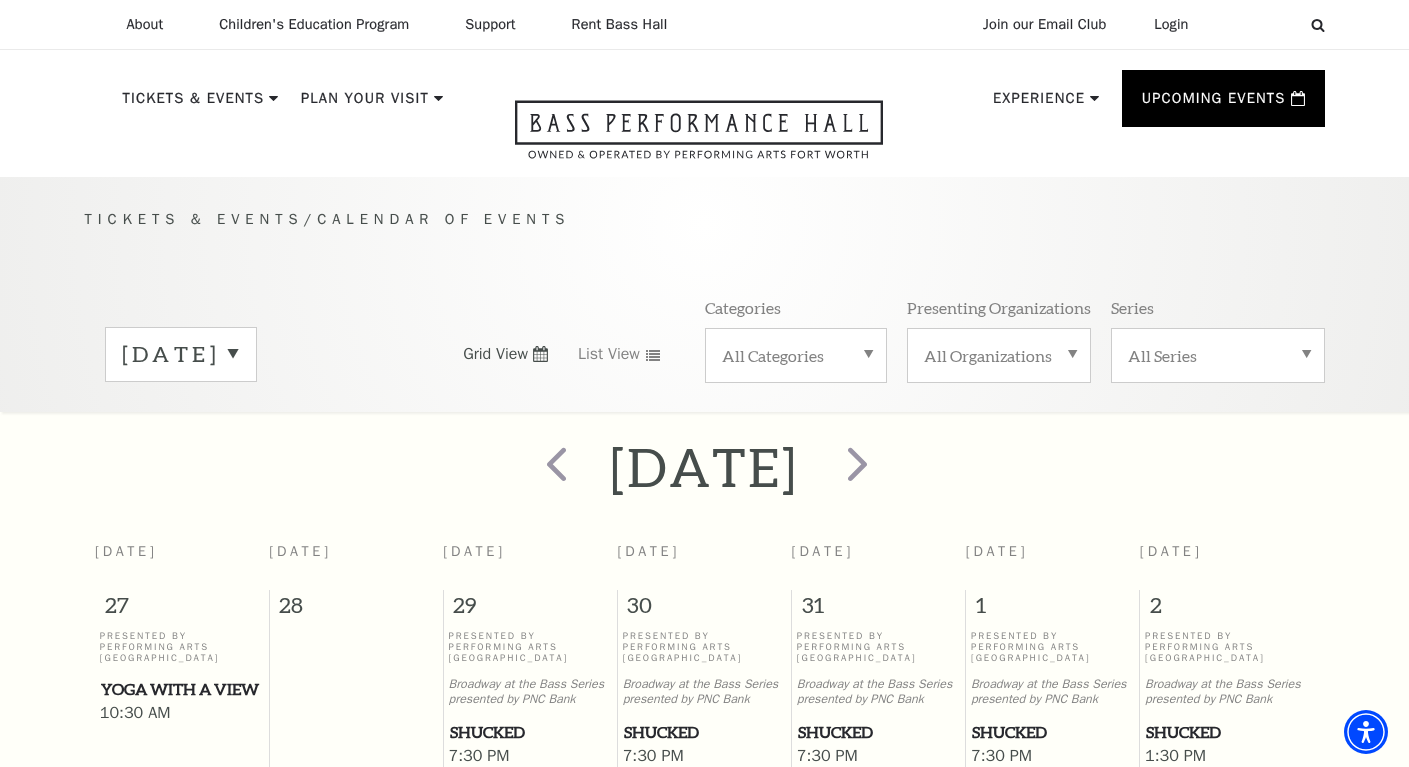 click on "August 2025" at bounding box center [181, 354] 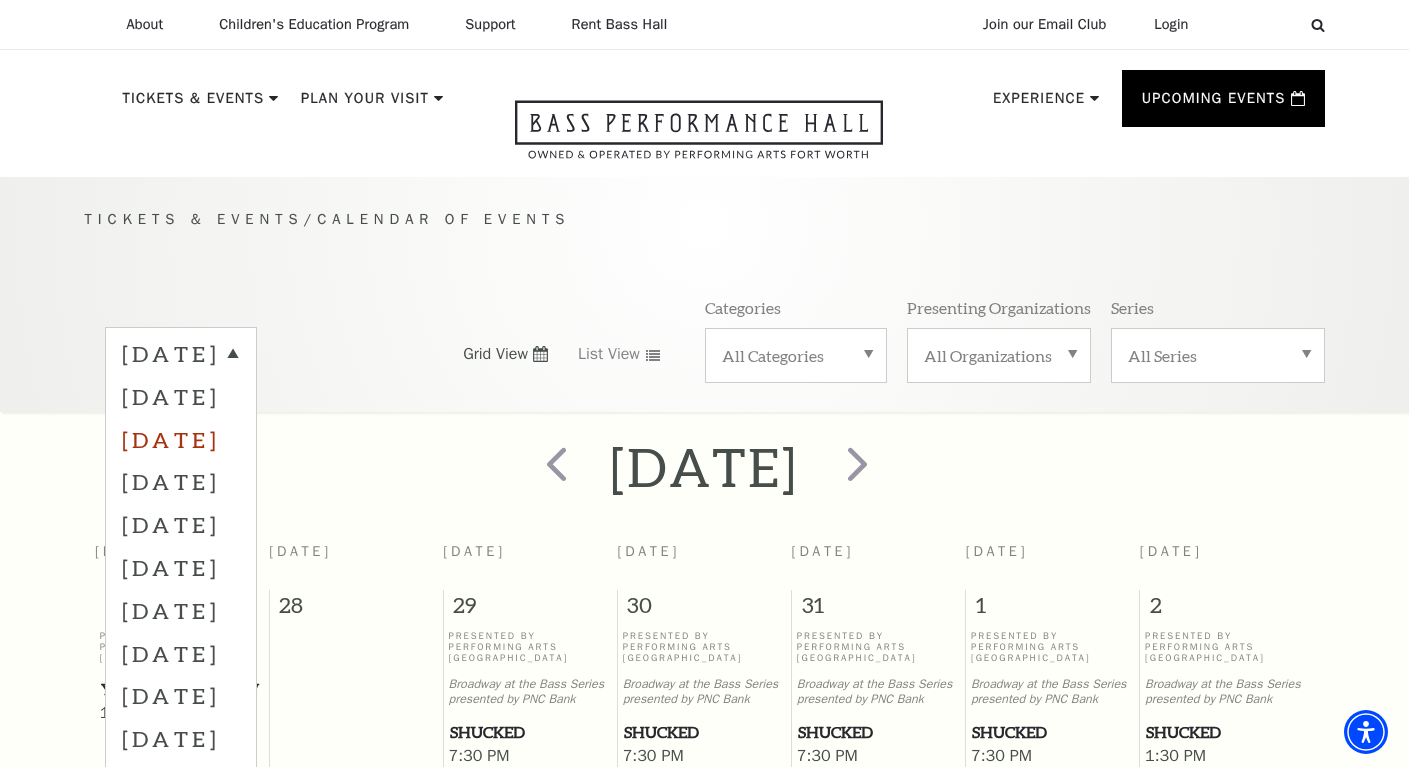 click on "September 2025" at bounding box center [181, 439] 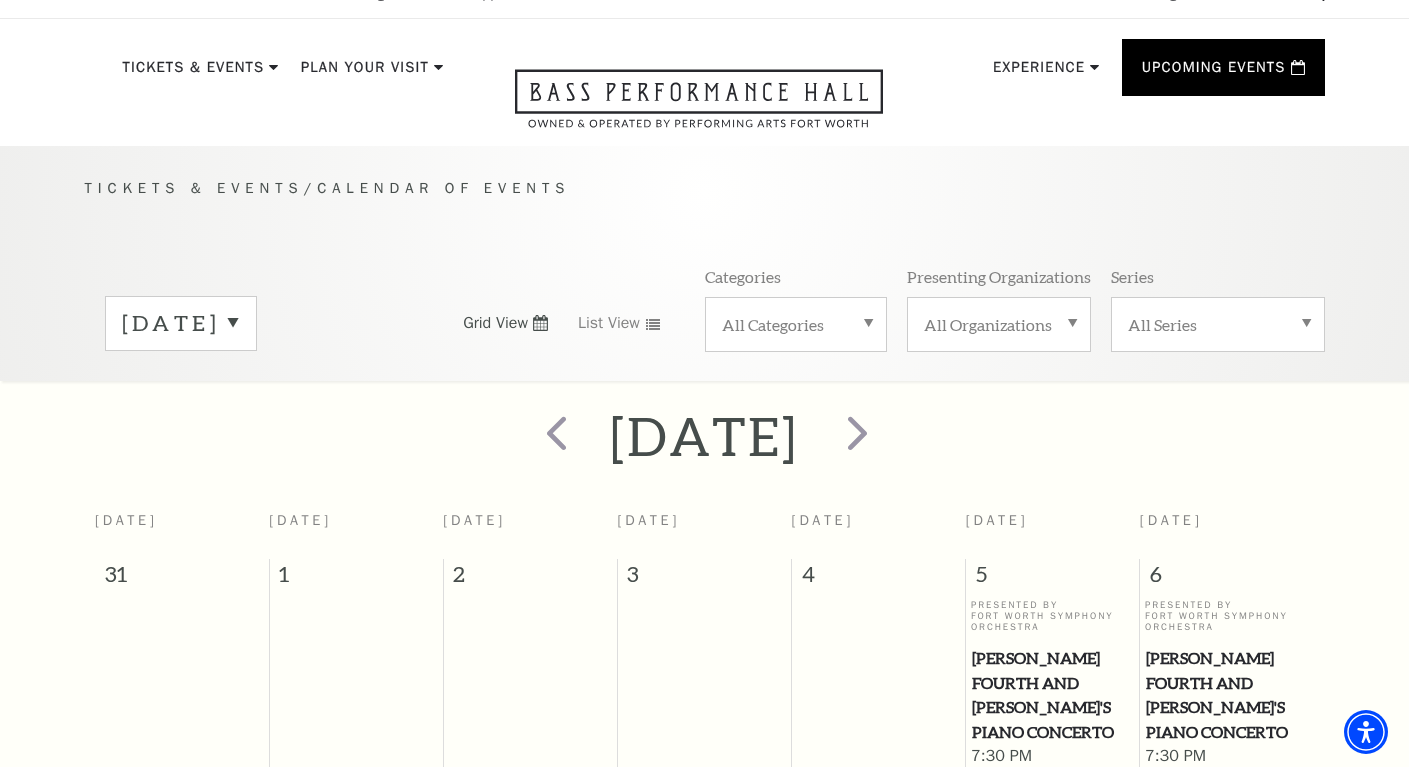 scroll, scrollTop: 25, scrollLeft: 0, axis: vertical 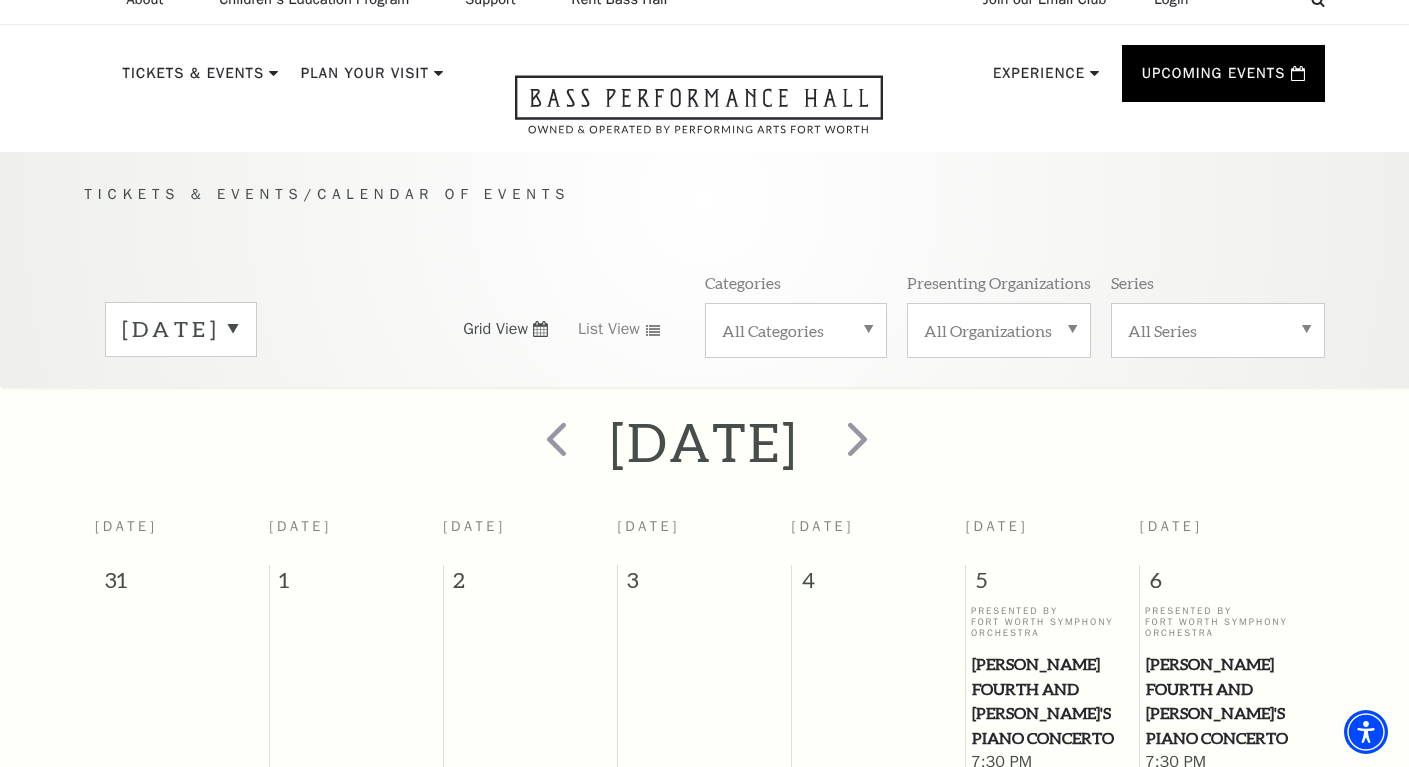 click on "September 2025" at bounding box center [181, 329] 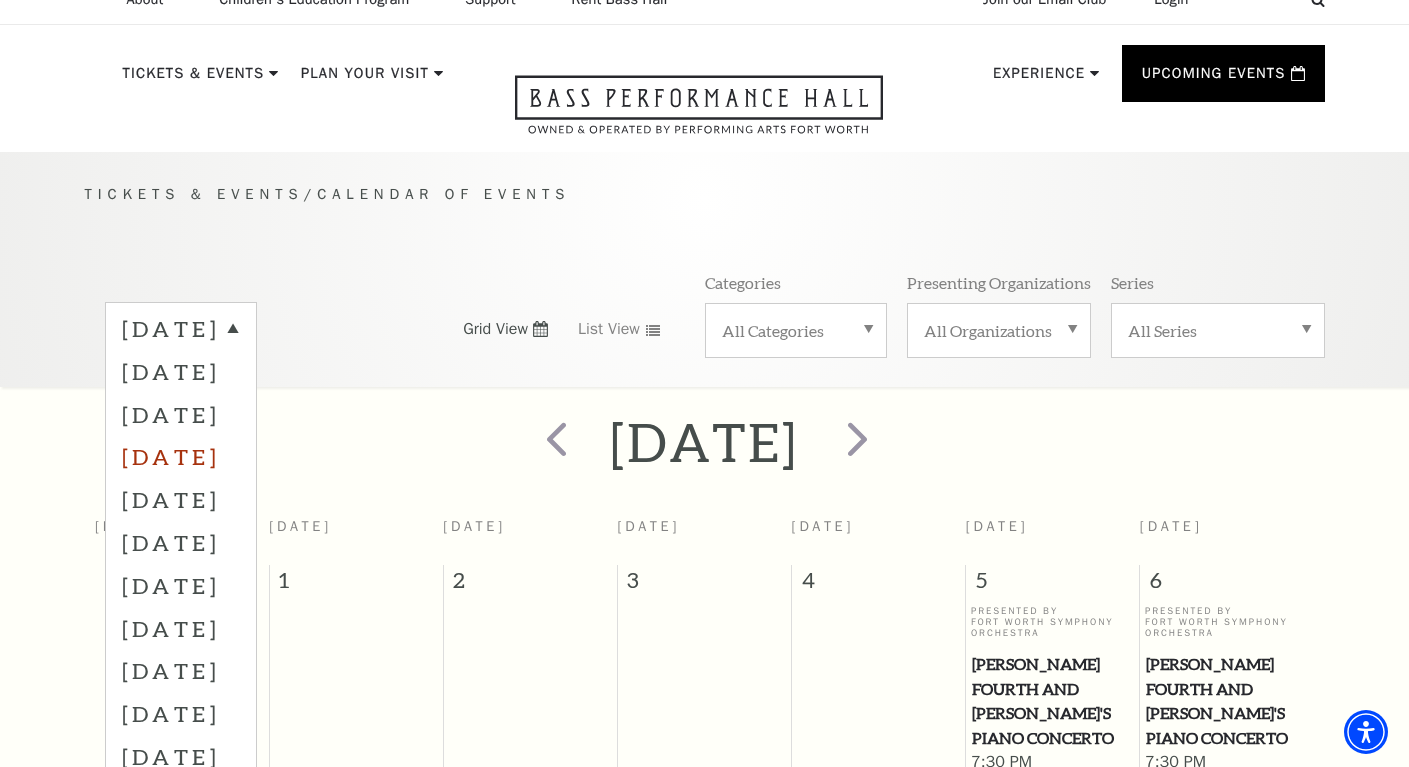 click on "October 2025" at bounding box center (181, 456) 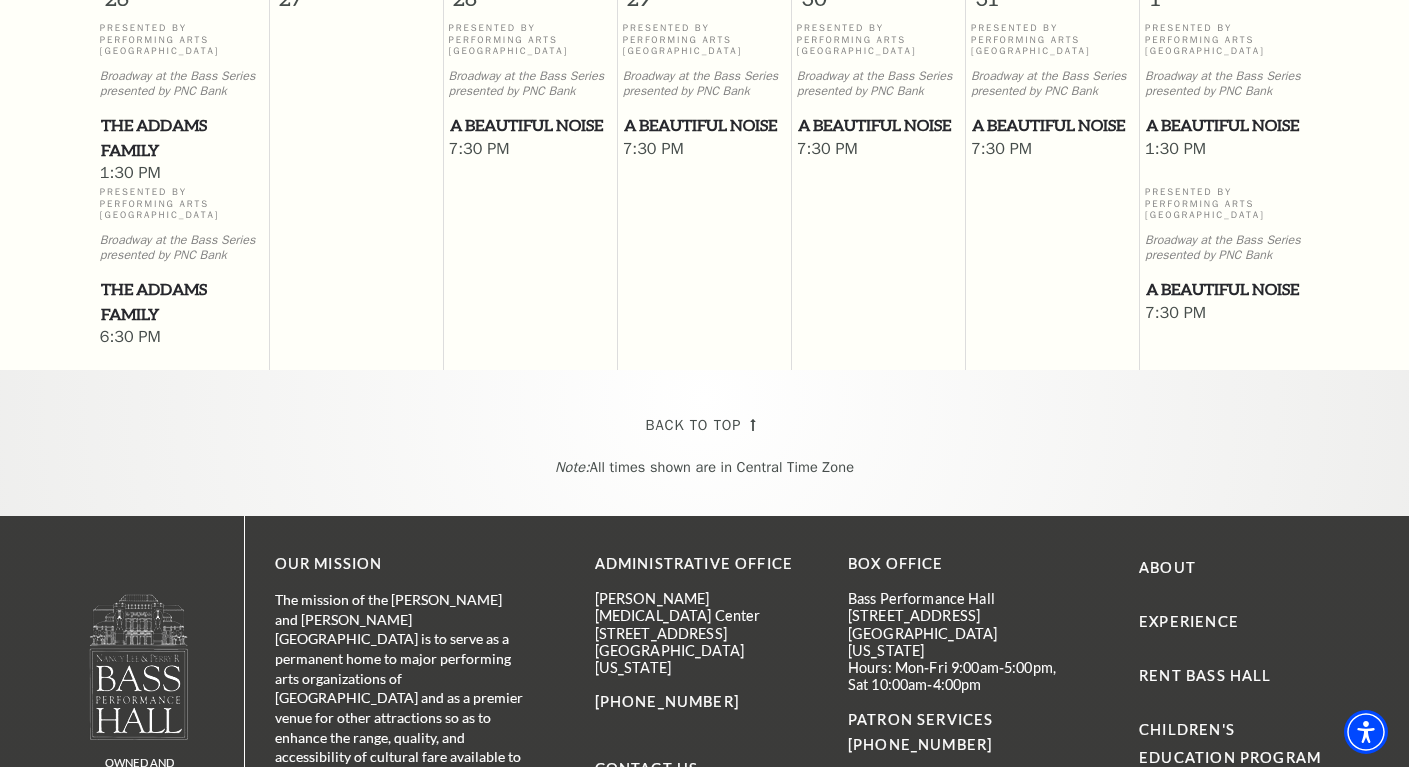scroll, scrollTop: 1799, scrollLeft: 0, axis: vertical 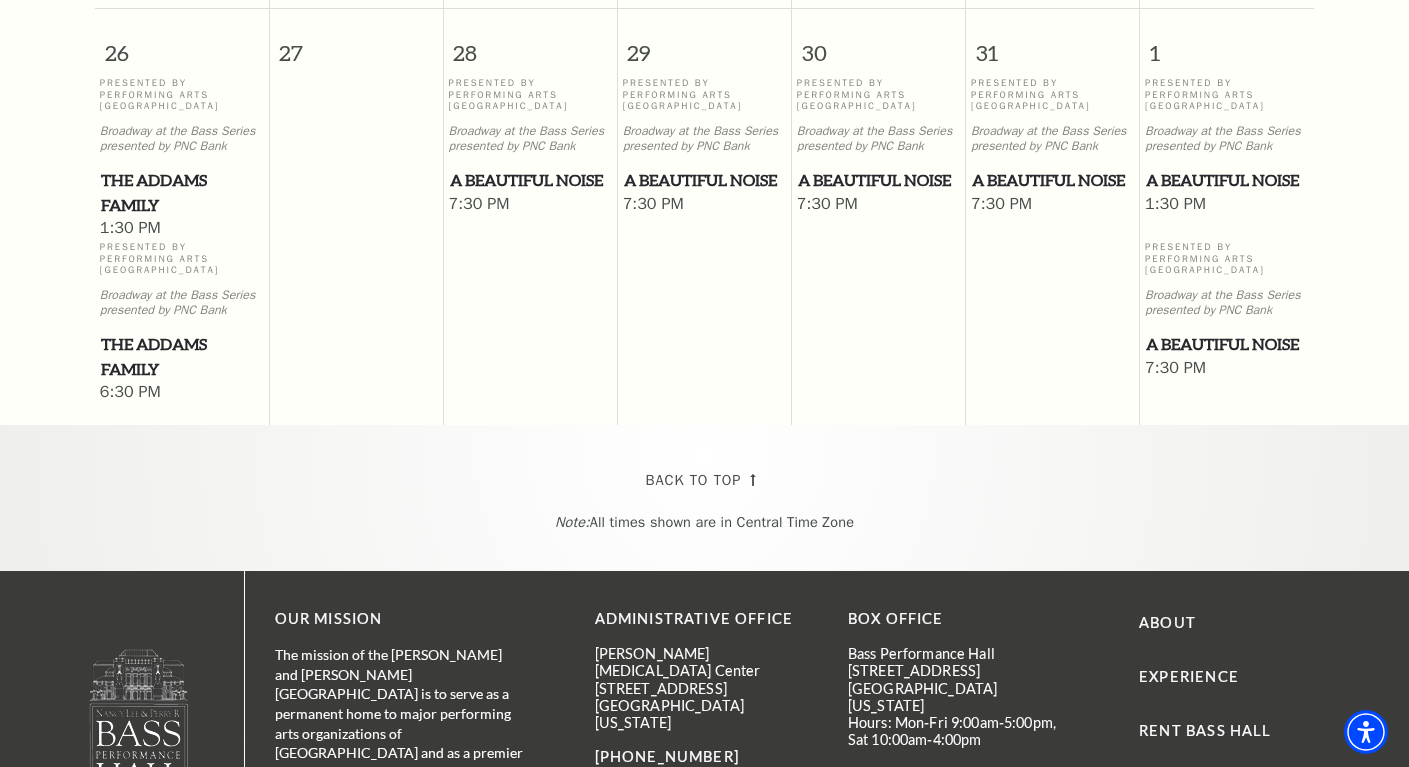 click on "A Beautiful Noise" at bounding box center (531, 180) 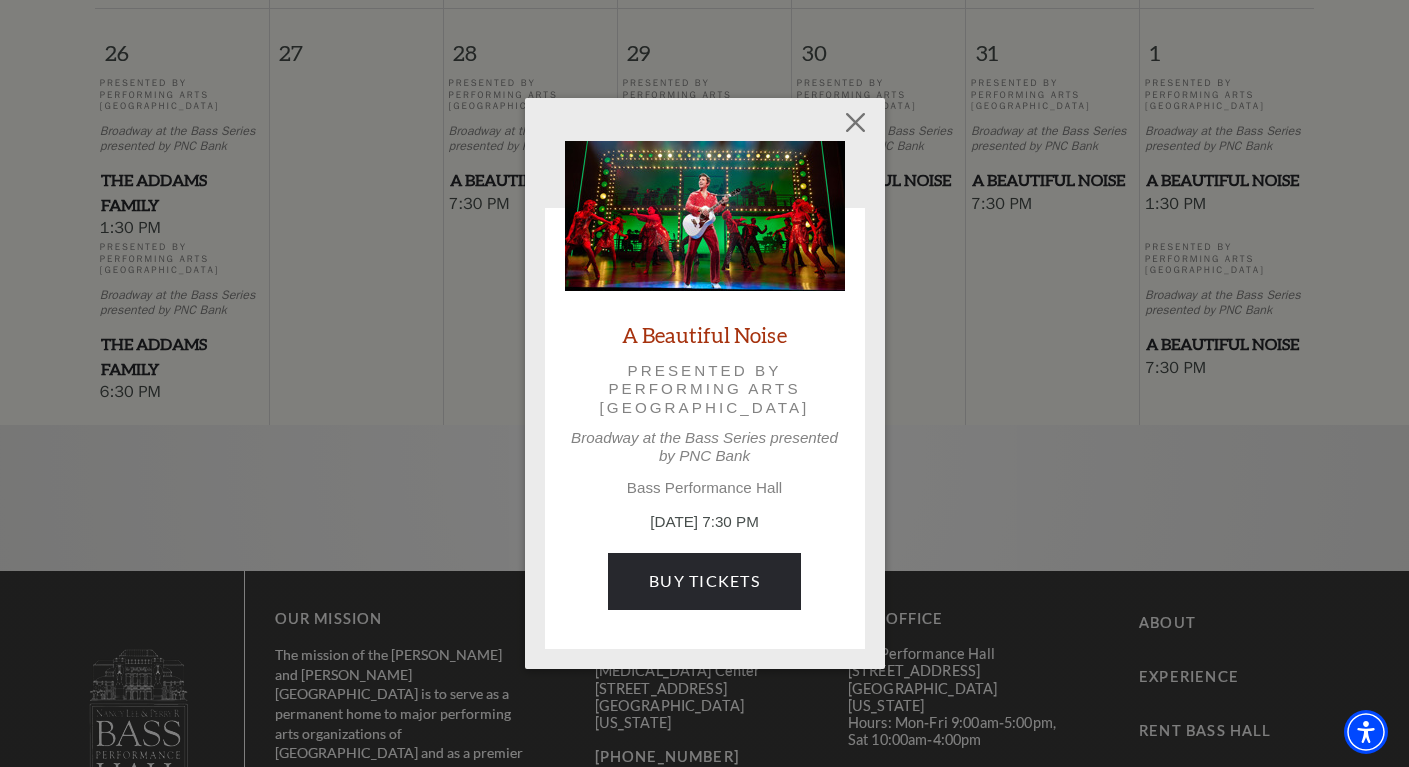 click at bounding box center (705, 216) 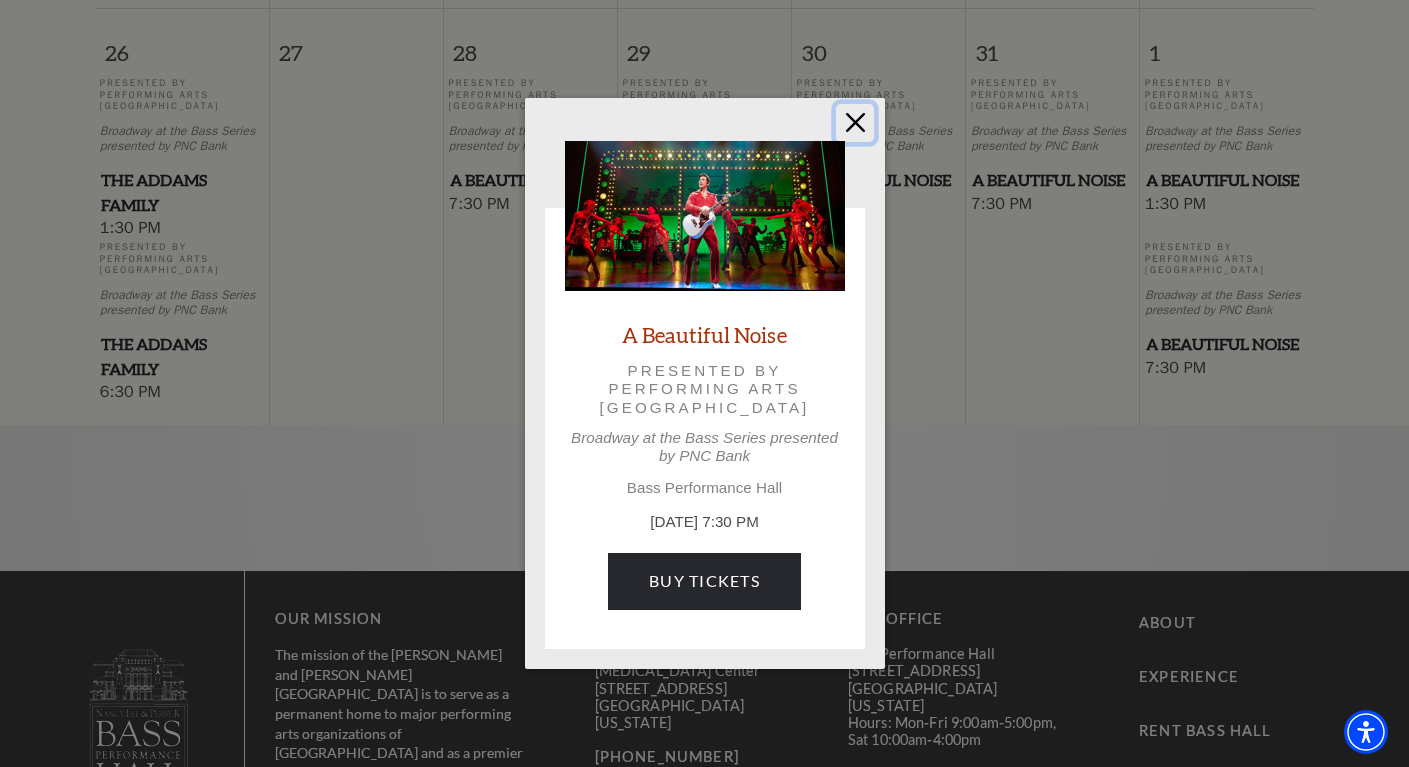 click at bounding box center (855, 123) 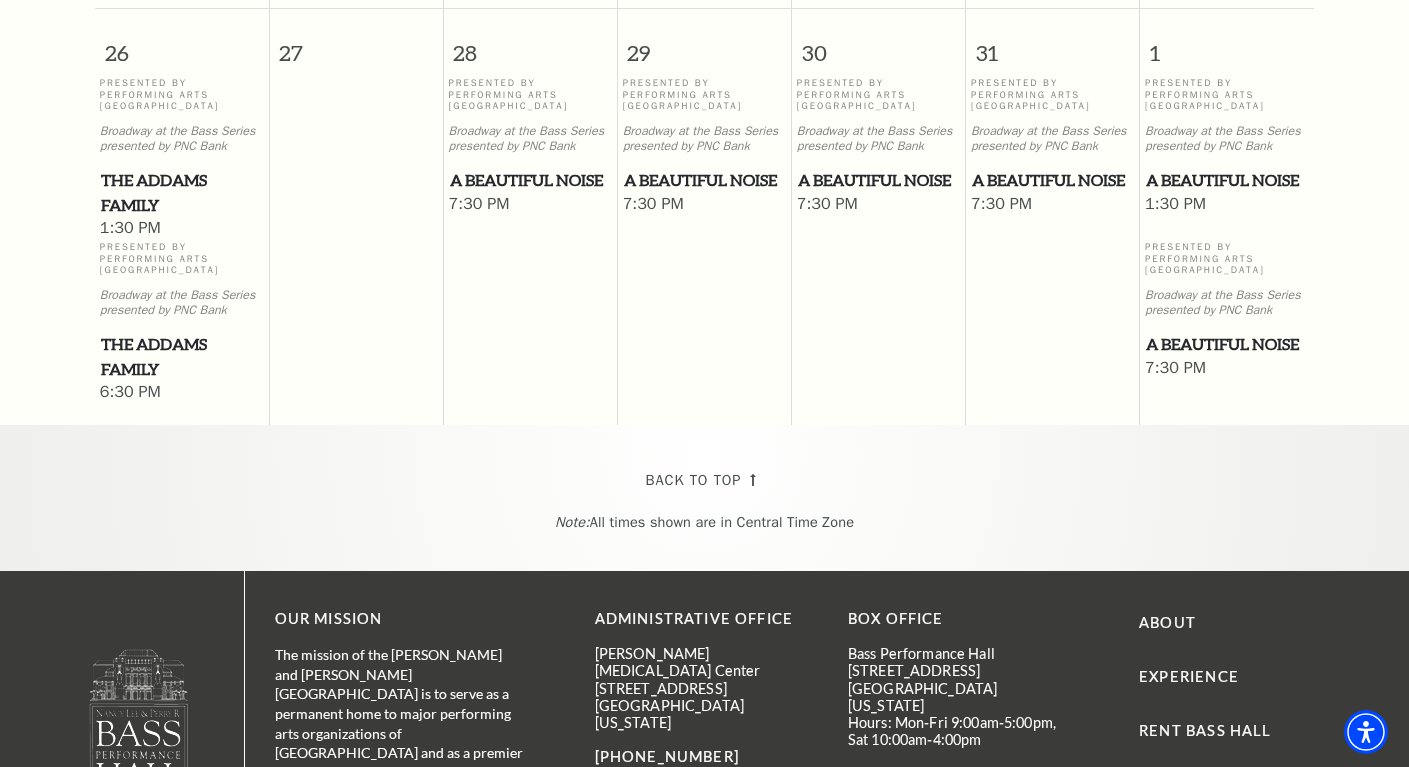 click on "A Beautiful Noise" at bounding box center [531, 180] 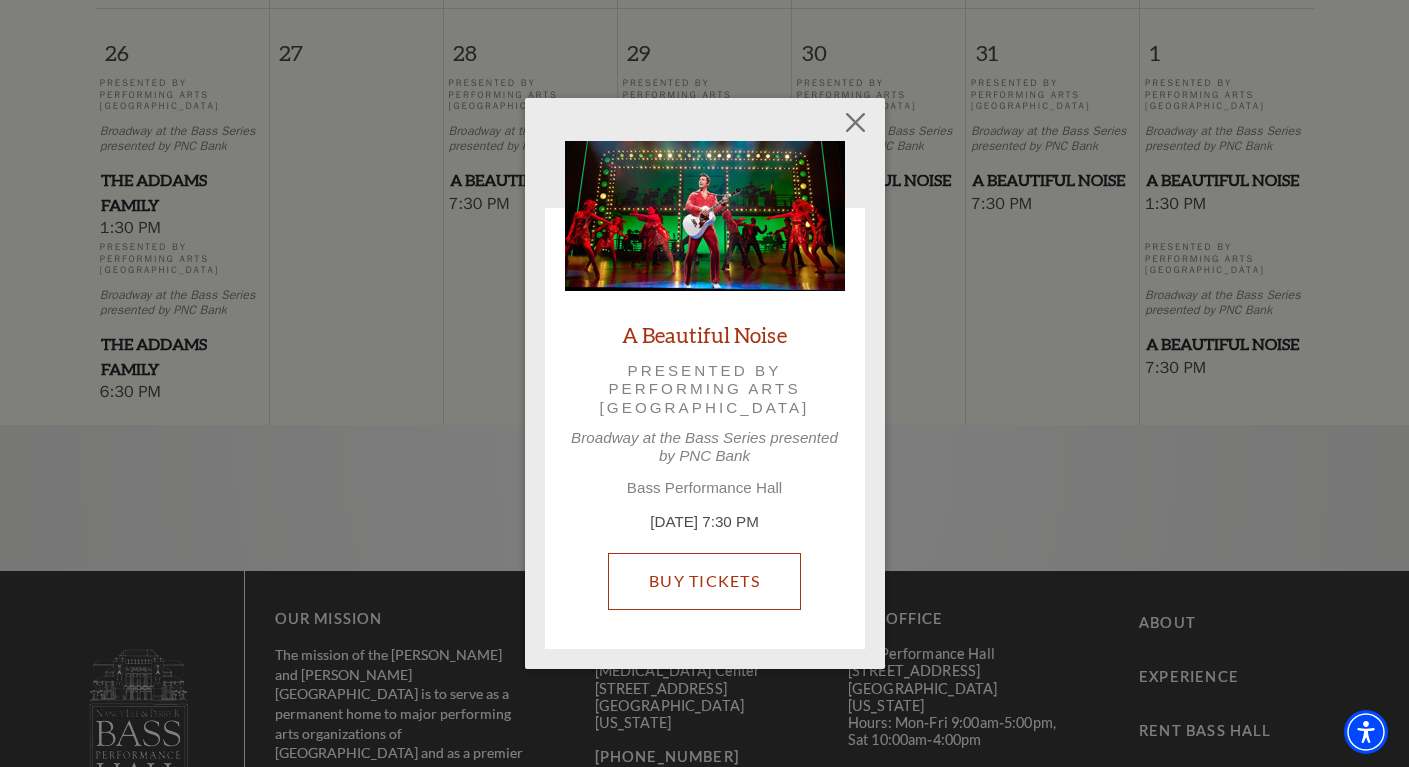 click on "Buy Tickets" at bounding box center [704, 581] 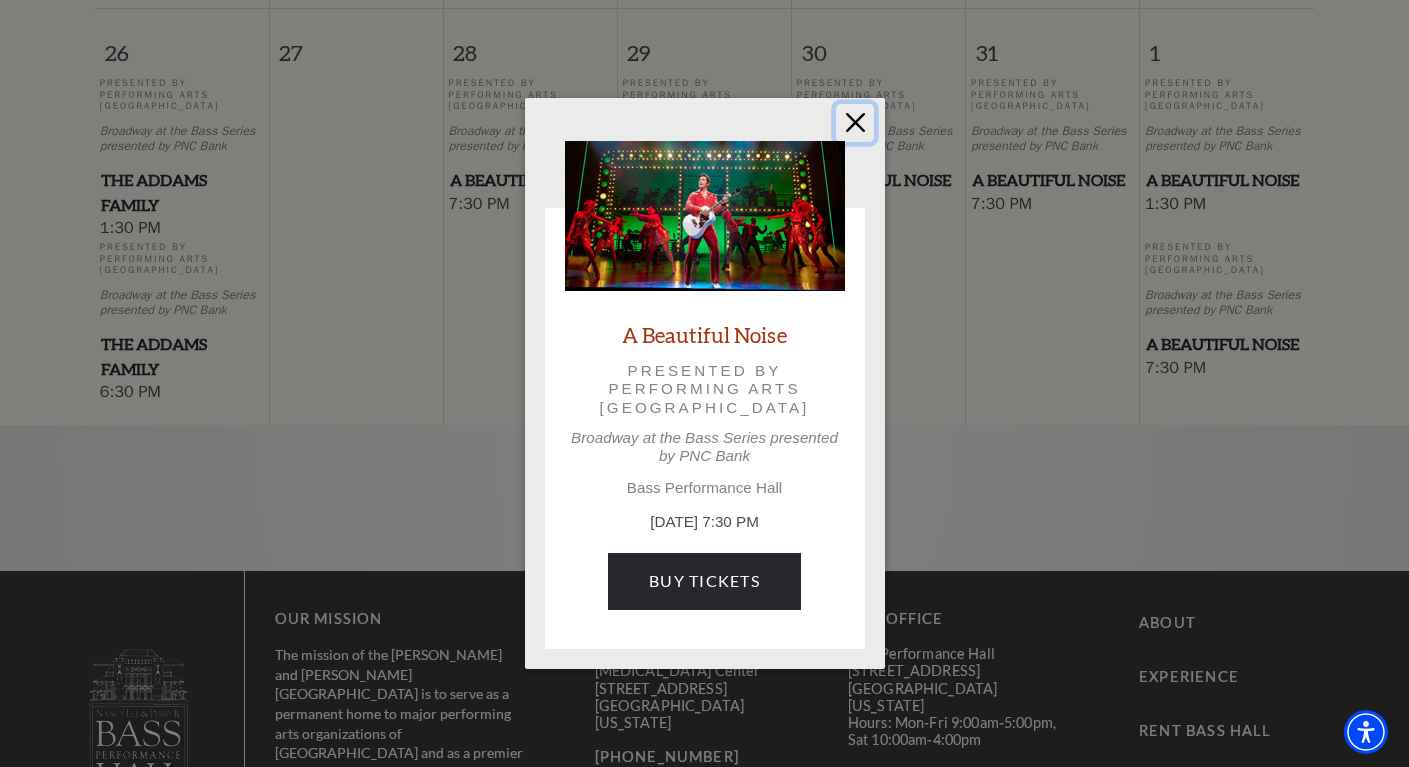 click at bounding box center [855, 123] 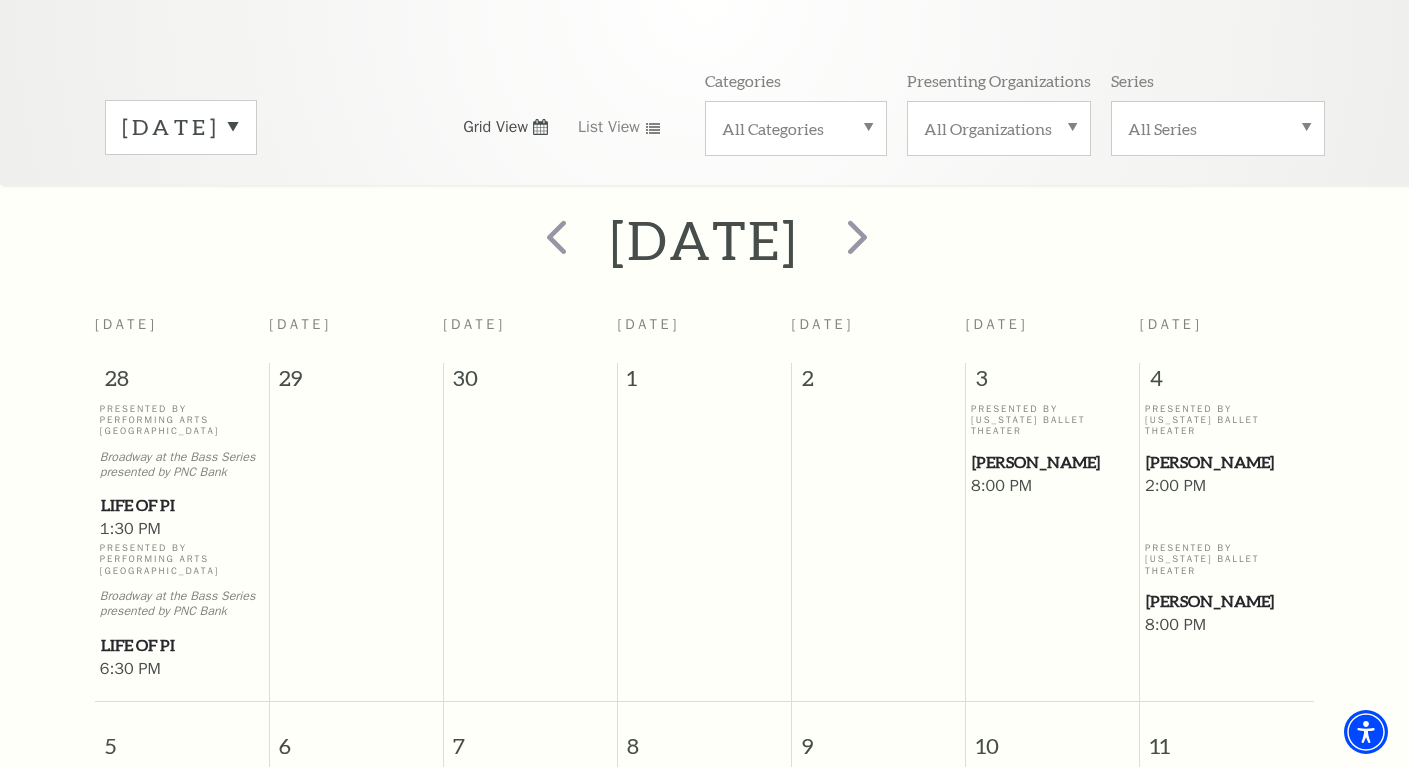 scroll, scrollTop: 194, scrollLeft: 0, axis: vertical 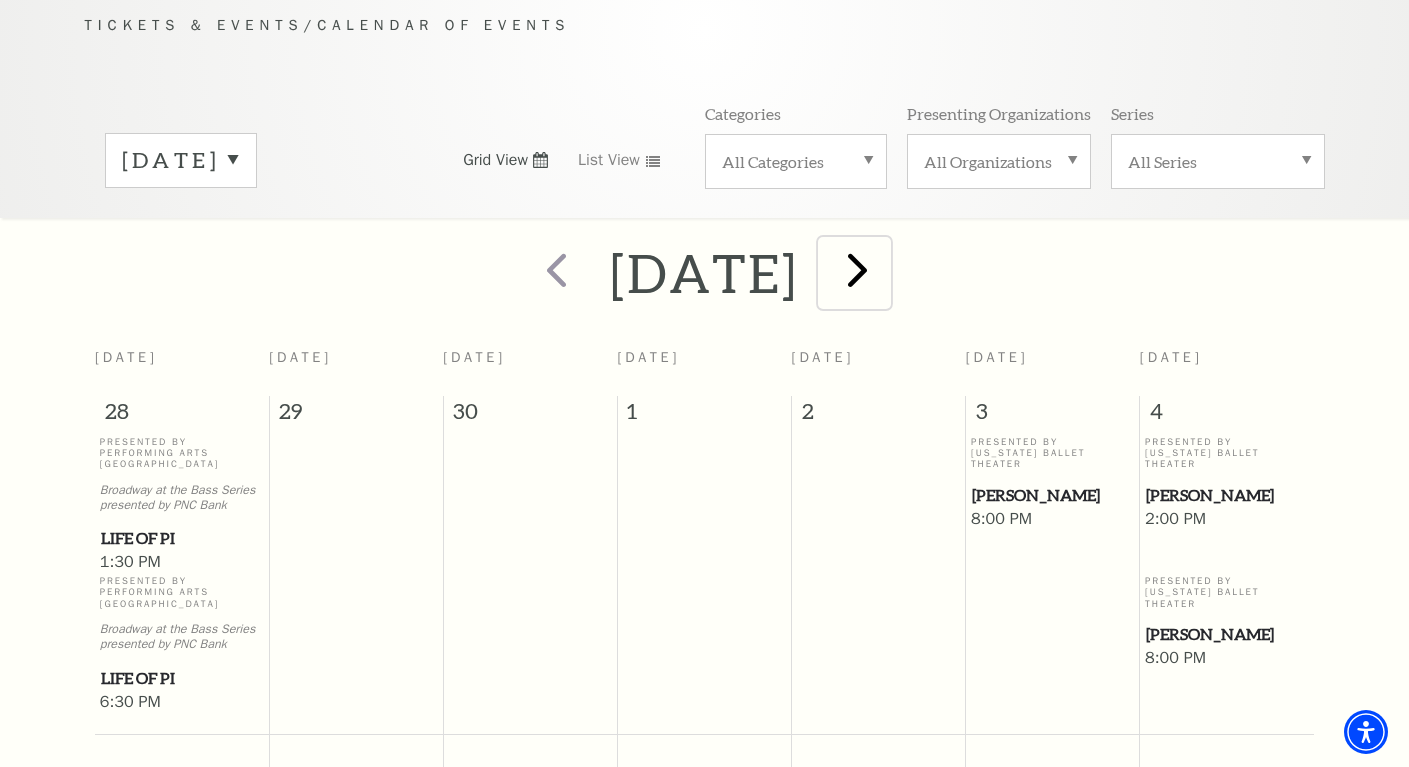 click at bounding box center [857, 269] 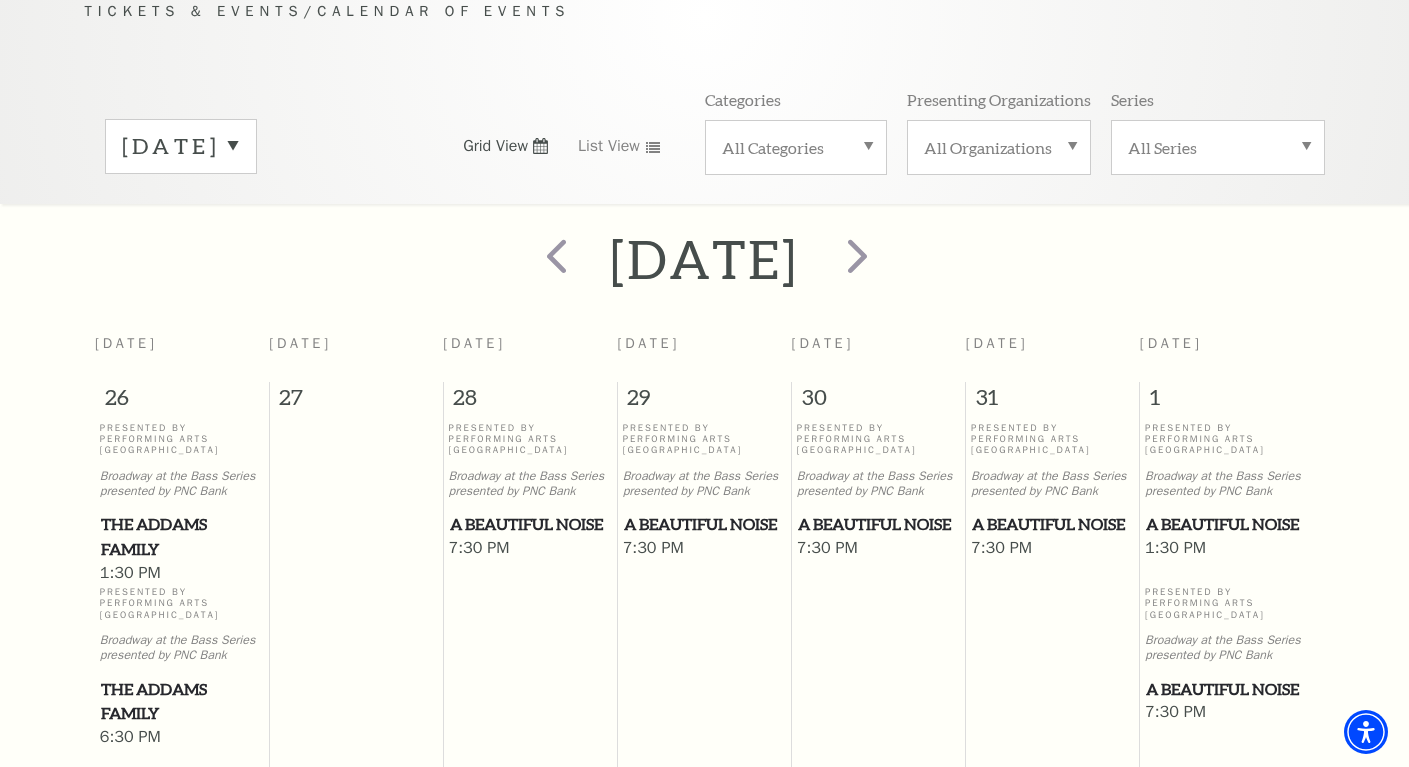 scroll, scrollTop: 209, scrollLeft: 0, axis: vertical 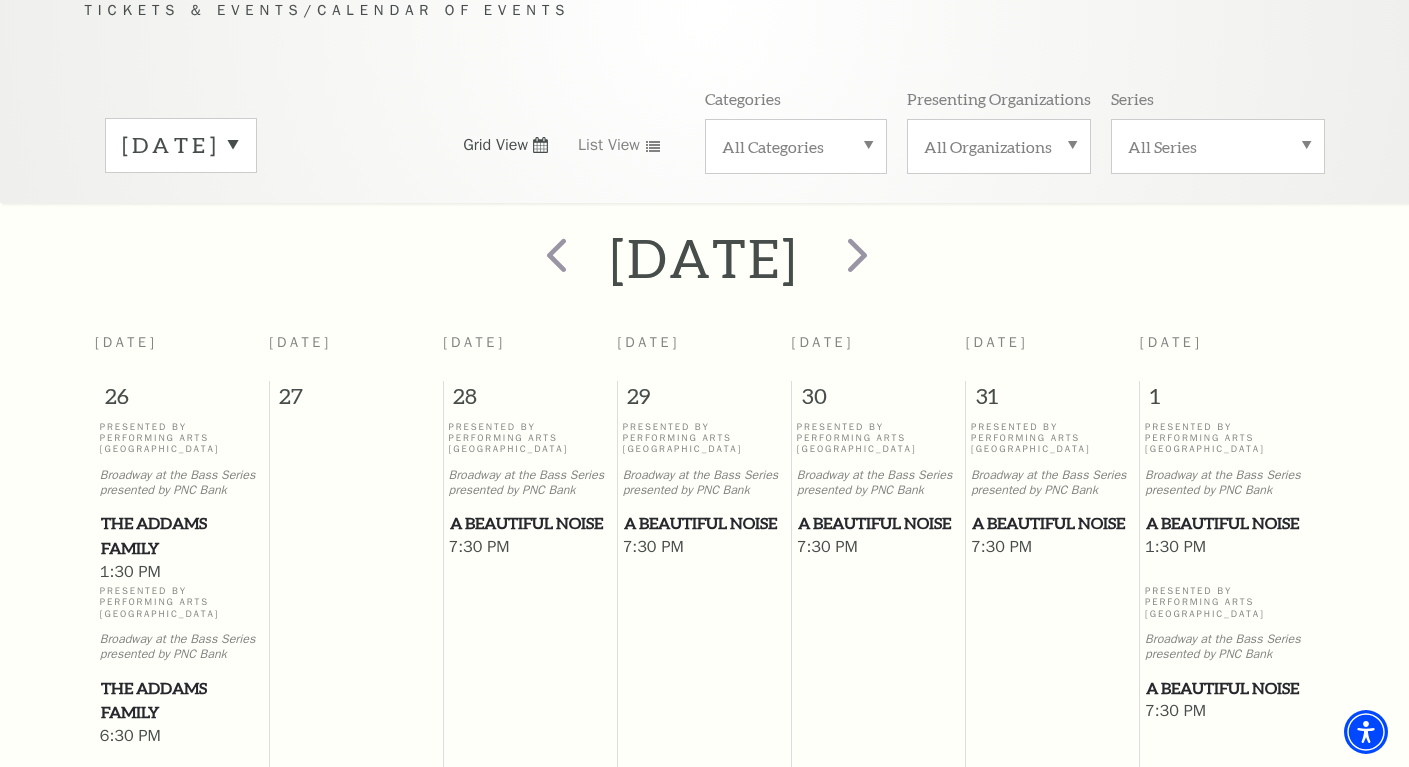 click on "A Beautiful Noise" at bounding box center (531, 523) 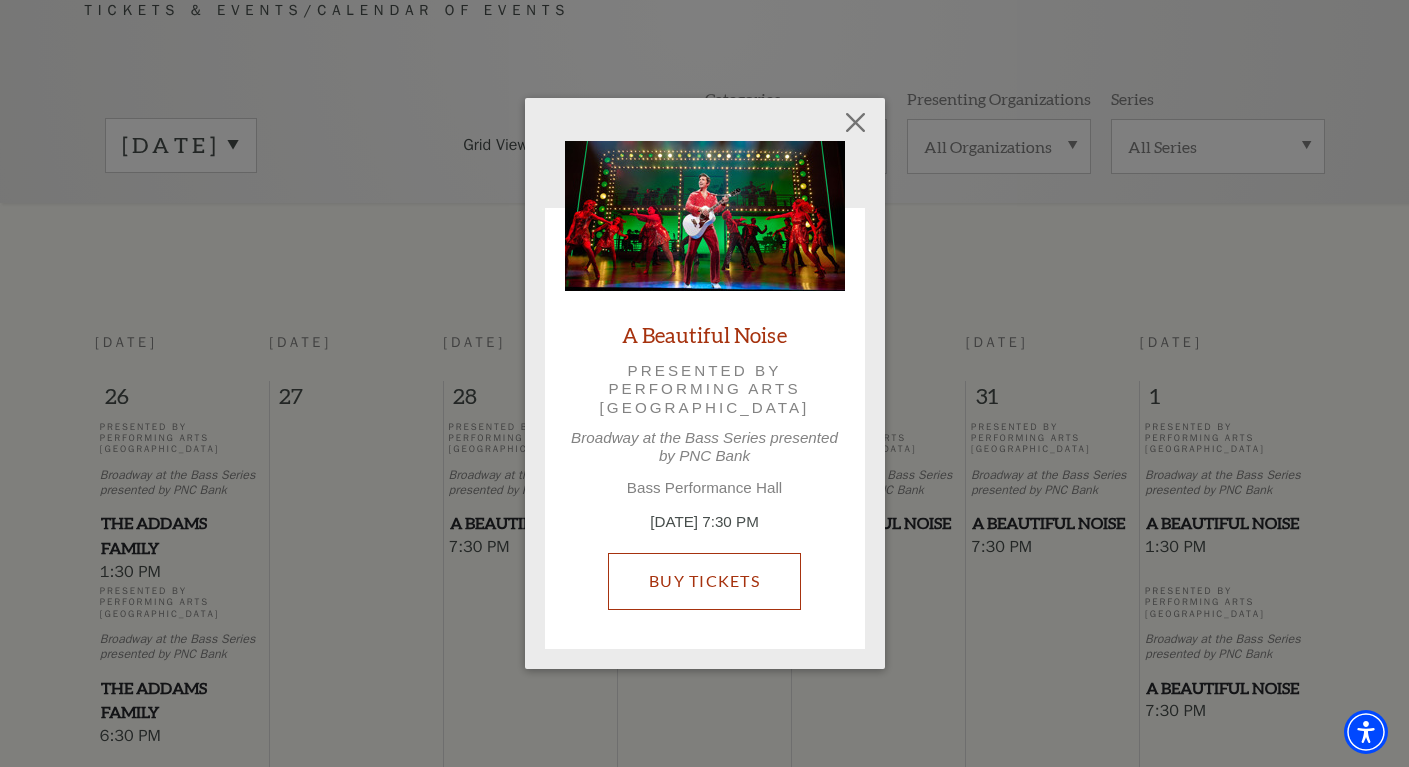 click on "Buy Tickets" at bounding box center (704, 581) 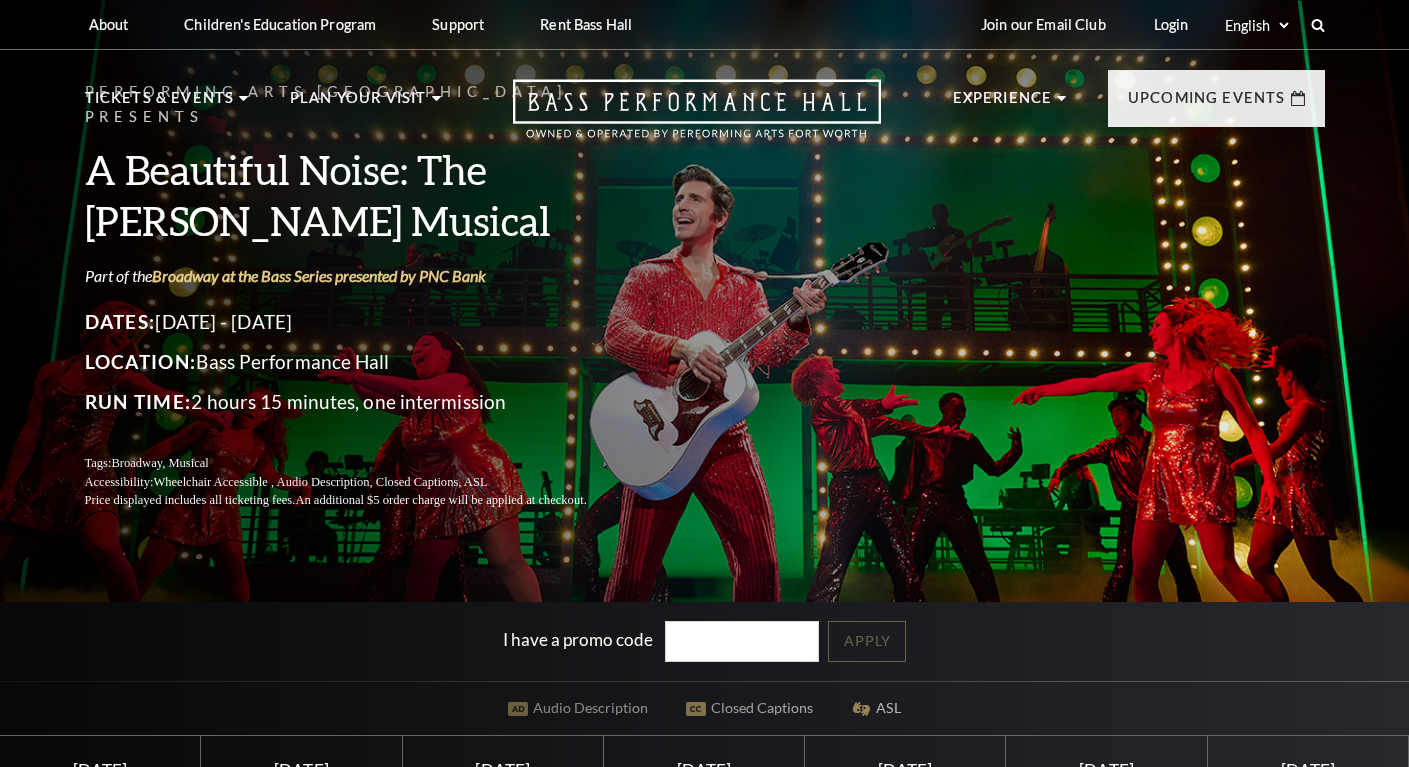 scroll, scrollTop: 0, scrollLeft: 0, axis: both 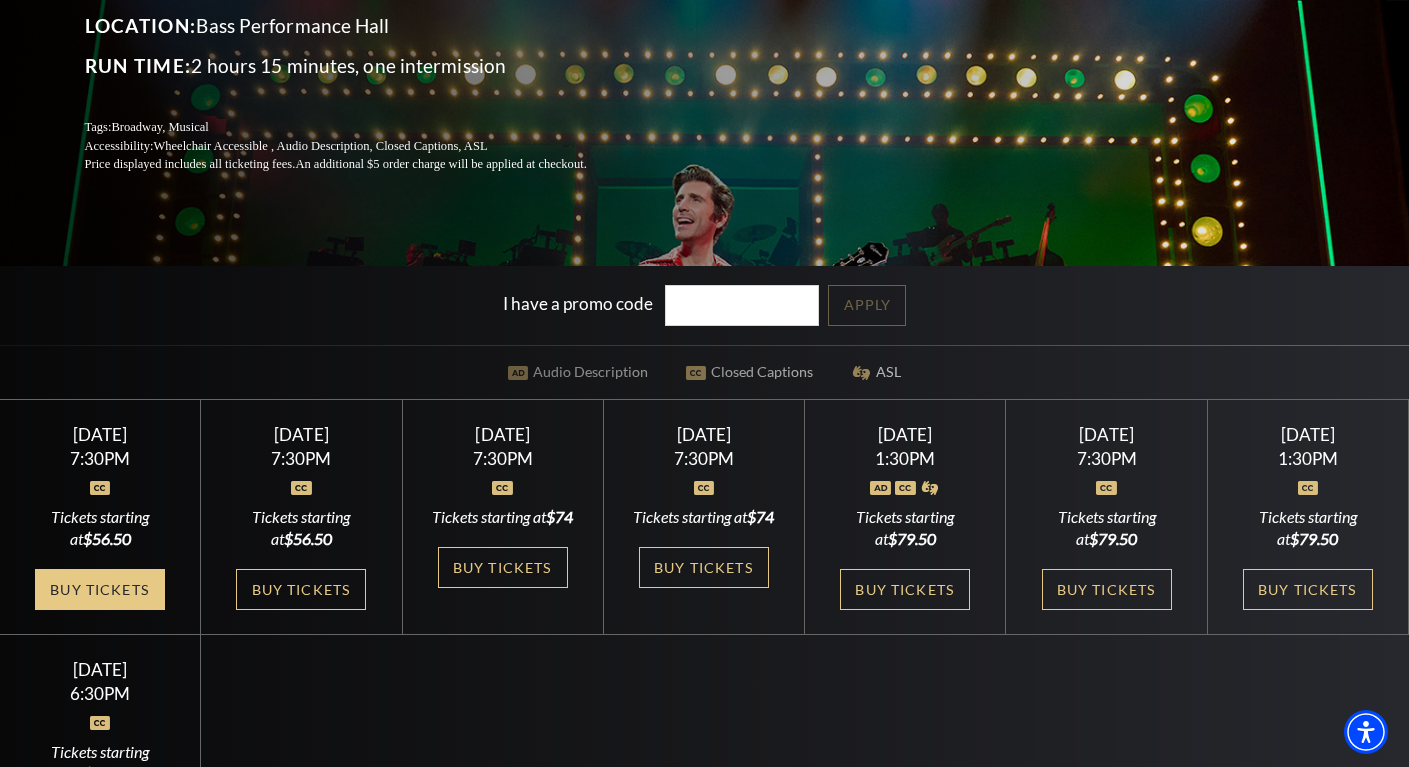 click on "Buy Tickets" at bounding box center (100, 589) 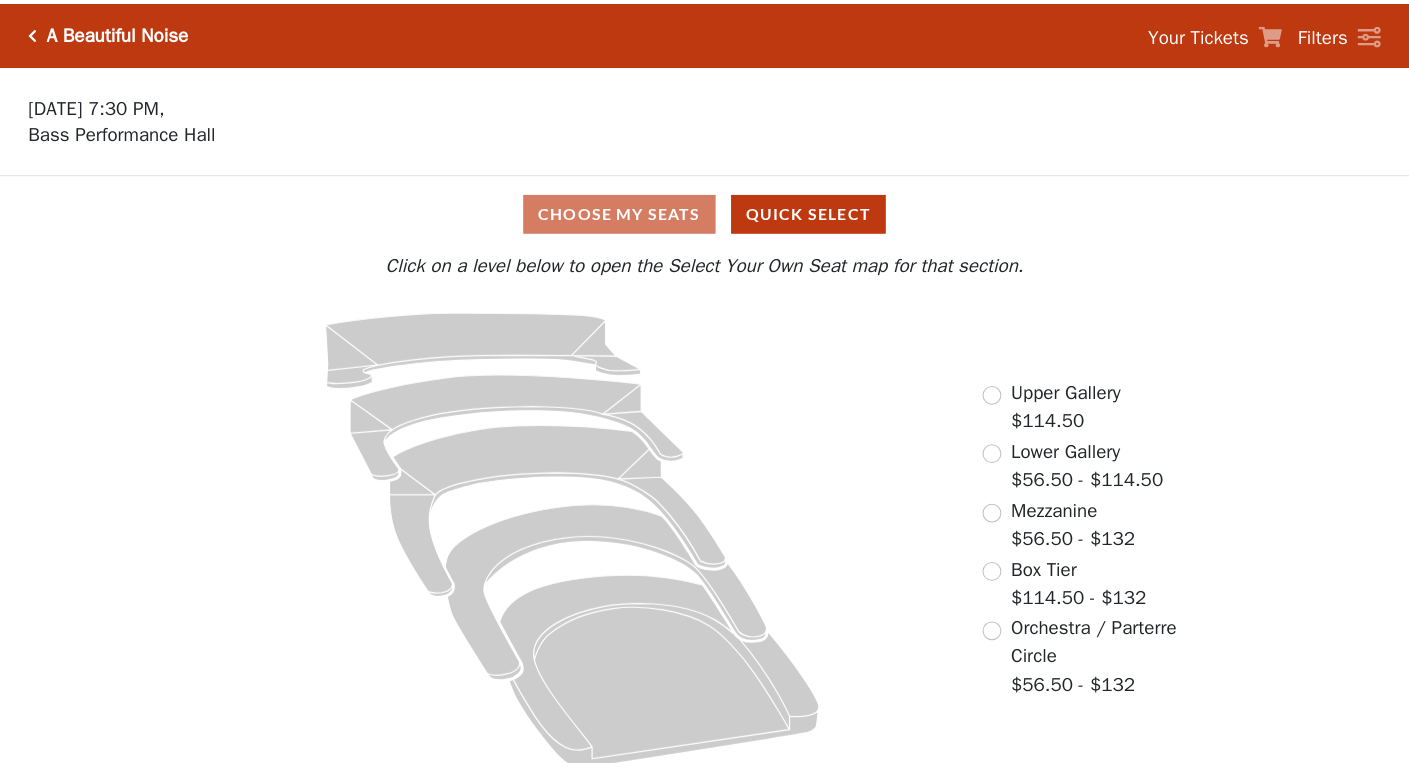 scroll, scrollTop: 0, scrollLeft: 0, axis: both 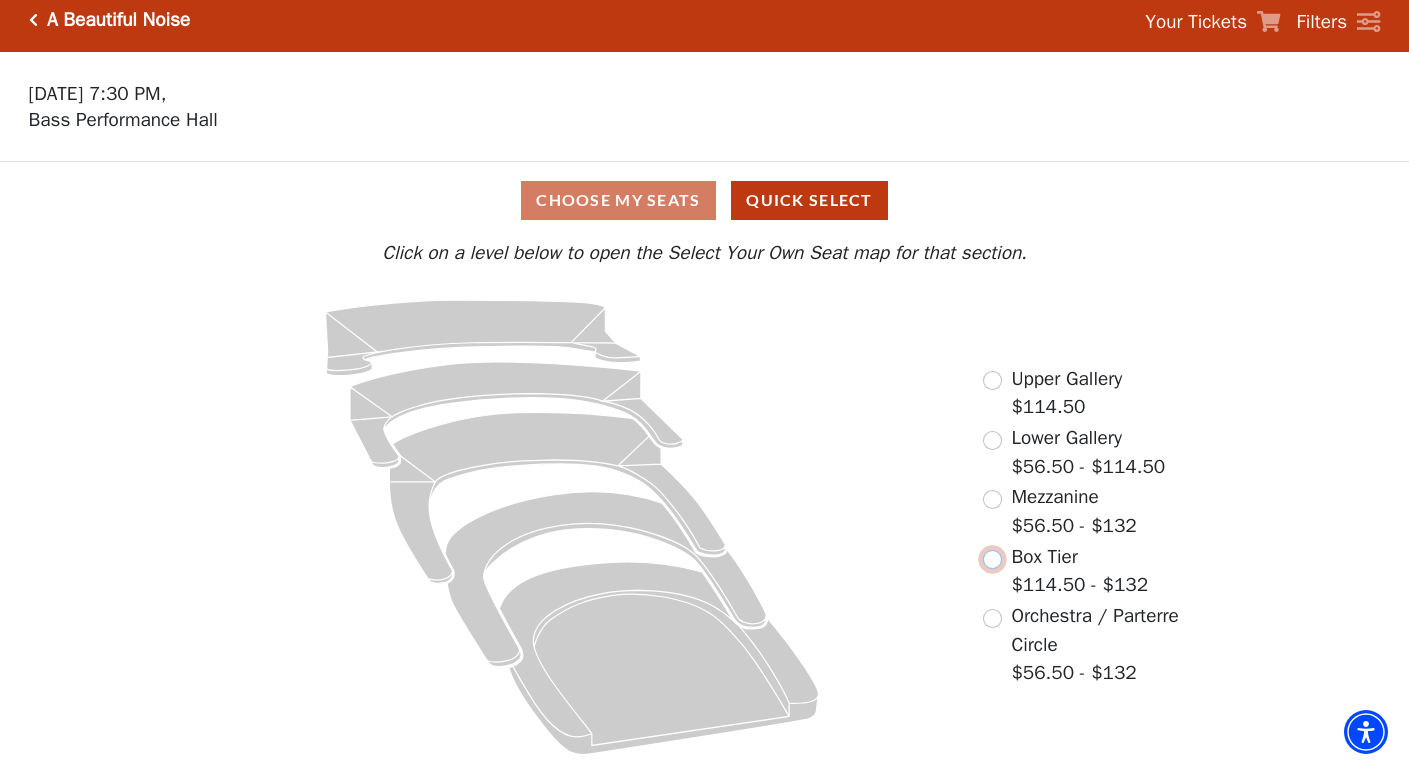 click at bounding box center [992, 559] 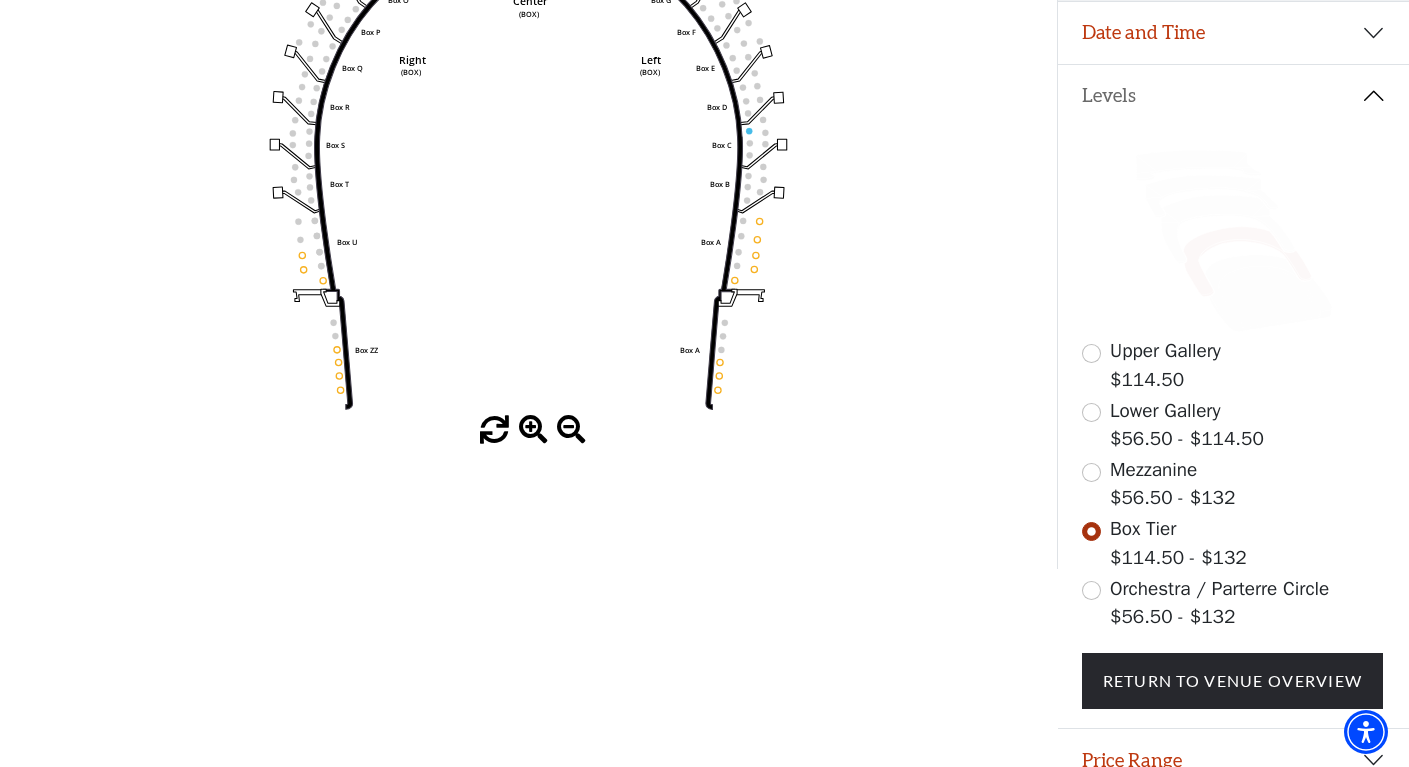 scroll, scrollTop: 369, scrollLeft: 0, axis: vertical 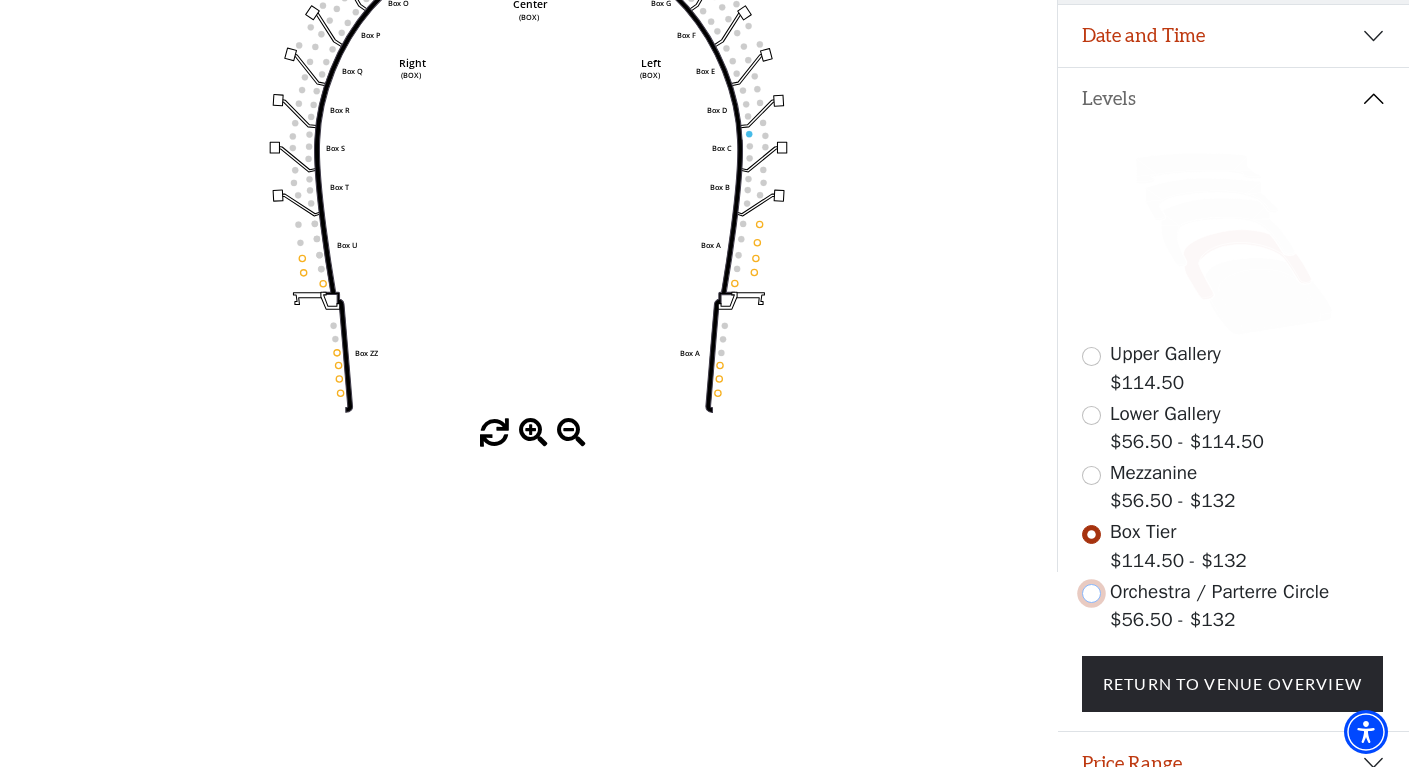 click at bounding box center [1091, 593] 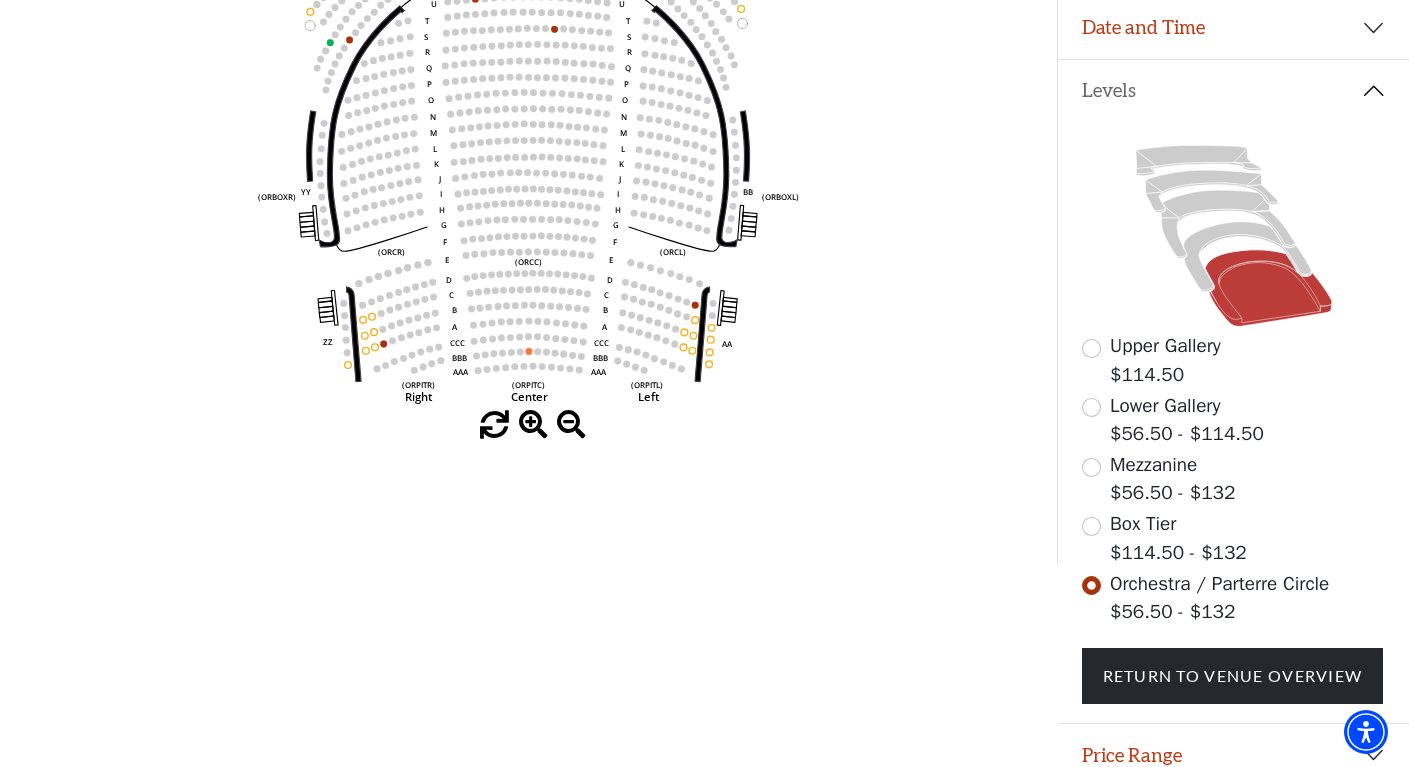scroll, scrollTop: 383, scrollLeft: 0, axis: vertical 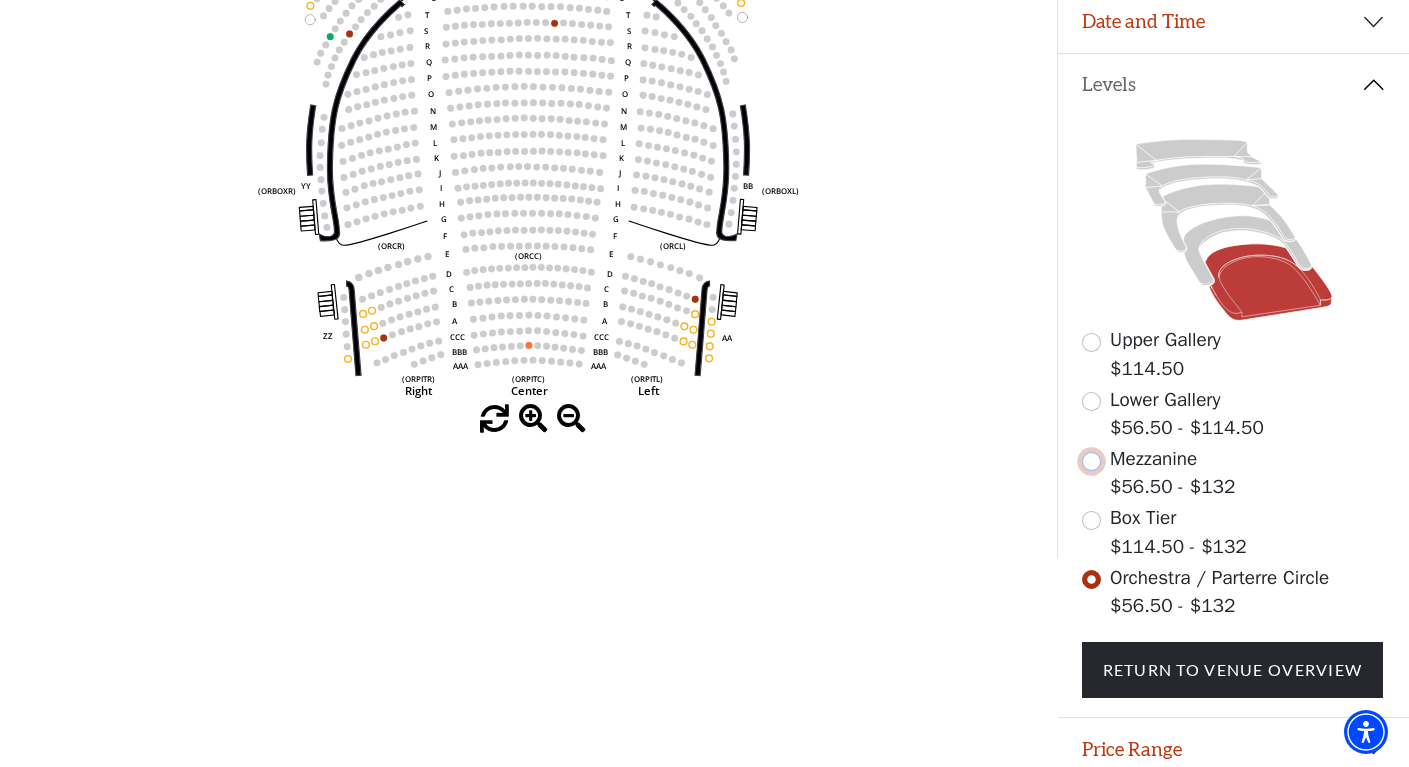 click at bounding box center [1091, 461] 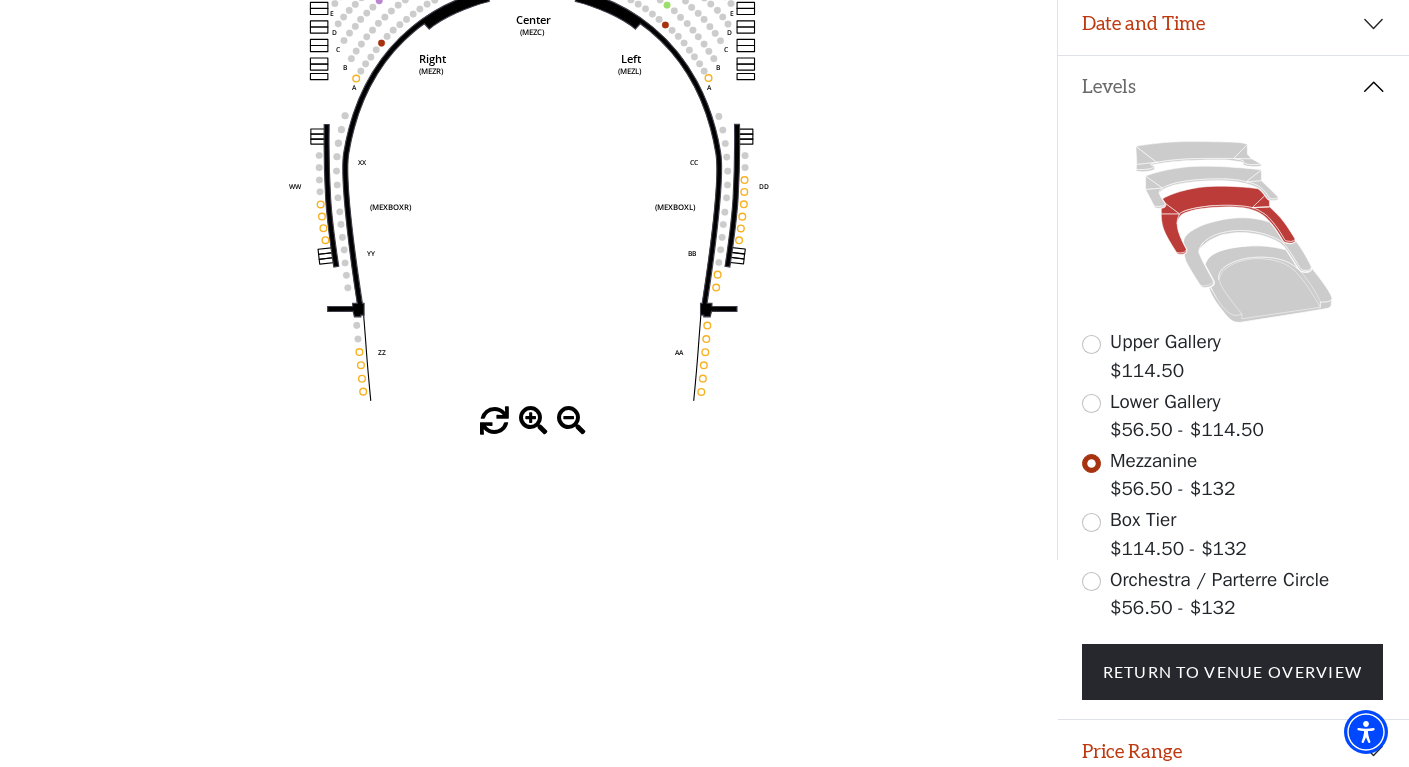 scroll, scrollTop: 405, scrollLeft: 0, axis: vertical 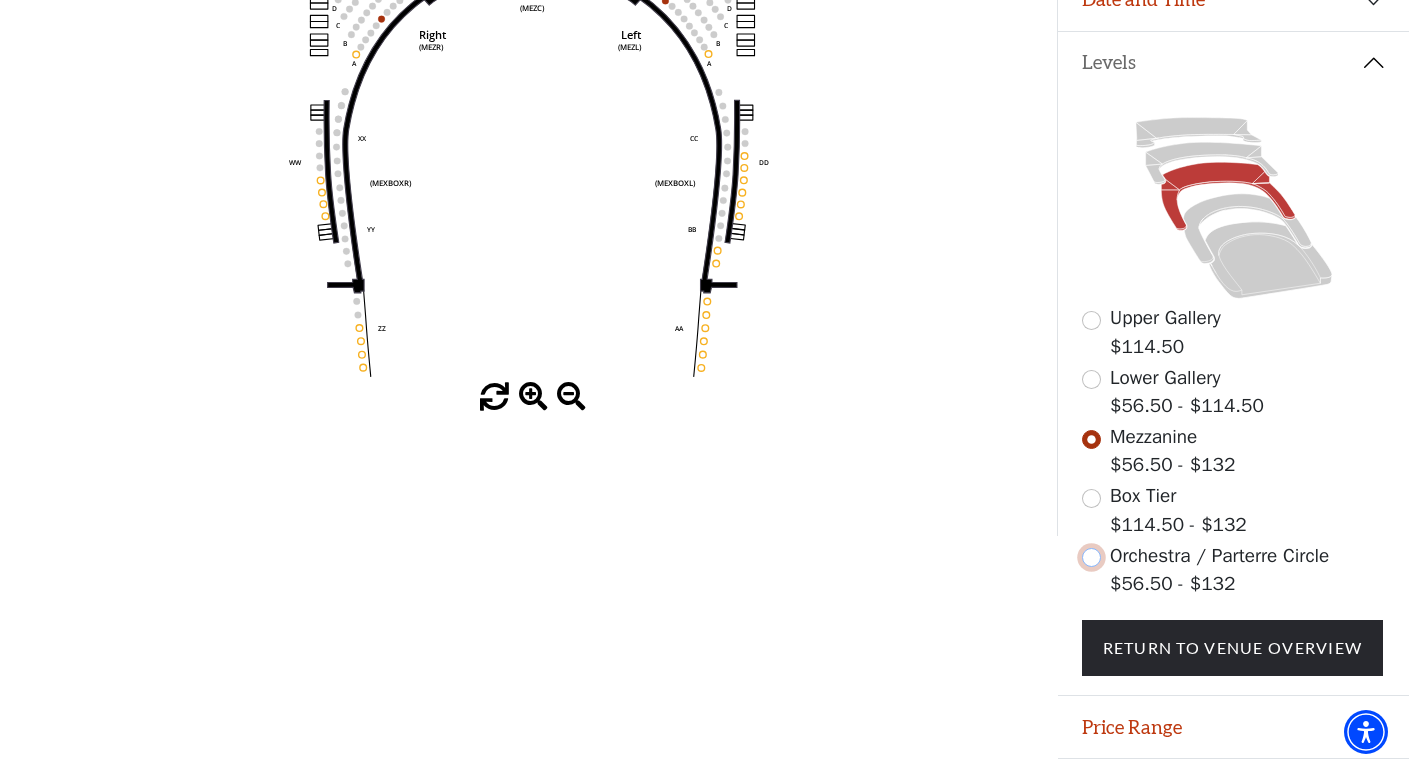 click at bounding box center (1091, 557) 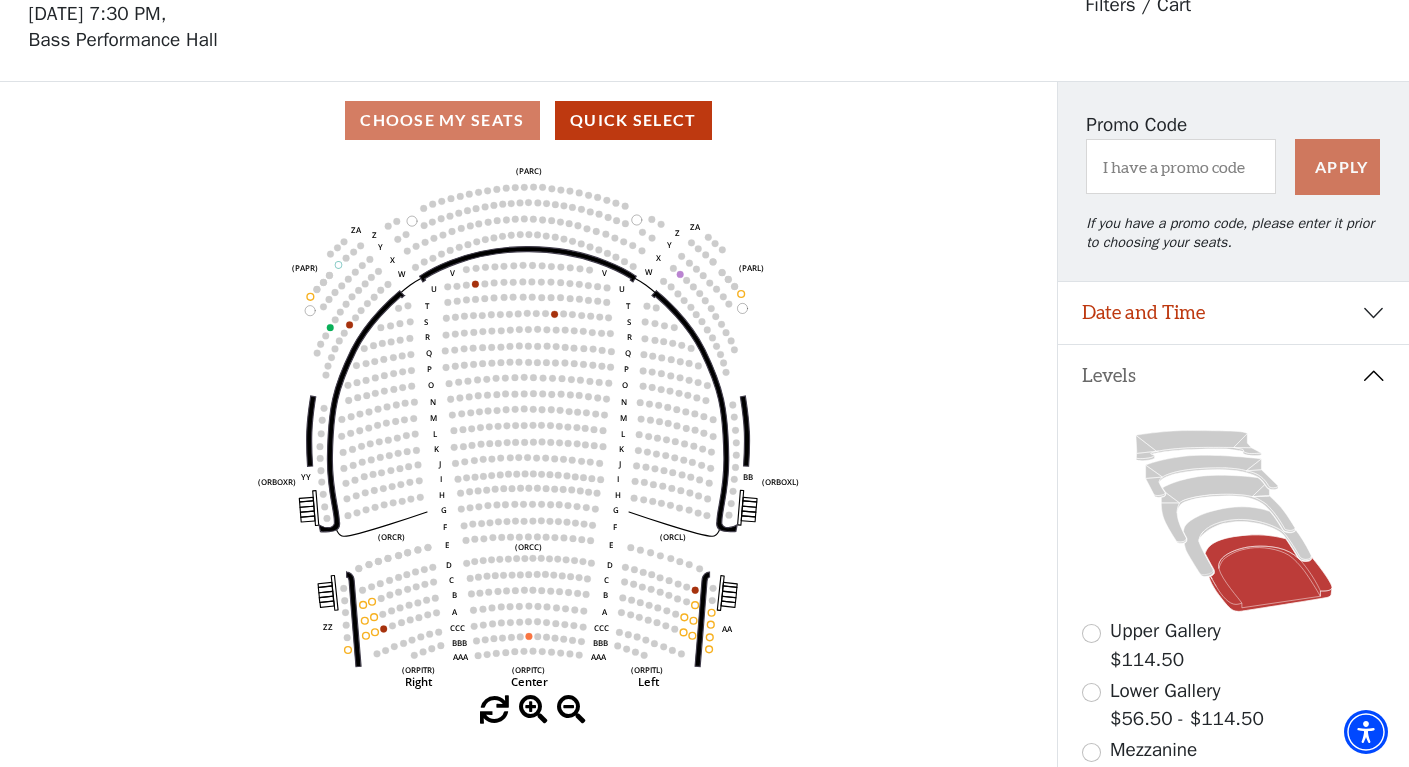scroll, scrollTop: 101, scrollLeft: 0, axis: vertical 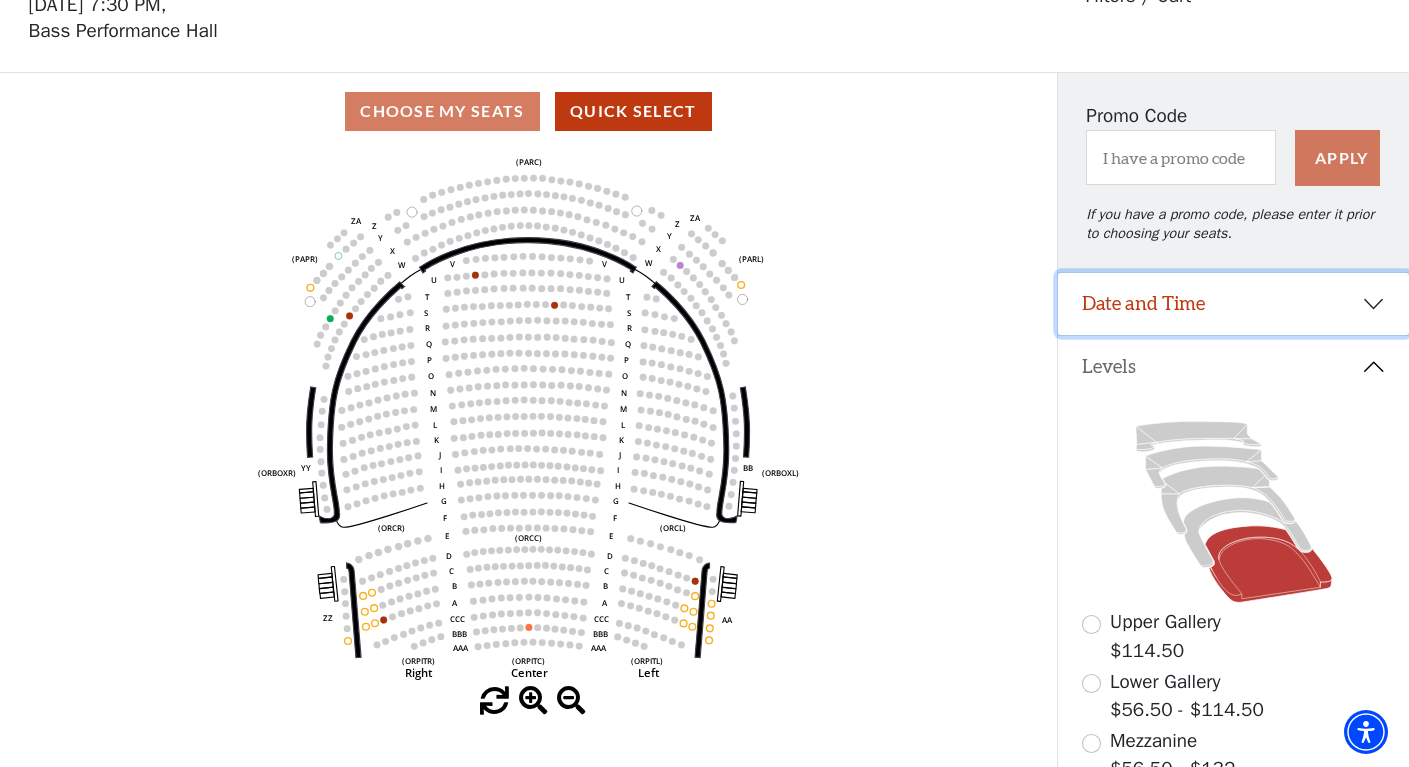click on "Date and Time" at bounding box center [1233, 304] 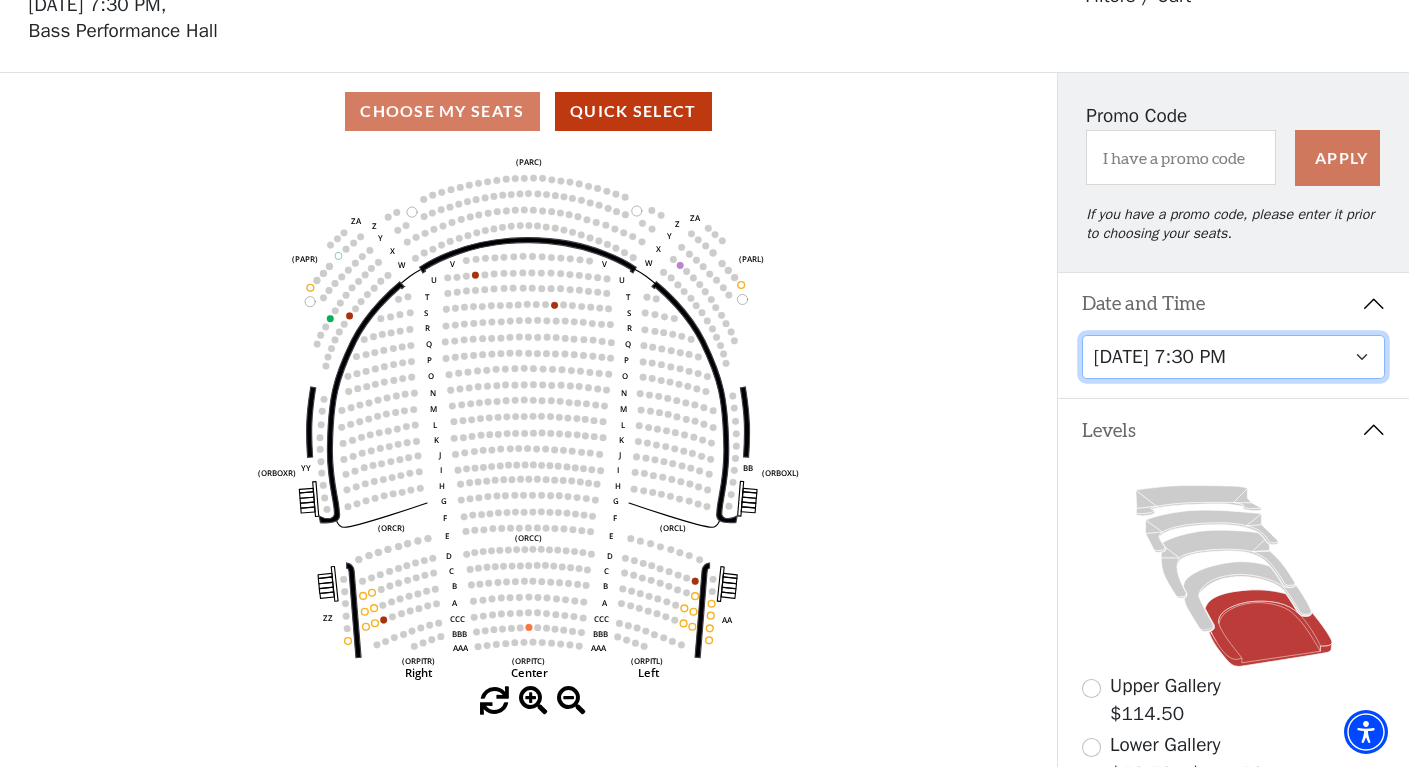 click on "[DATE] 7:30 PM [DATE] 7:30 PM [DATE] 7:30 PM [DATE] 7:30 PM [DATE] 1:30 PM [DATE] 7:30 PM [DATE] 1:30 PM [DATE] 6:30 PM" at bounding box center (1234, 357) 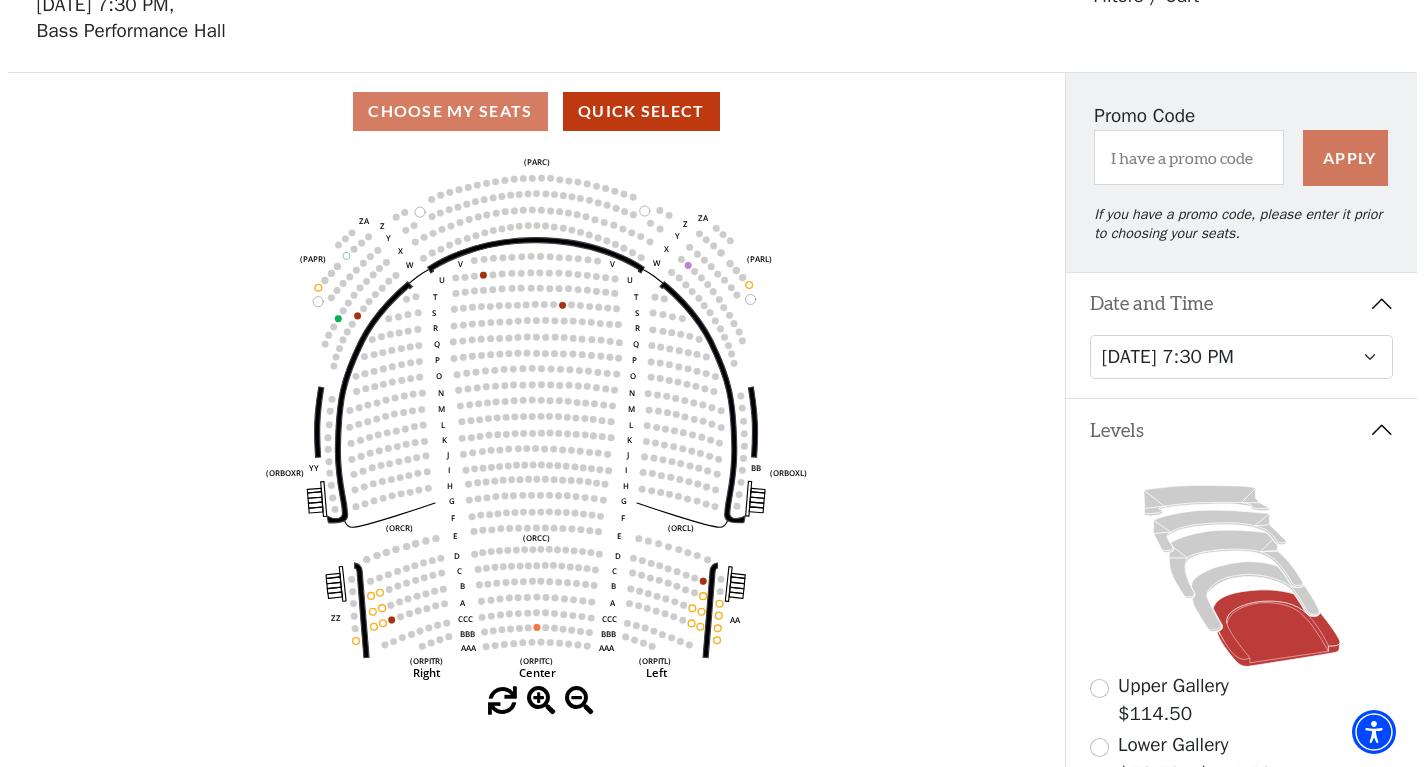 scroll, scrollTop: 0, scrollLeft: 0, axis: both 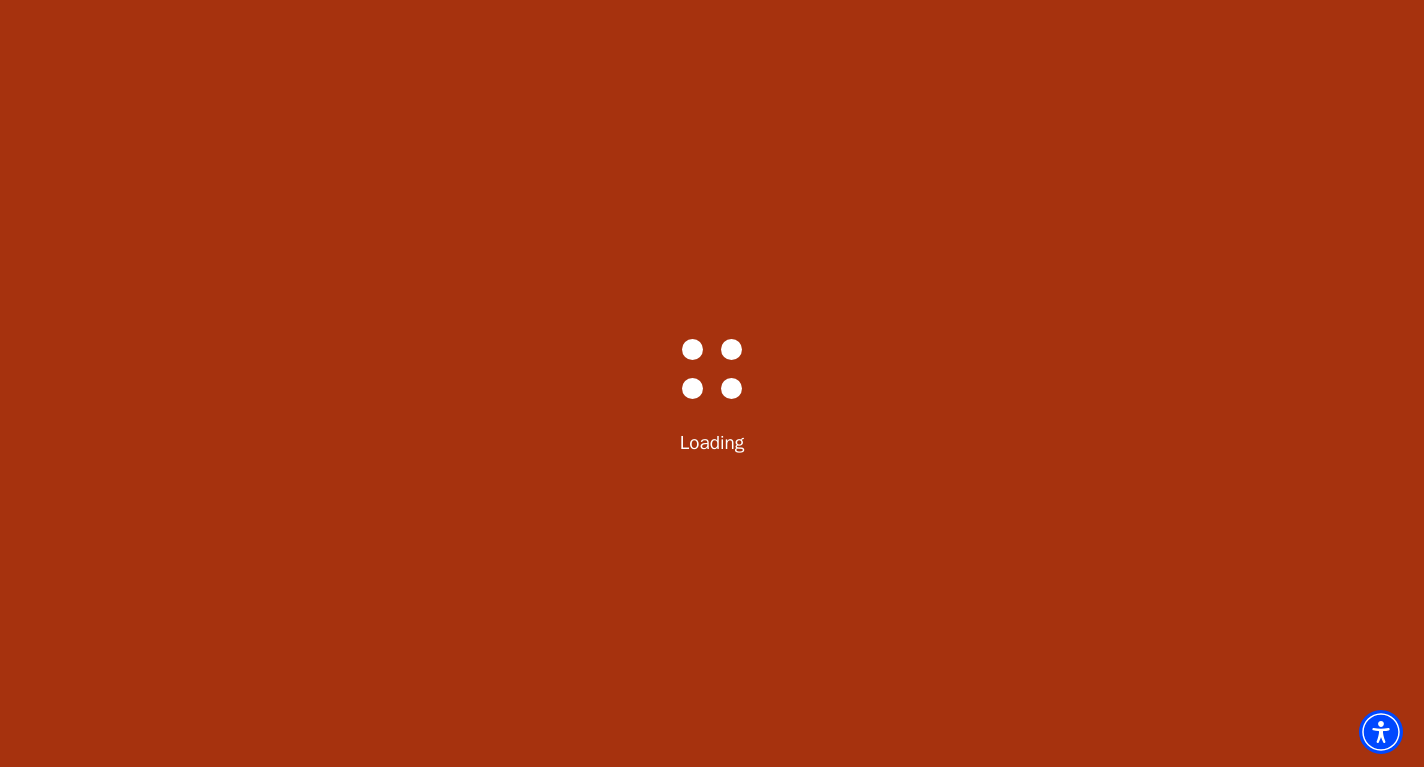 select on "6221" 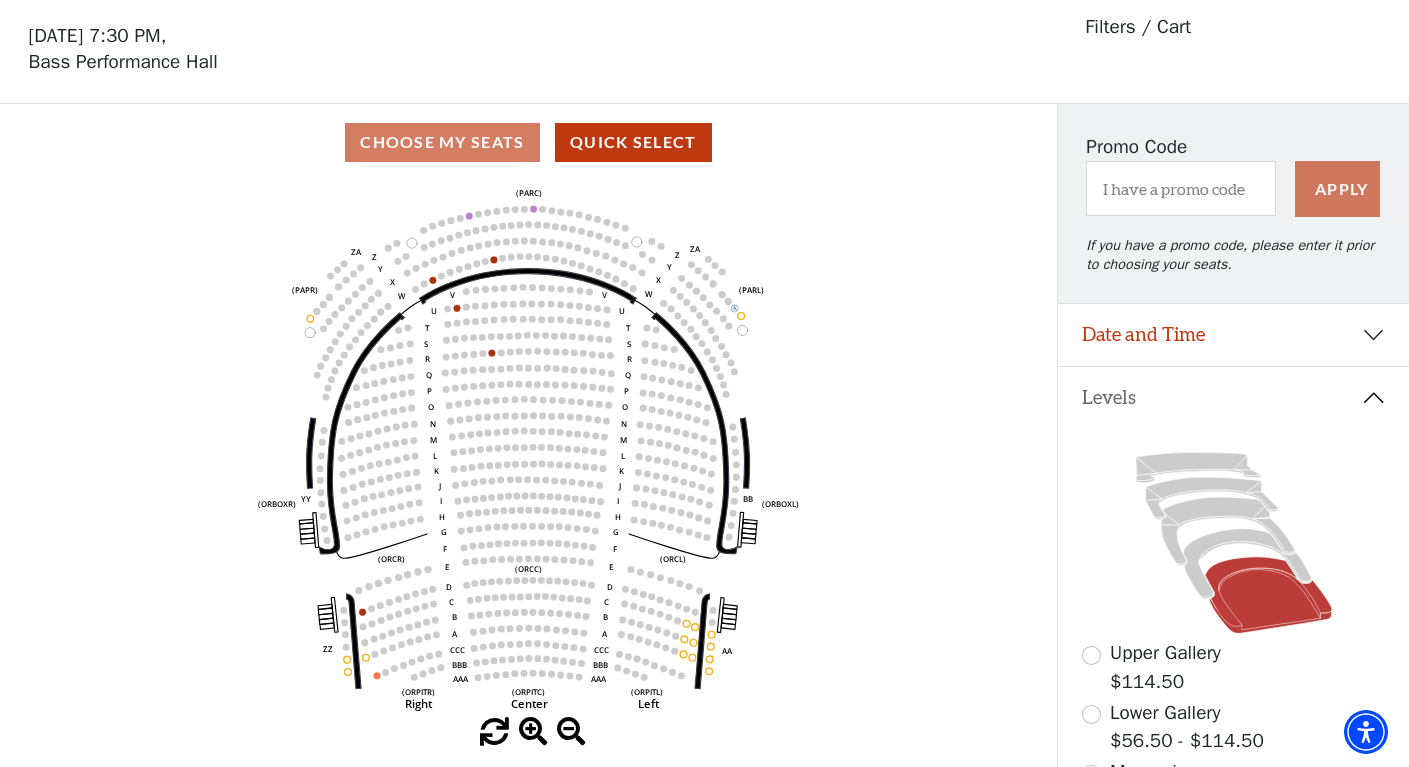 scroll, scrollTop: 92, scrollLeft: 0, axis: vertical 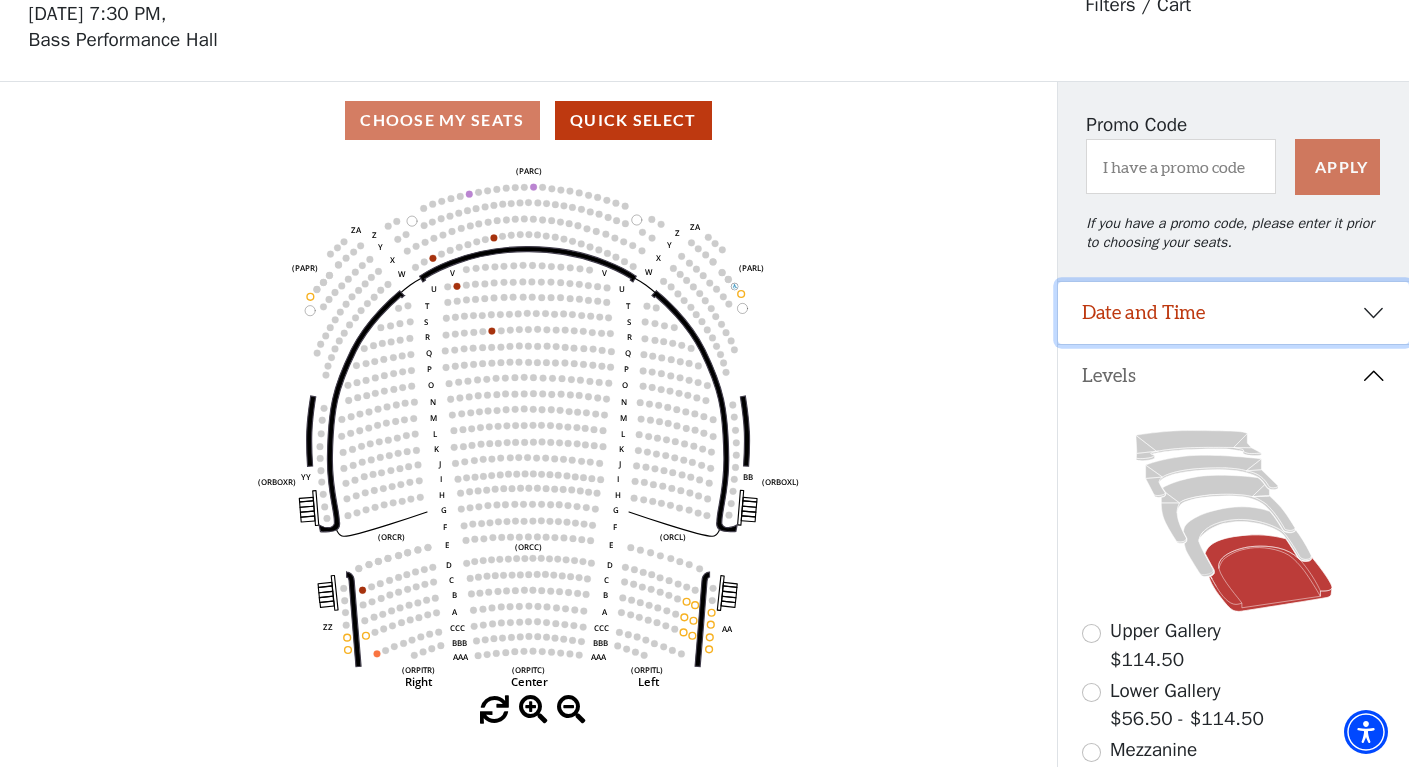 click on "Date and Time" at bounding box center (1233, 313) 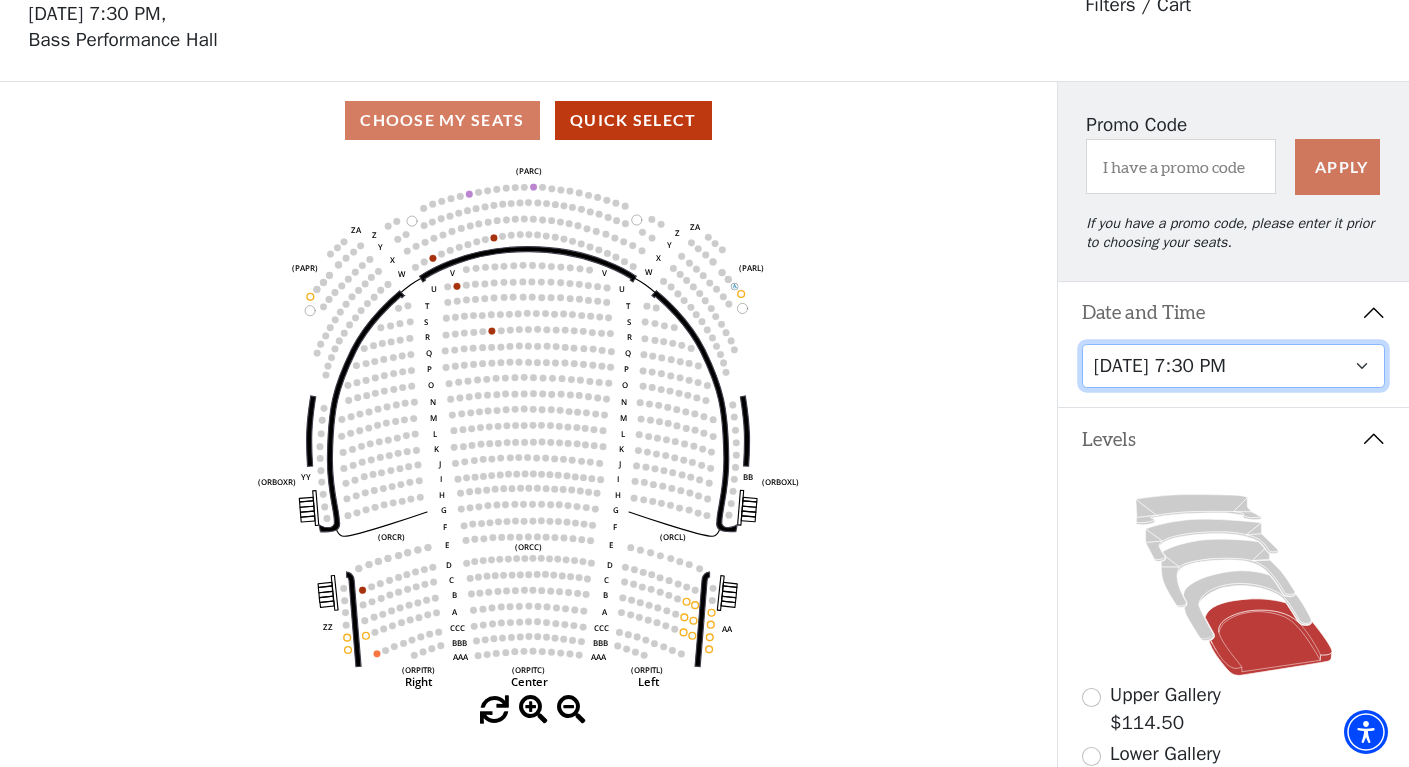 click on "[DATE] 7:30 PM [DATE] 7:30 PM [DATE] 7:30 PM [DATE] 7:30 PM [DATE] 1:30 PM [DATE] 7:30 PM [DATE] 1:30 PM [DATE] 6:30 PM" at bounding box center [1234, 366] 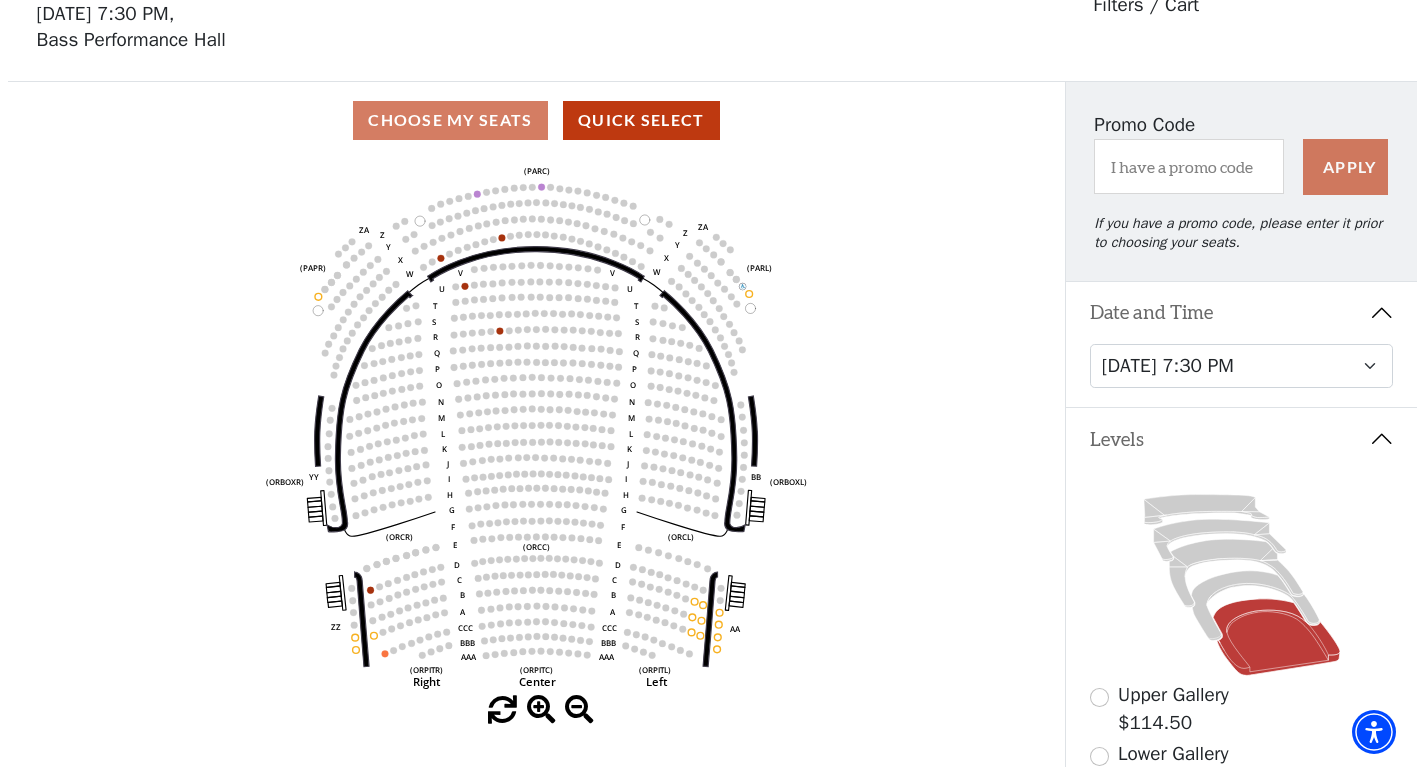scroll, scrollTop: 0, scrollLeft: 0, axis: both 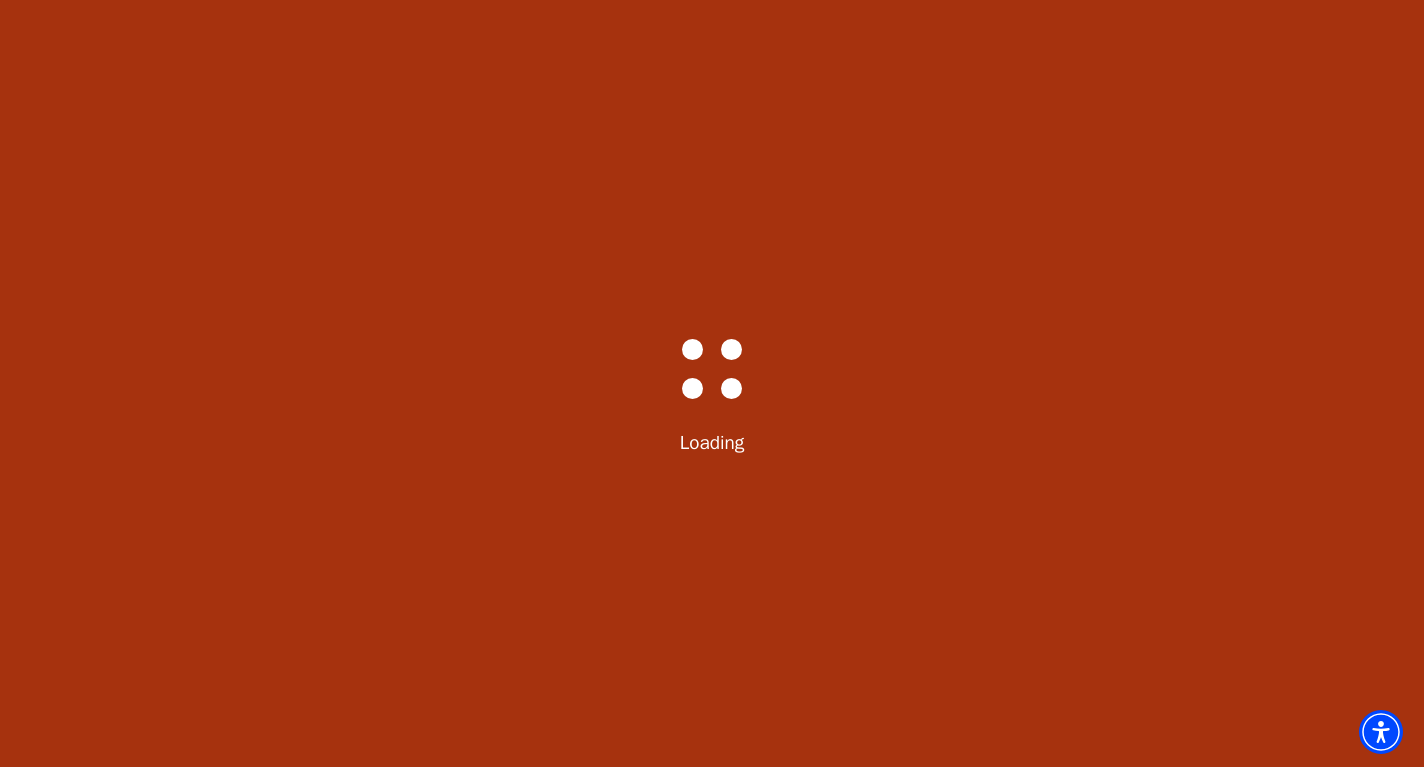 select on "6222" 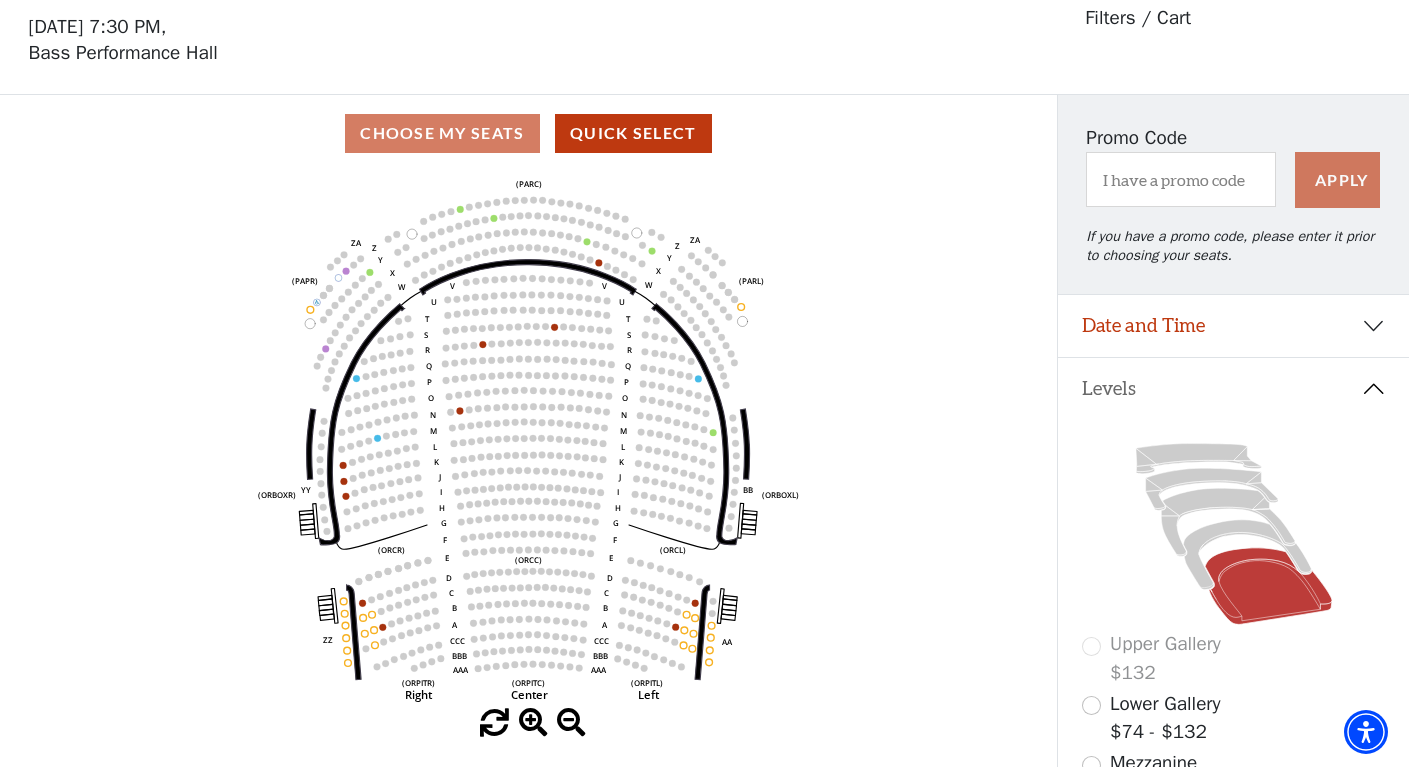 scroll, scrollTop: 92, scrollLeft: 0, axis: vertical 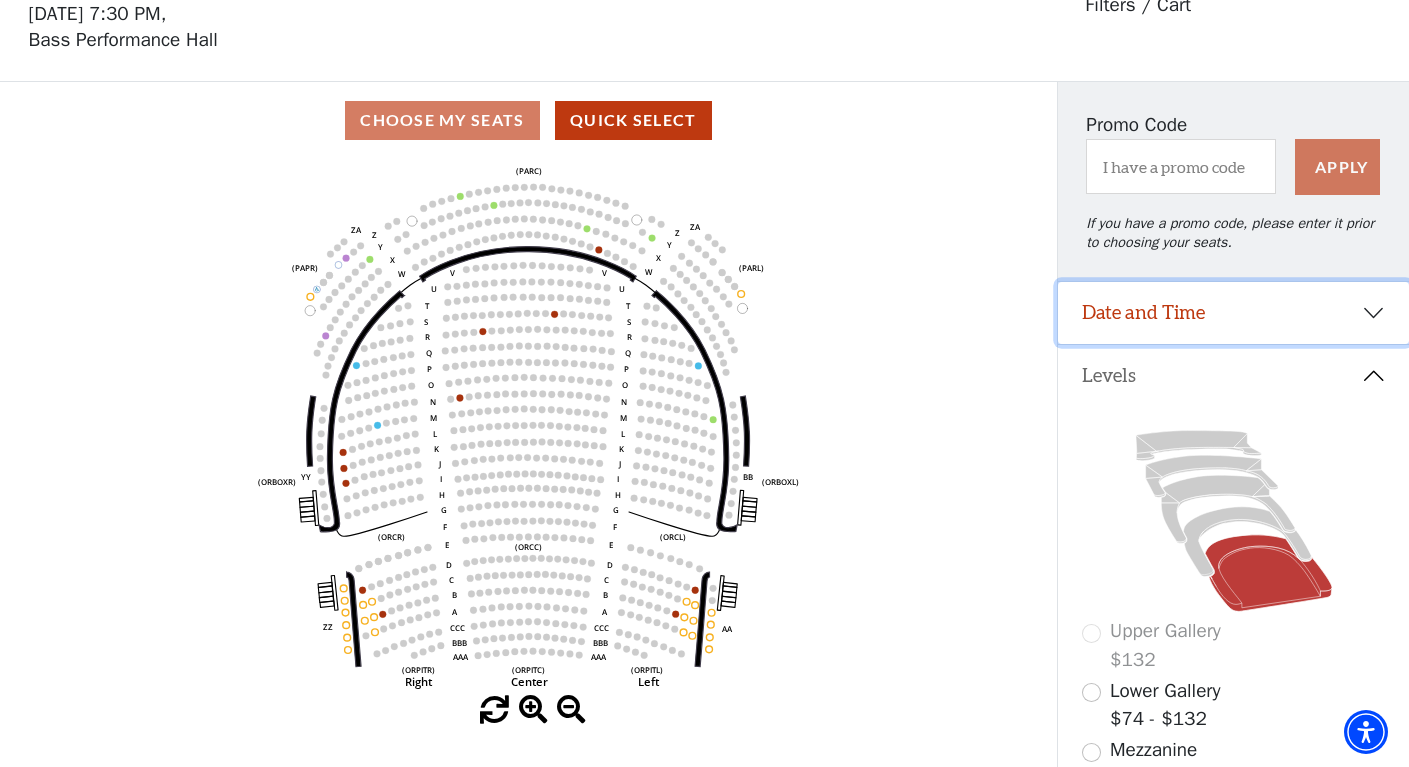 click on "Date and Time" at bounding box center [1233, 313] 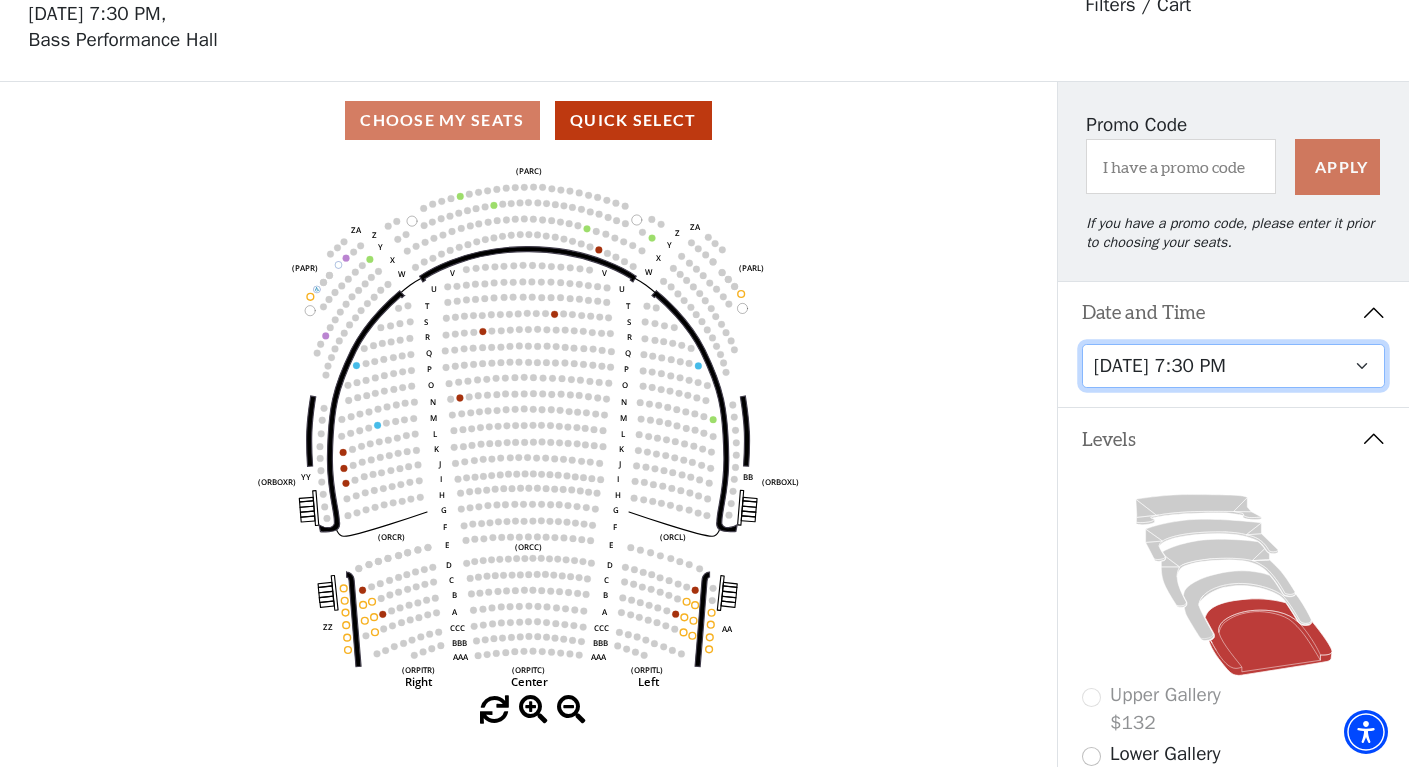 click on "[DATE] 7:30 PM [DATE] 7:30 PM [DATE] 7:30 PM [DATE] 7:30 PM [DATE] 1:30 PM [DATE] 7:30 PM [DATE] 1:30 PM [DATE] 6:30 PM" at bounding box center (1234, 366) 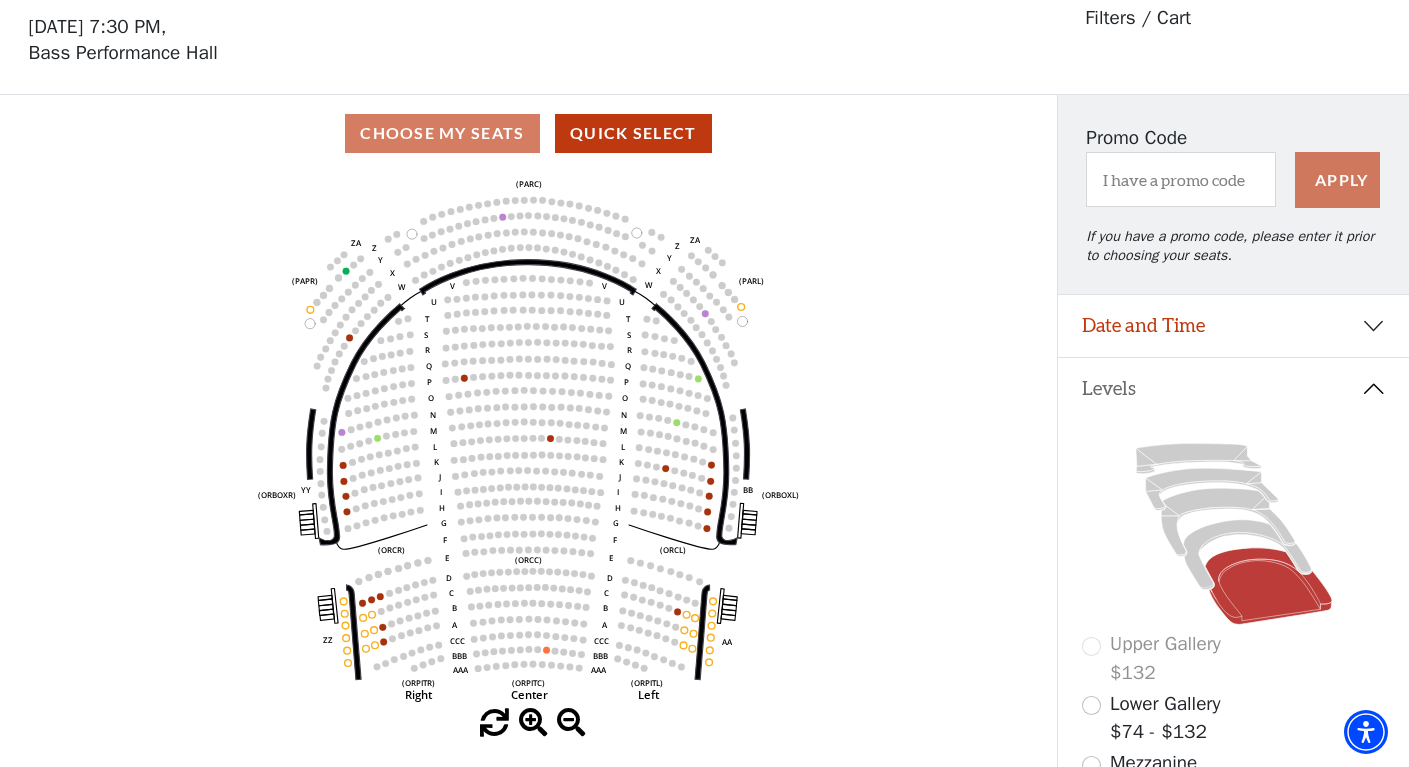 scroll, scrollTop: 92, scrollLeft: 0, axis: vertical 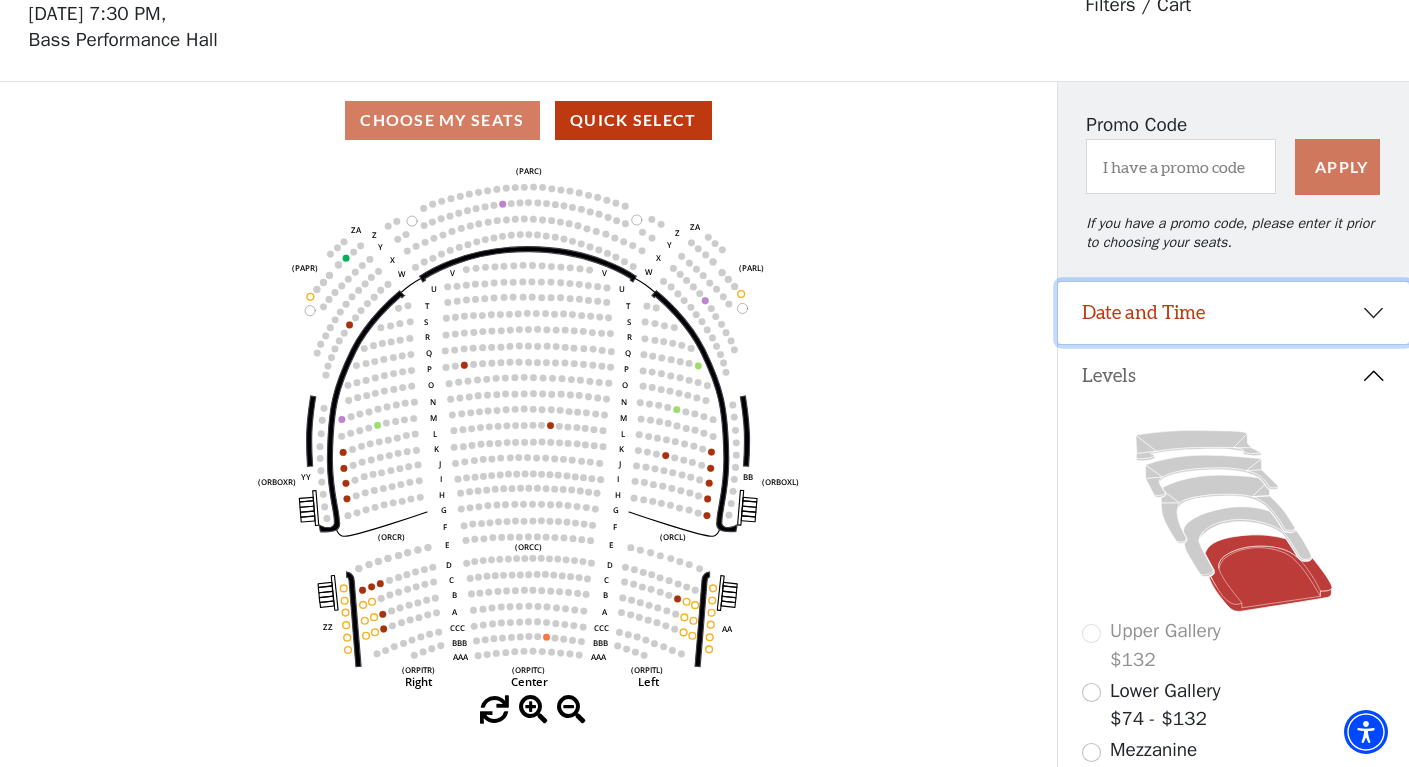 click on "Date and Time" at bounding box center (1233, 313) 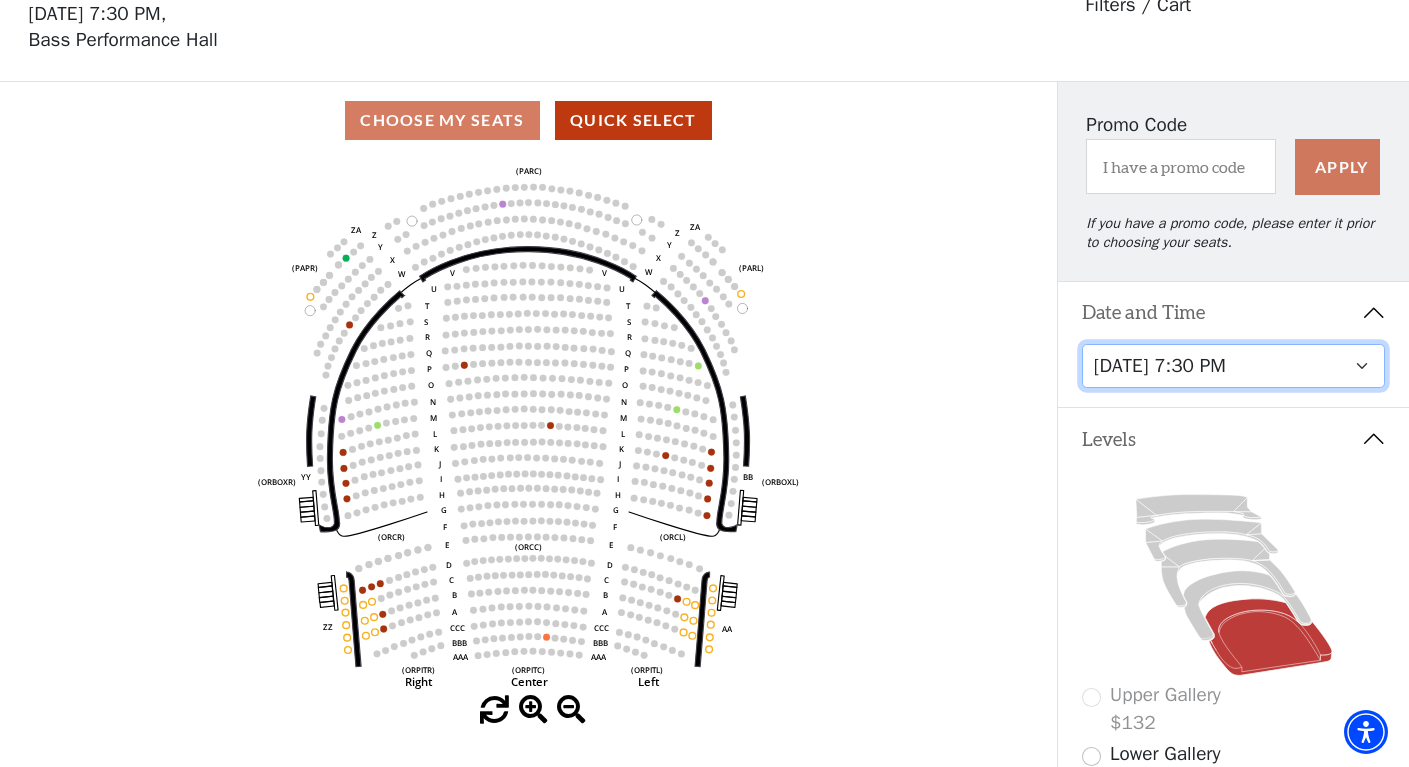 click on "[DATE] 7:30 PM [DATE] 7:30 PM [DATE] 7:30 PM [DATE] 7:30 PM [DATE] 1:30 PM [DATE] 7:30 PM [DATE] 1:30 PM [DATE] 6:30 PM" at bounding box center (1234, 366) 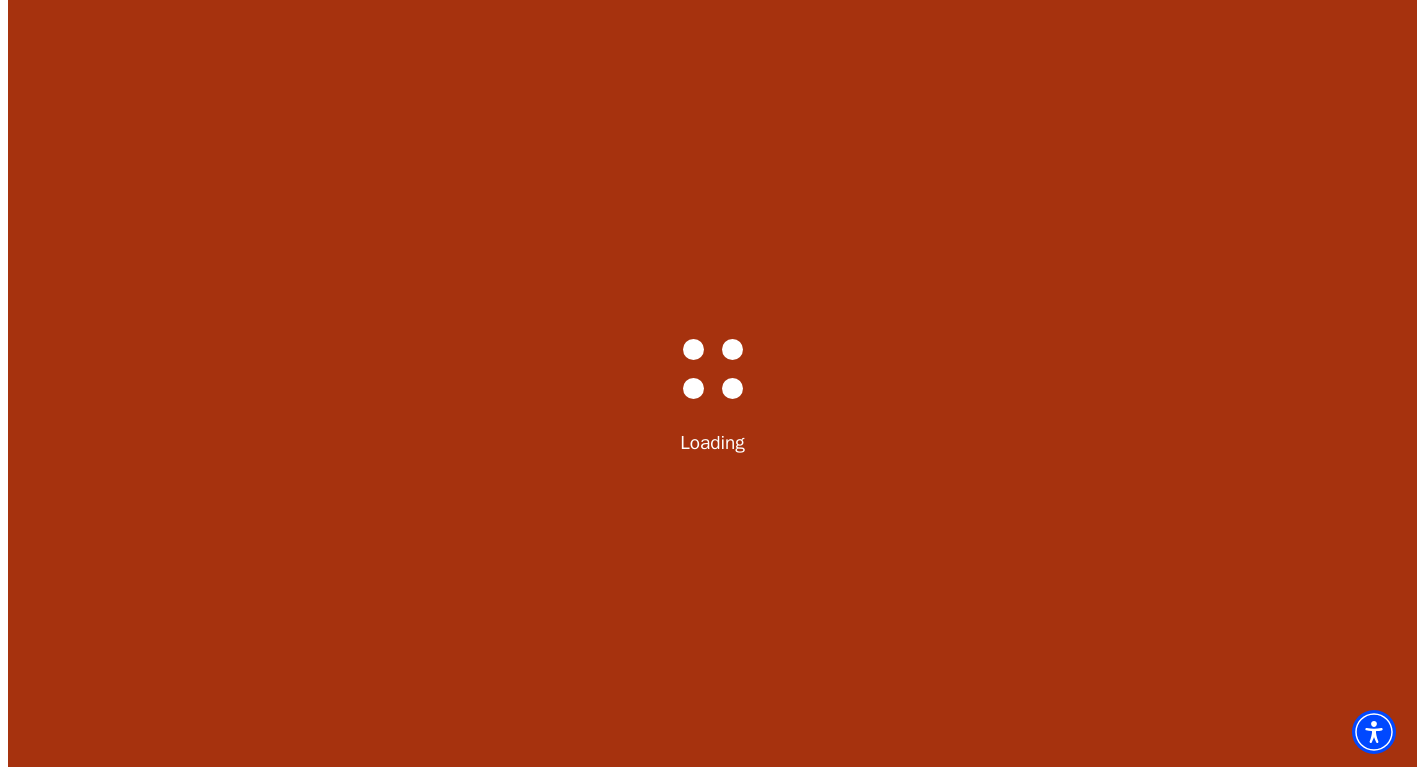 scroll, scrollTop: 0, scrollLeft: 0, axis: both 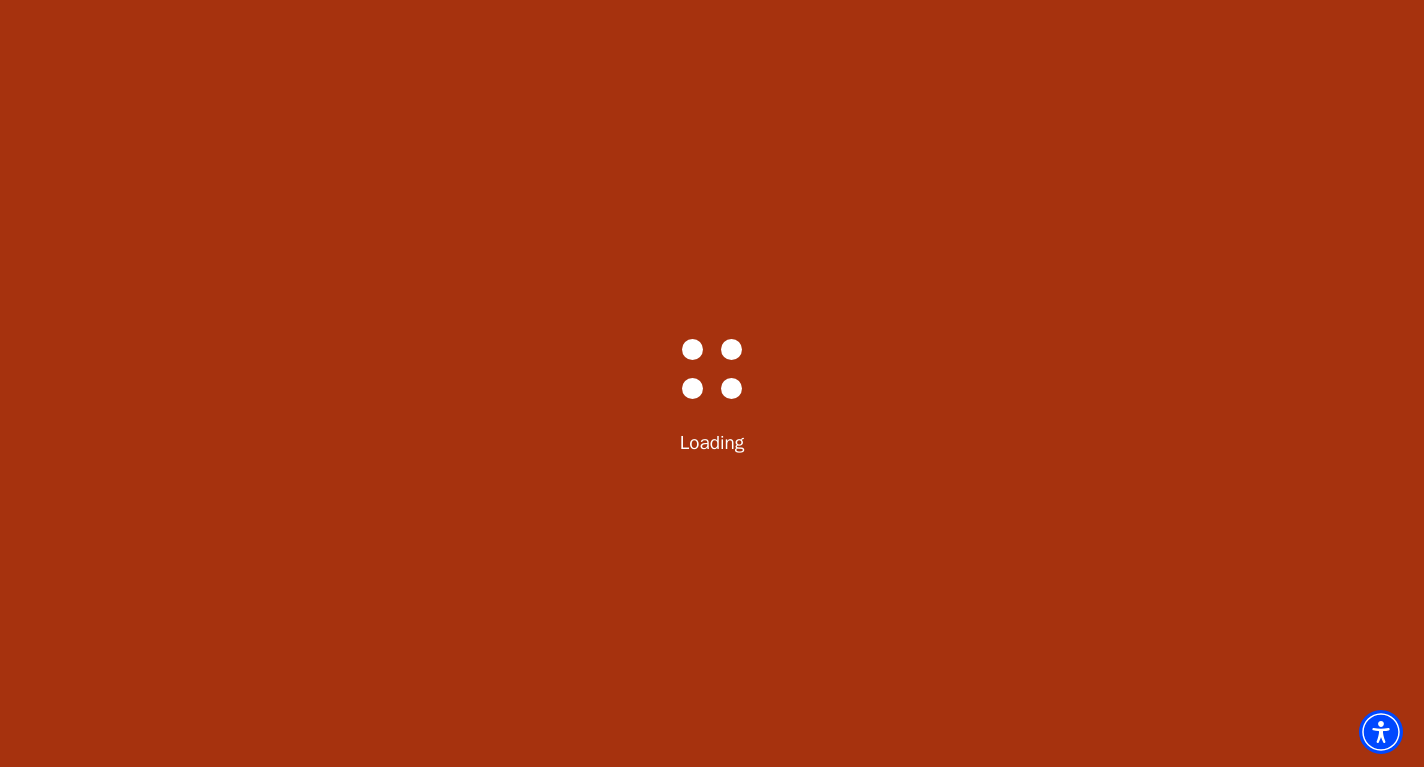 select on "6224" 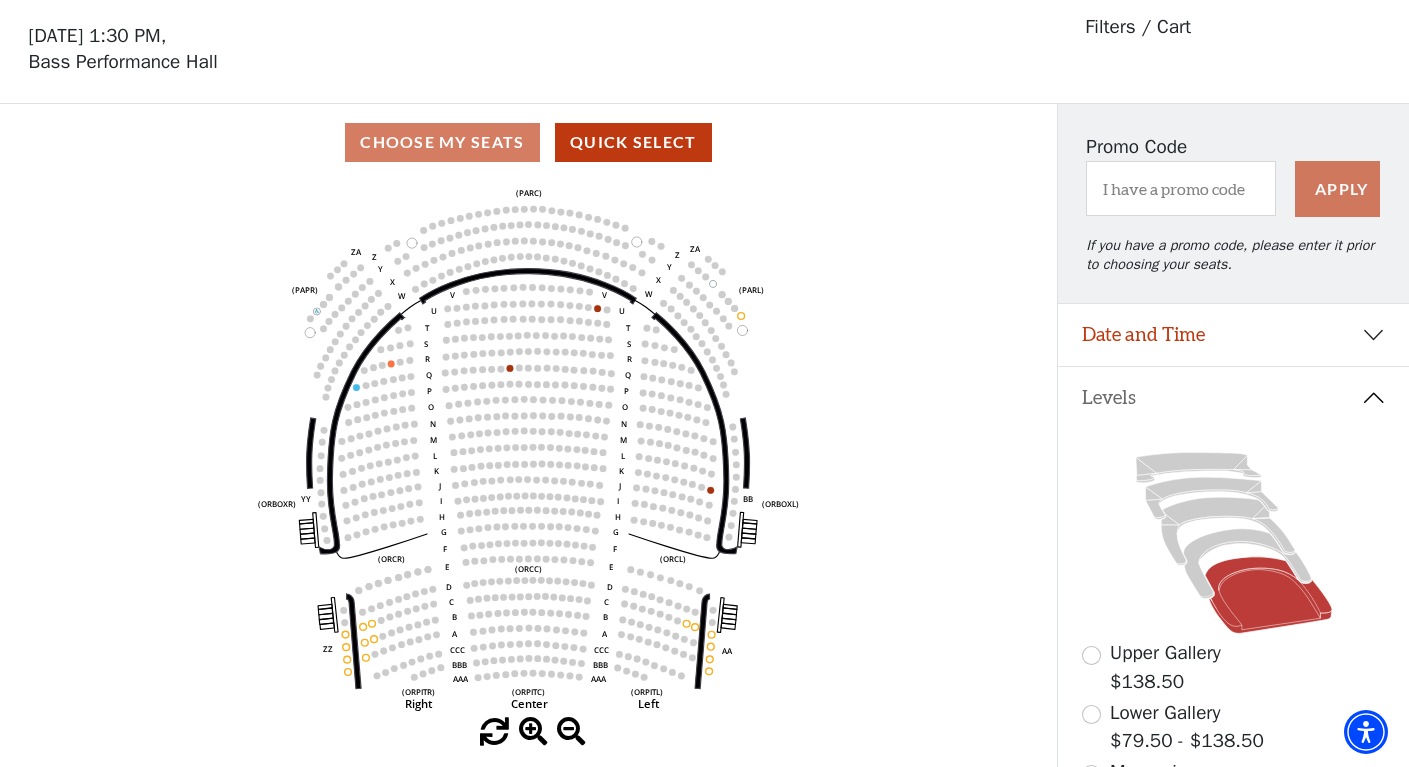 scroll, scrollTop: 92, scrollLeft: 0, axis: vertical 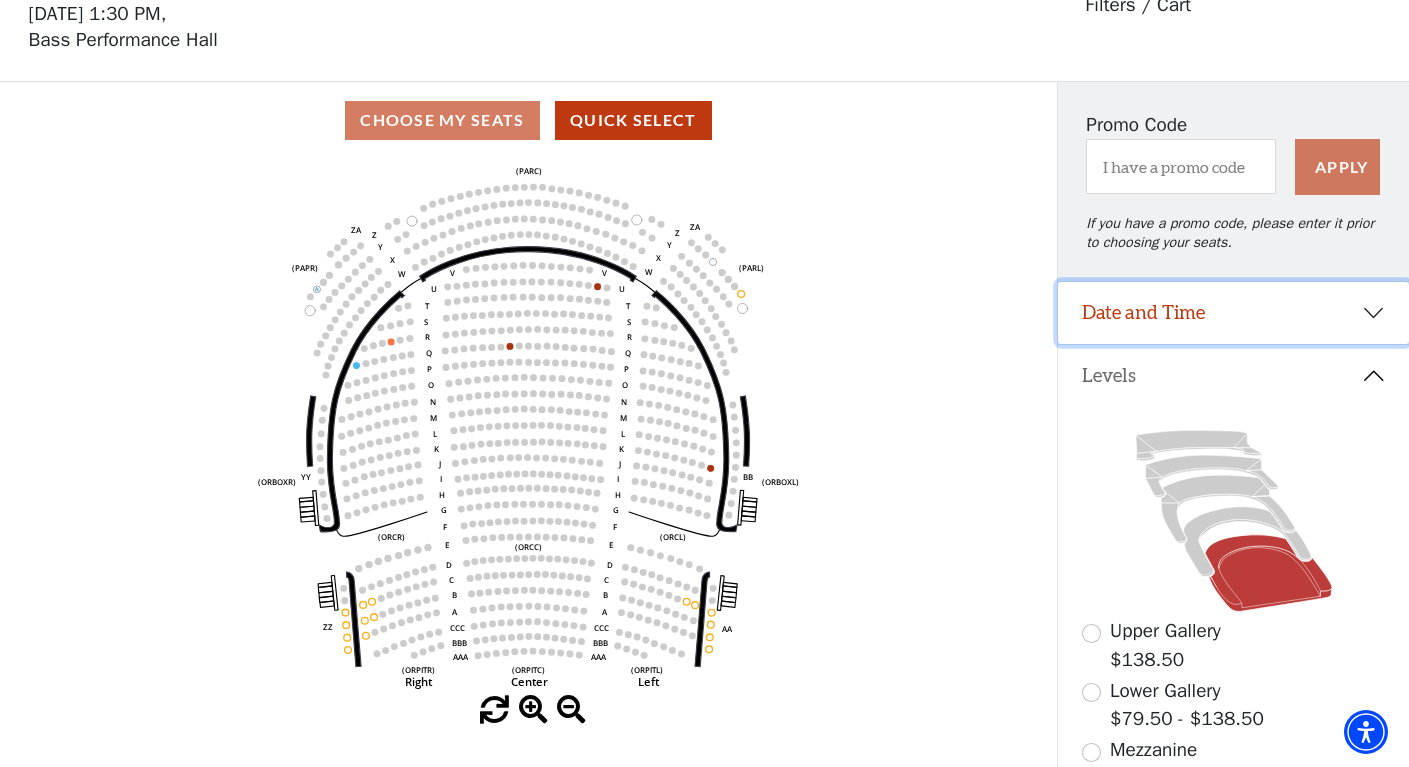 click on "Date and Time" at bounding box center [1233, 313] 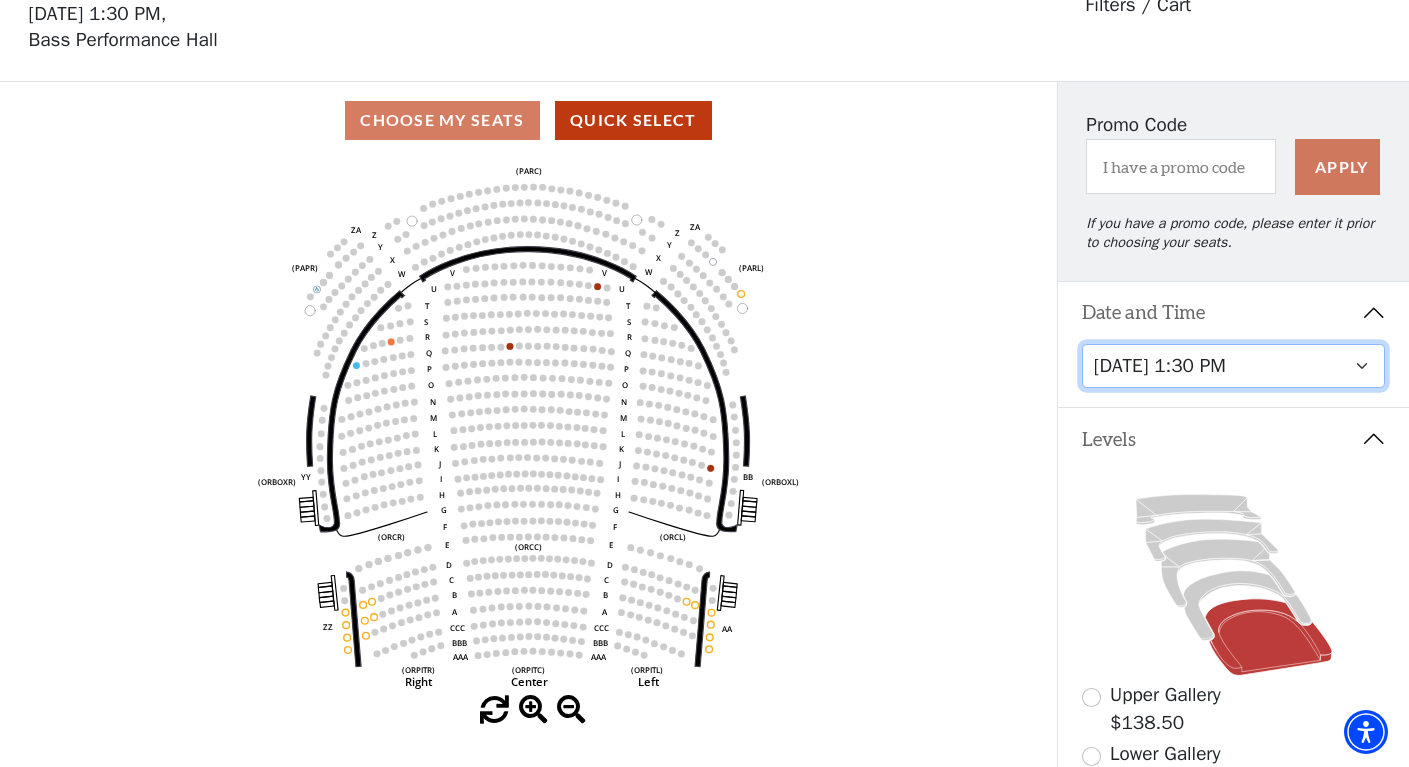 click on "[DATE] 7:30 PM [DATE] 7:30 PM [DATE] 7:30 PM [DATE] 7:30 PM [DATE] 1:30 PM [DATE] 7:30 PM [DATE] 1:30 PM [DATE] 6:30 PM" at bounding box center [1234, 366] 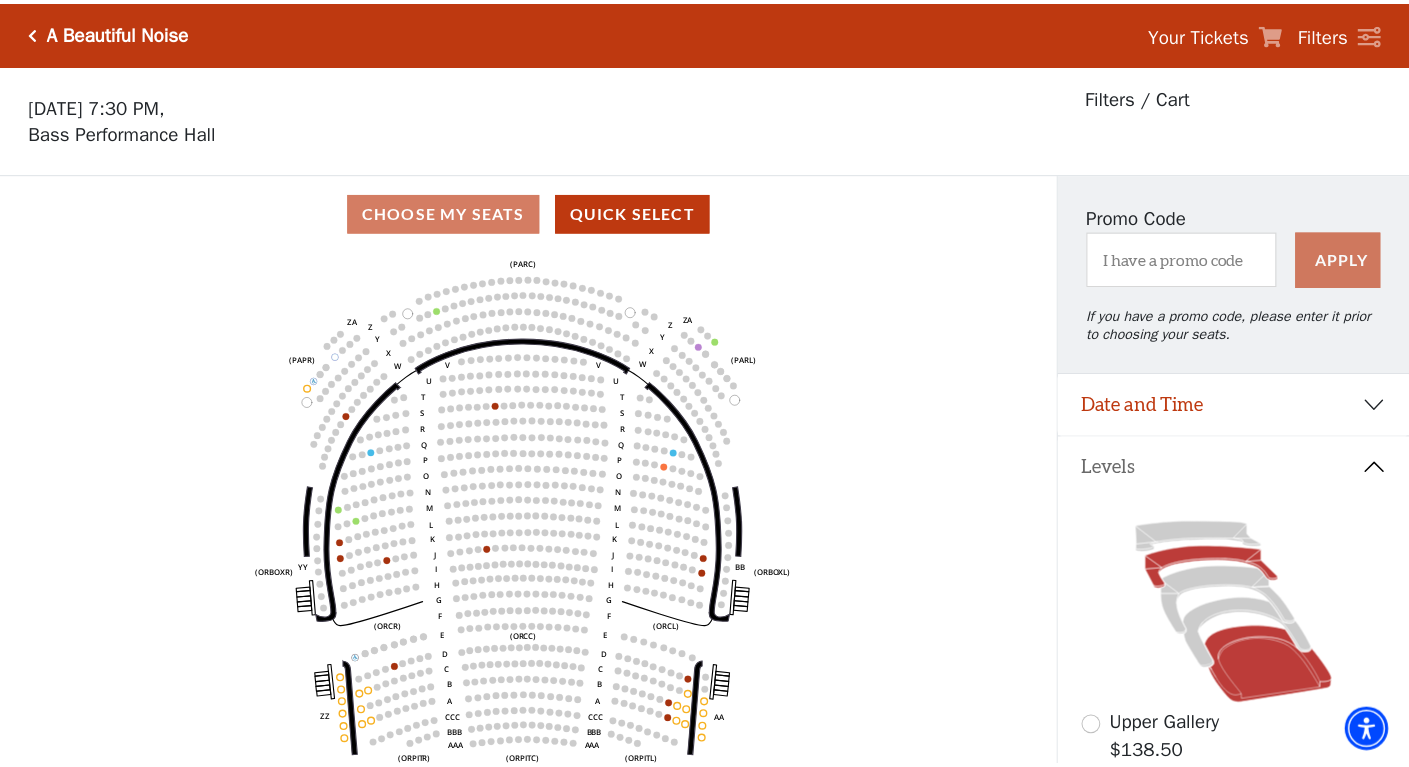 scroll, scrollTop: 92, scrollLeft: 0, axis: vertical 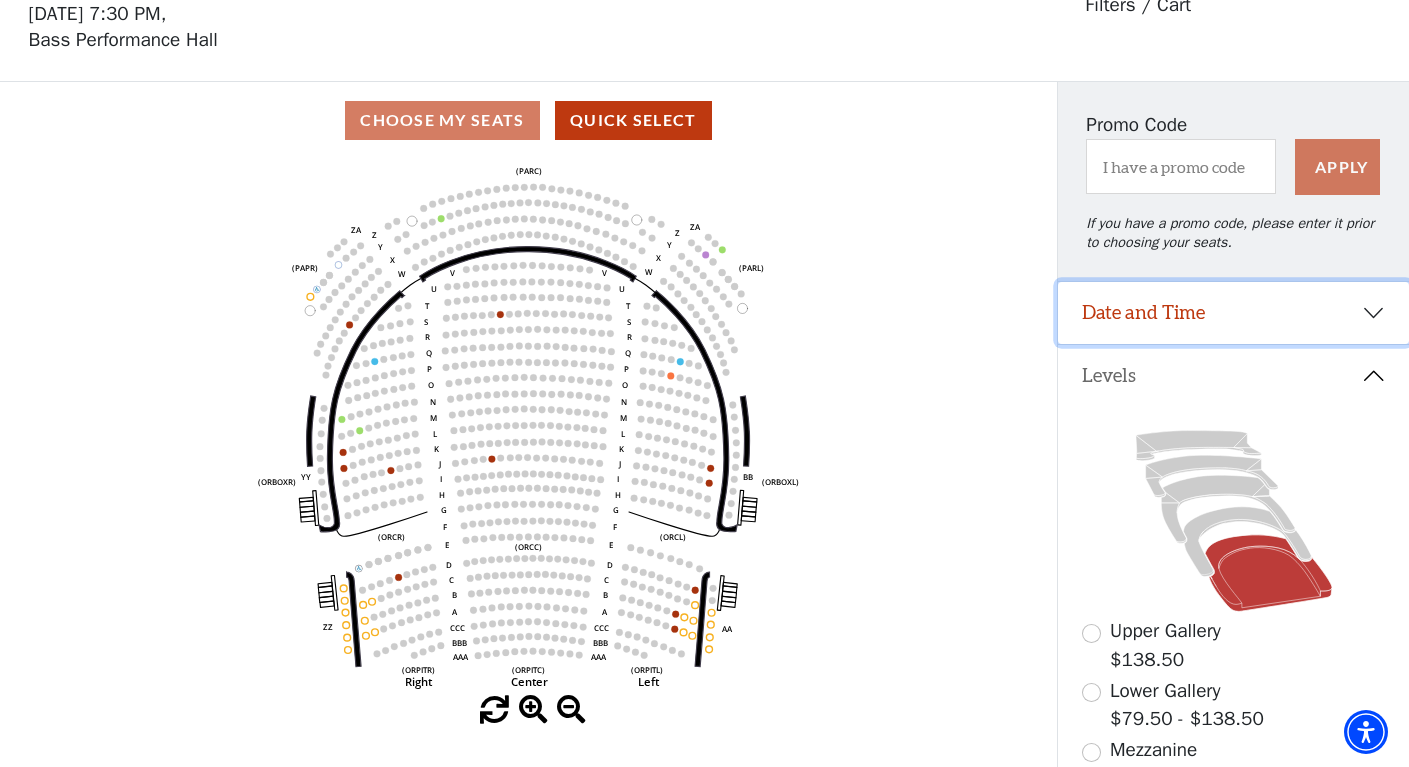 click on "Date and Time" at bounding box center [1233, 313] 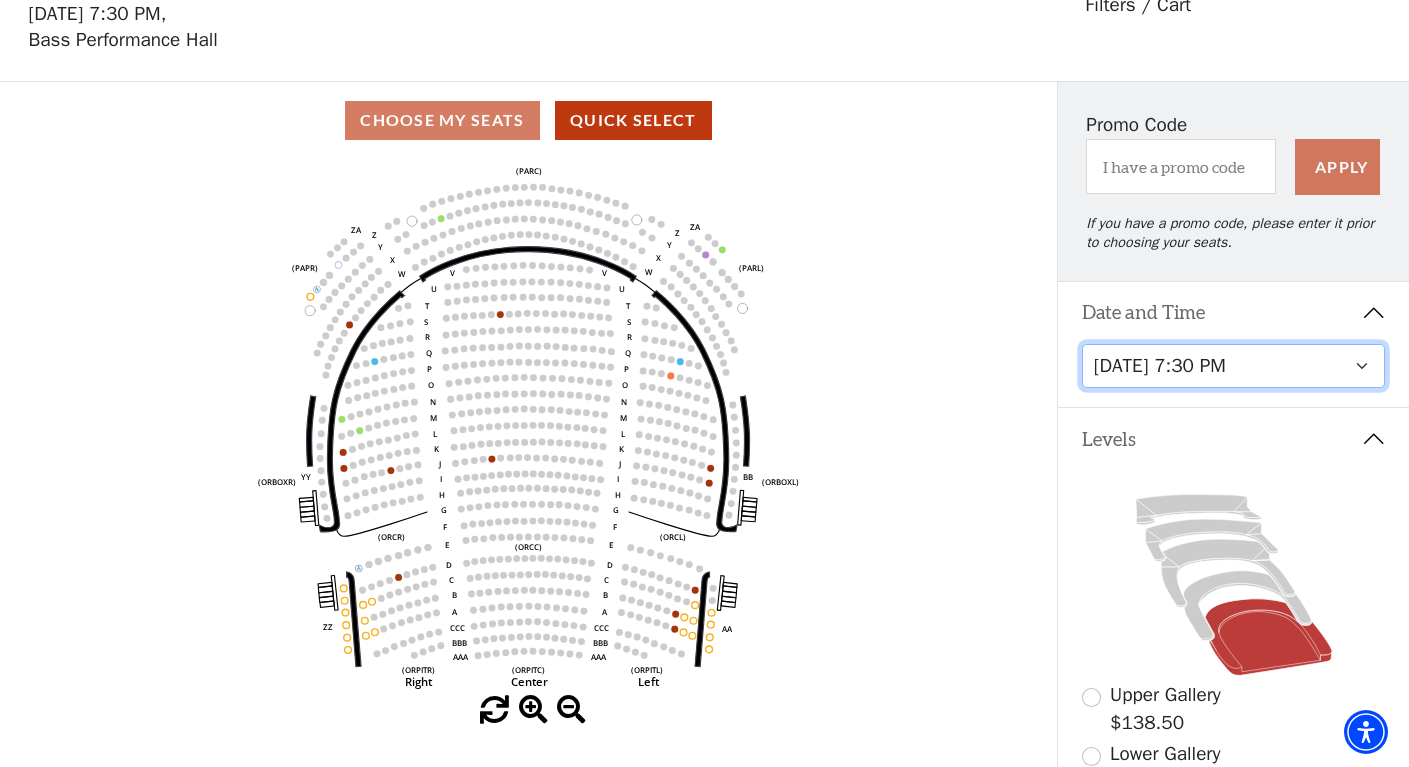 click on "[DATE] 7:30 PM [DATE] 7:30 PM [DATE] 7:30 PM [DATE] 7:30 PM [DATE] 1:30 PM [DATE] 7:30 PM [DATE] 1:30 PM [DATE] 6:30 PM" at bounding box center (1234, 366) 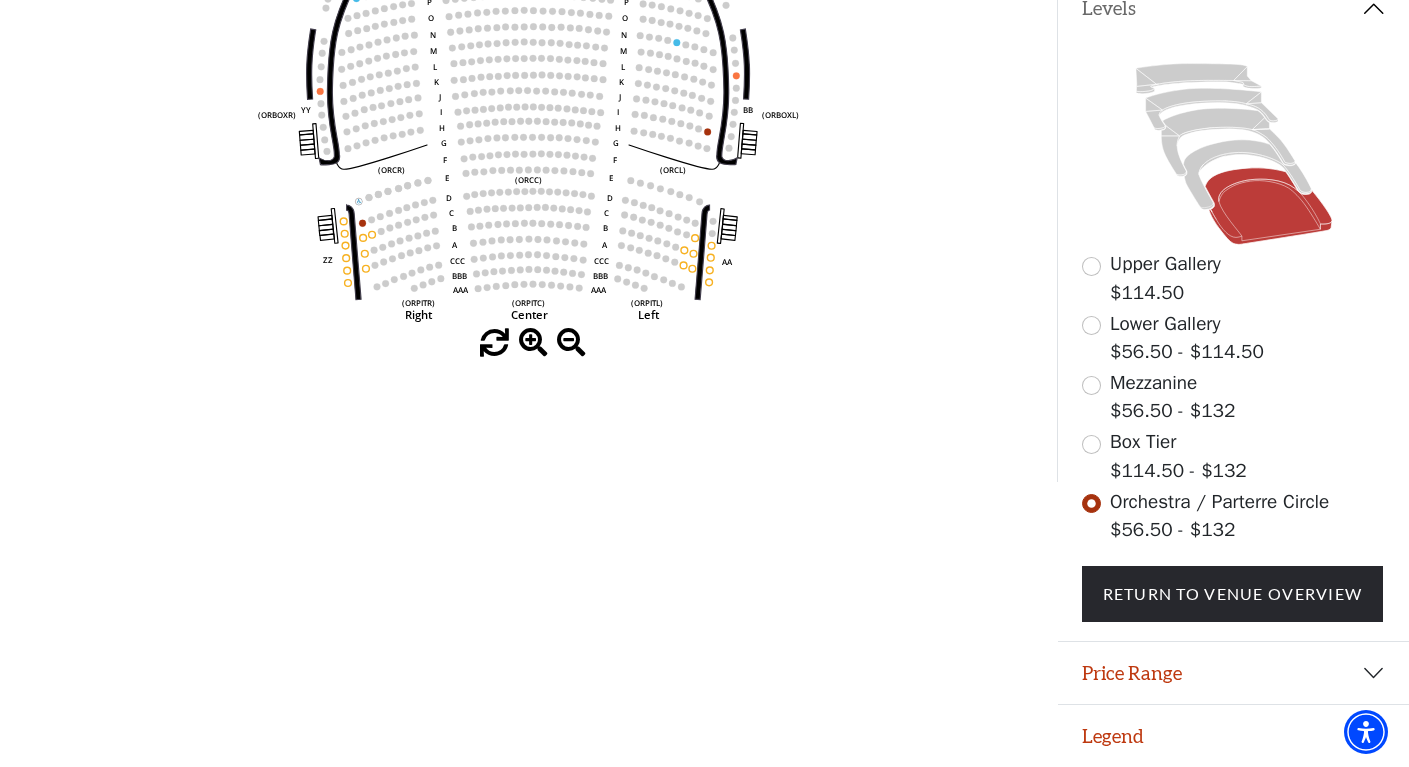 scroll, scrollTop: 480, scrollLeft: 0, axis: vertical 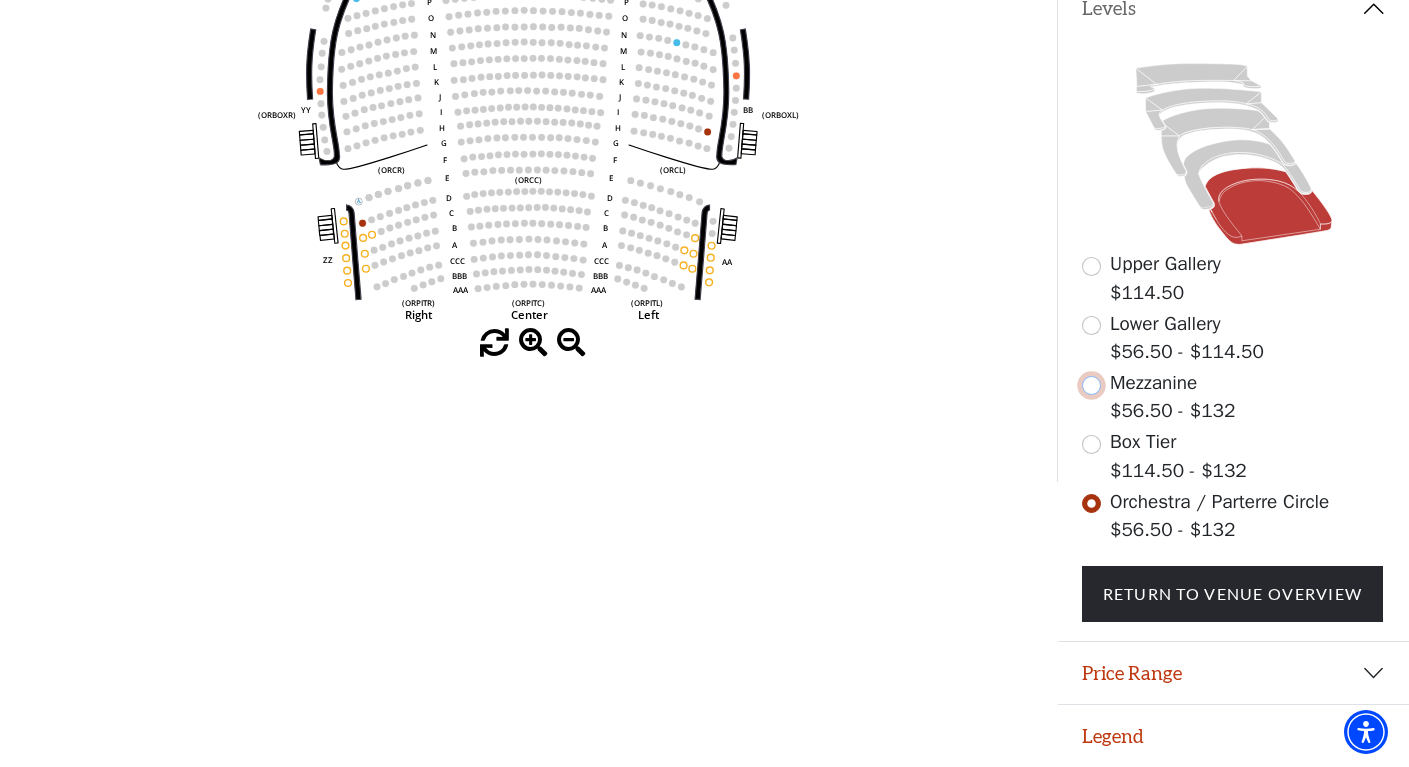 click at bounding box center [1091, 385] 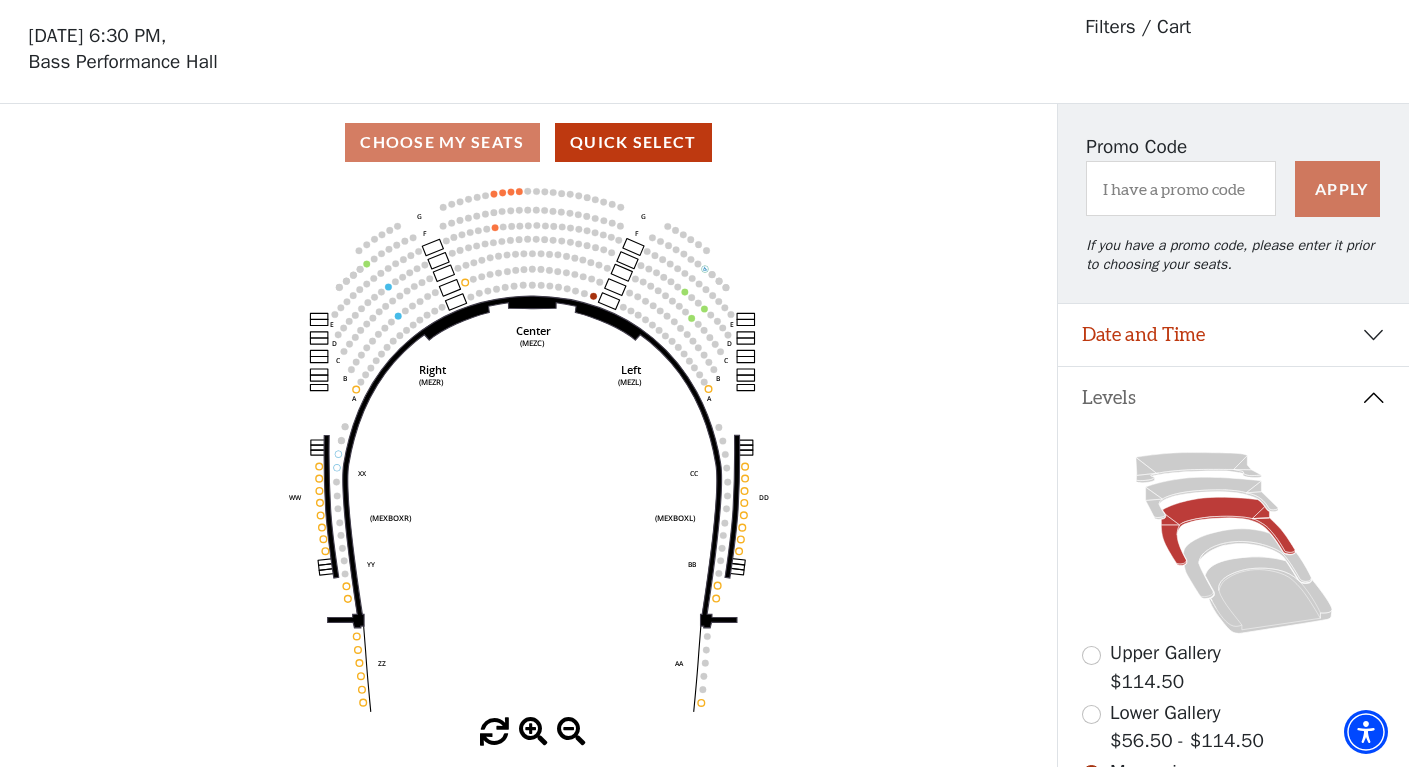 scroll, scrollTop: 92, scrollLeft: 0, axis: vertical 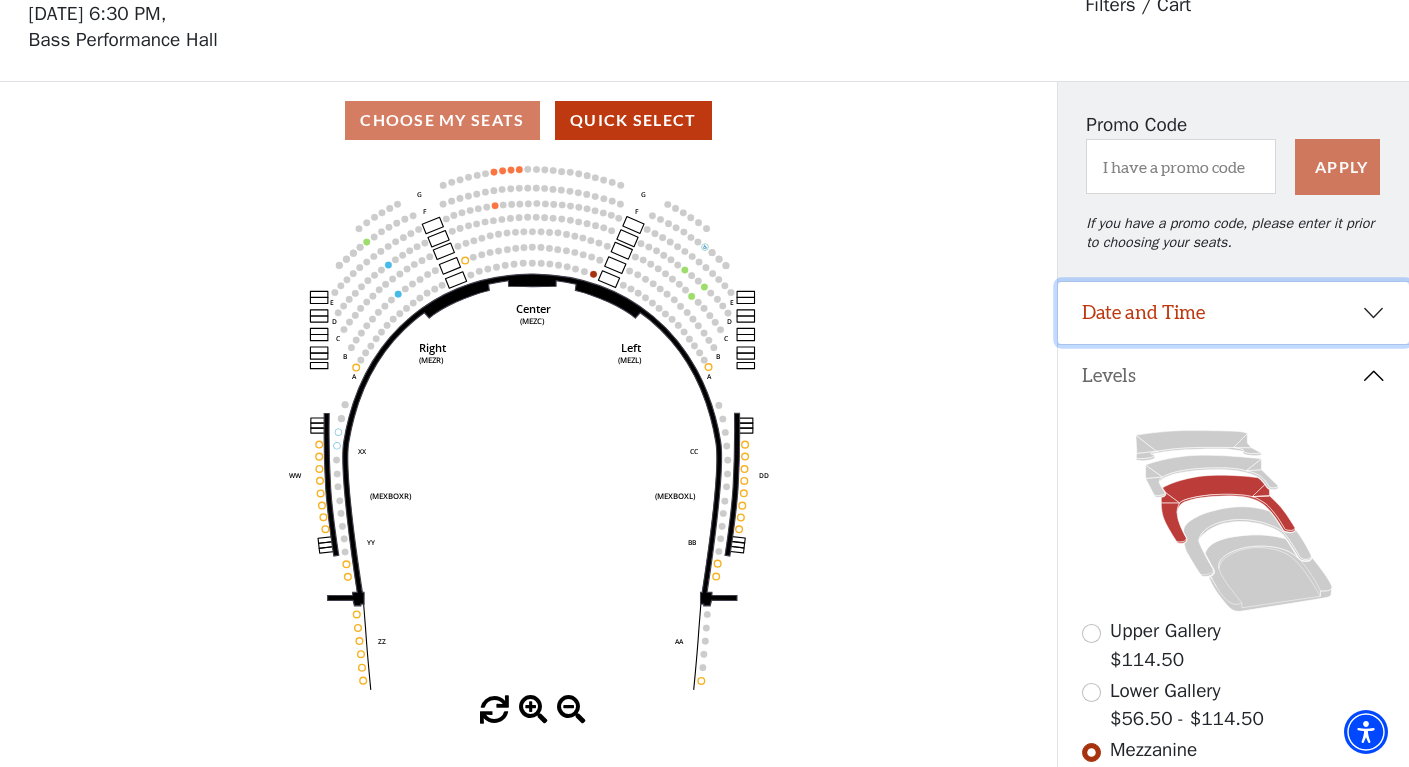 click on "Date and Time" at bounding box center (1233, 313) 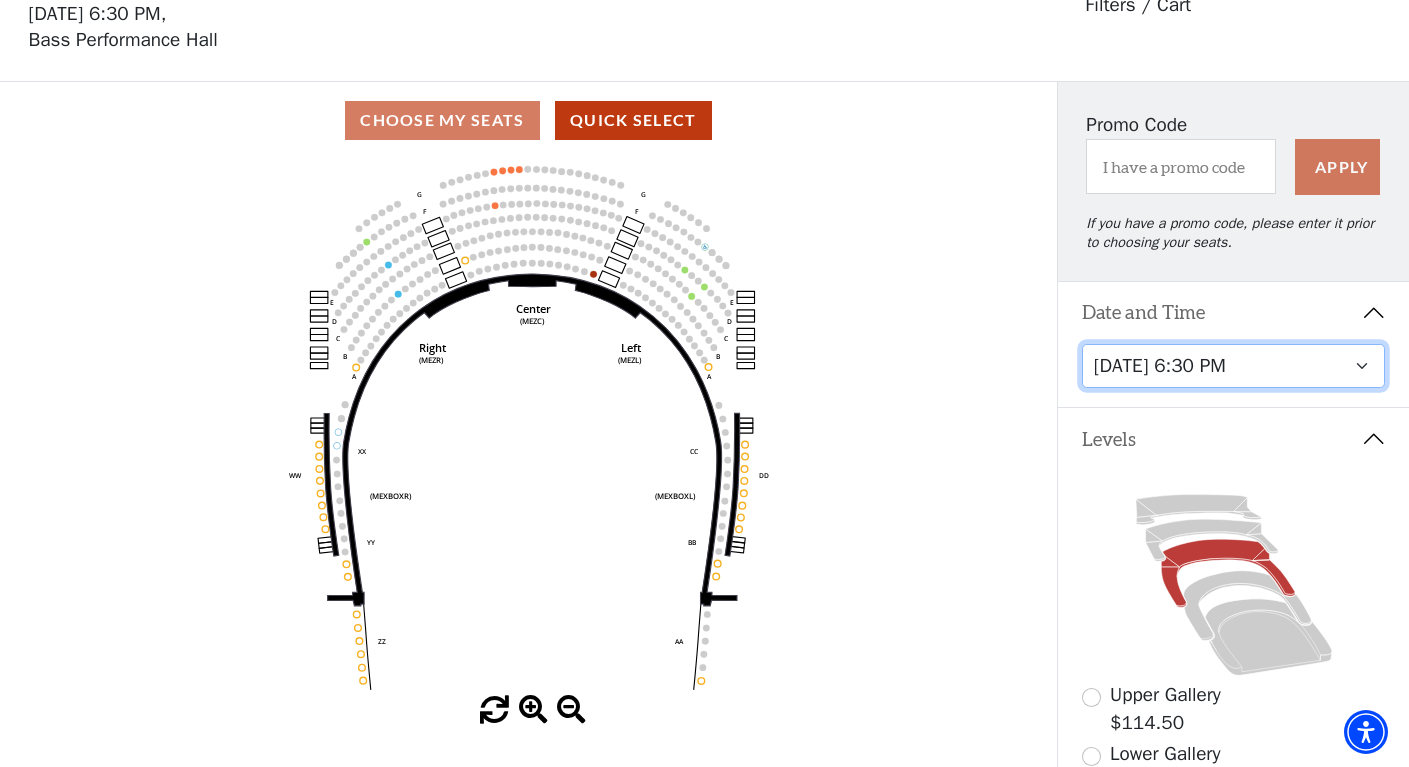 click on "[DATE] 7:30 PM [DATE] 7:30 PM [DATE] 7:30 PM [DATE] 7:30 PM [DATE] 1:30 PM [DATE] 7:30 PM [DATE] 1:30 PM [DATE] 6:30 PM" at bounding box center (1234, 366) 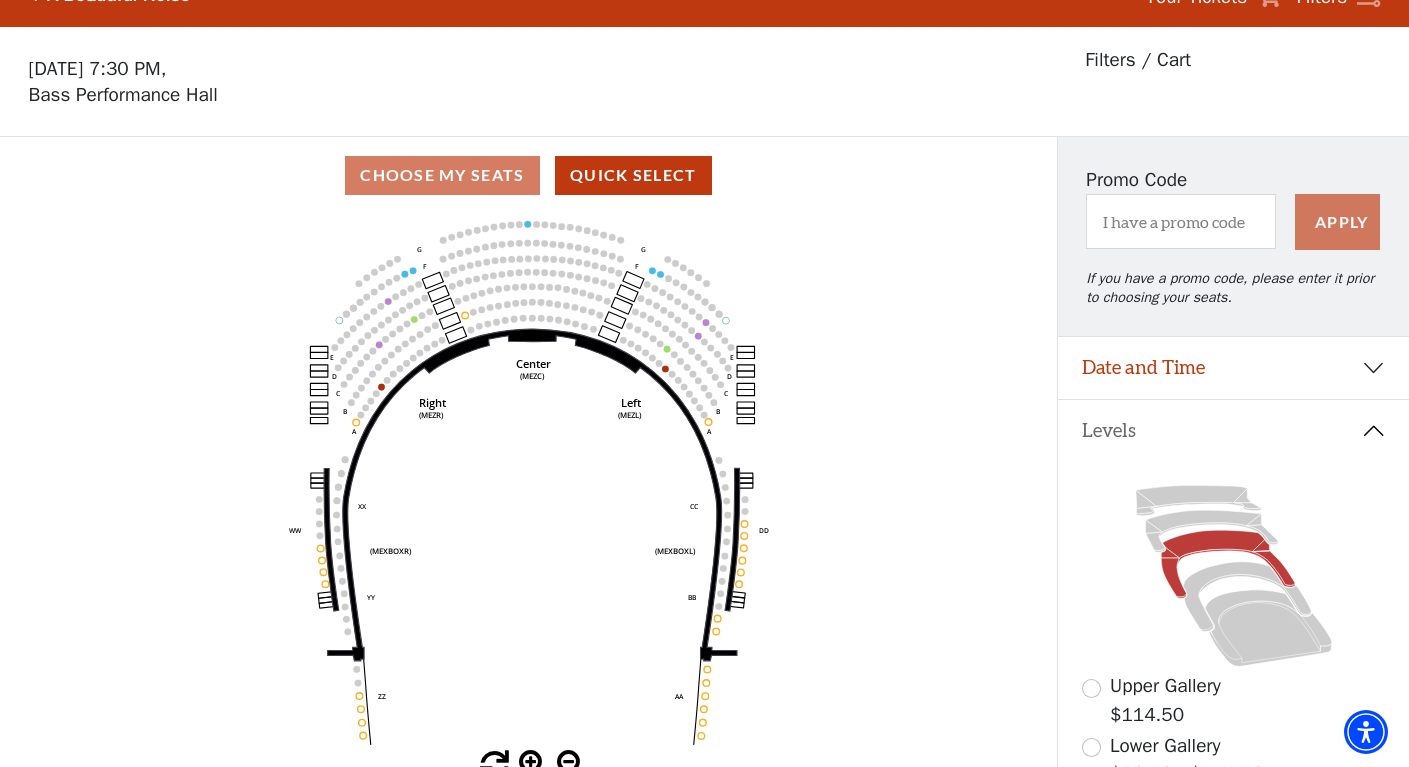 scroll, scrollTop: 92, scrollLeft: 0, axis: vertical 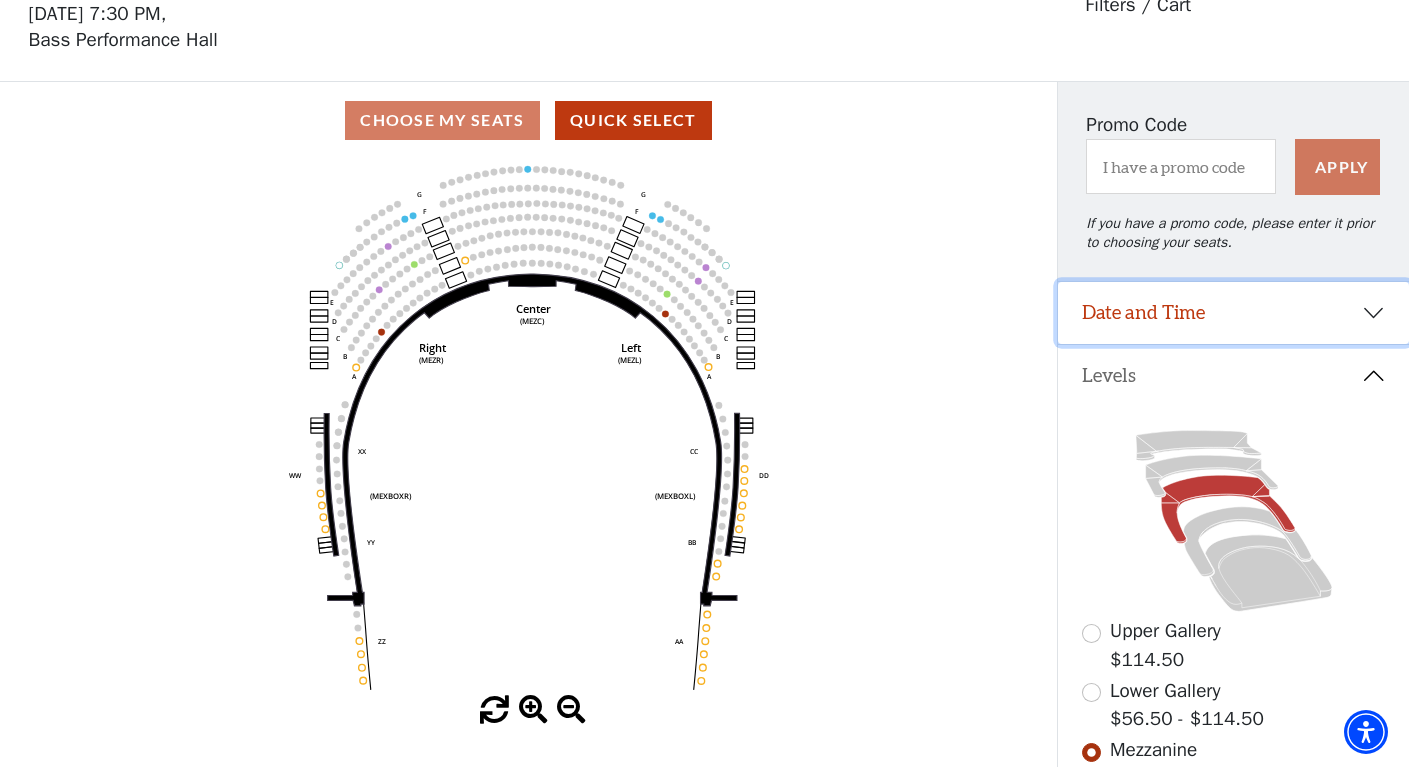 click on "Date and Time" at bounding box center (1233, 313) 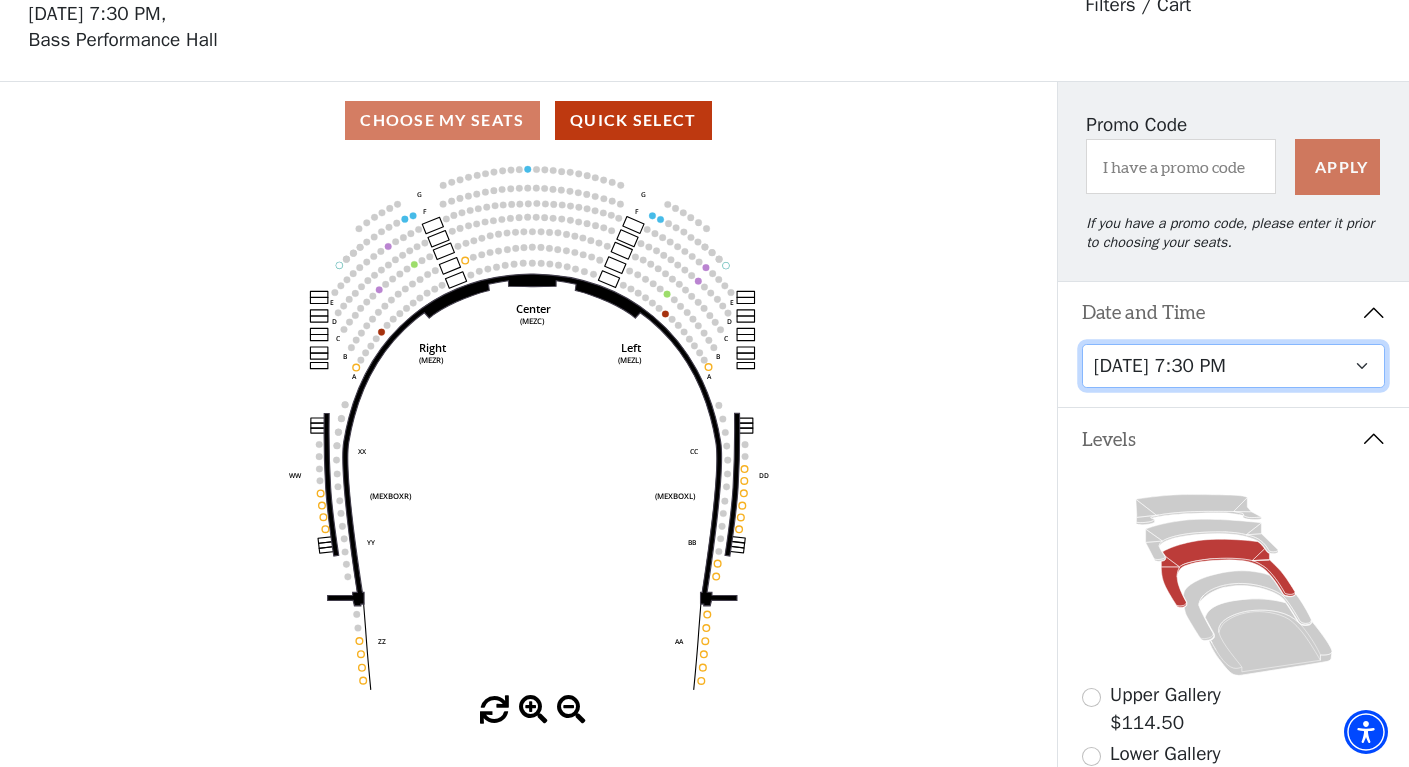 click on "[DATE] 7:30 PM [DATE] 7:30 PM [DATE] 7:30 PM [DATE] 7:30 PM [DATE] 1:30 PM [DATE] 7:30 PM [DATE] 1:30 PM [DATE] 6:30 PM" at bounding box center (1234, 366) 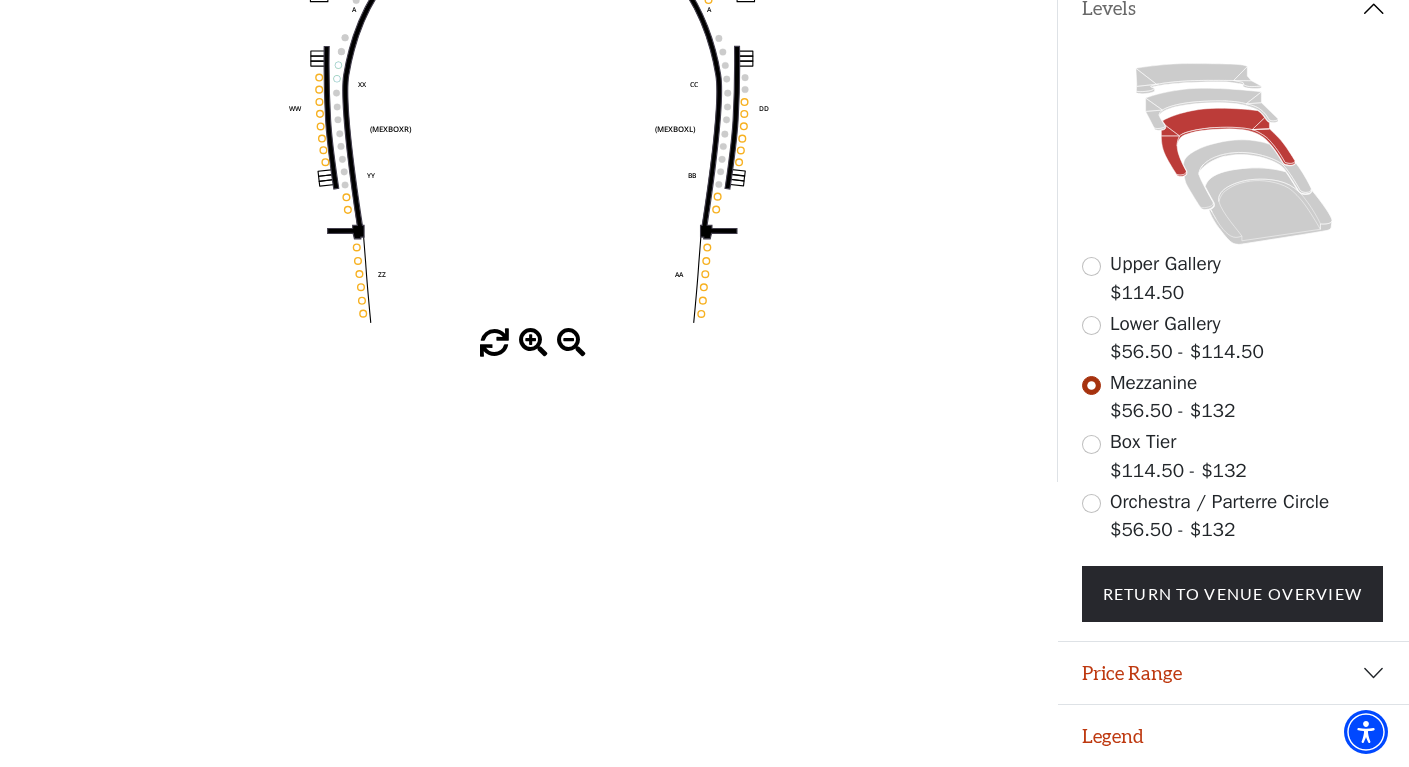 scroll, scrollTop: 480, scrollLeft: 0, axis: vertical 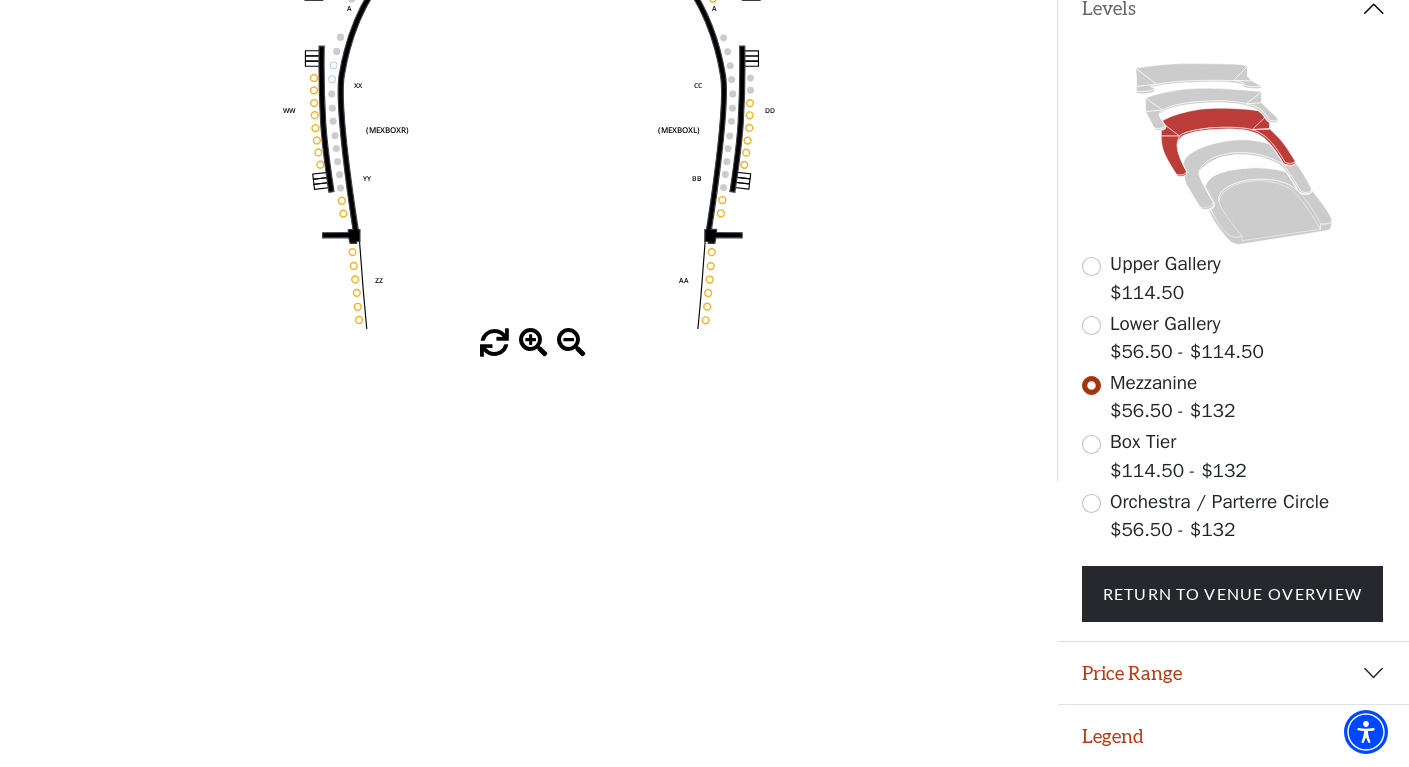 click at bounding box center (533, 343) 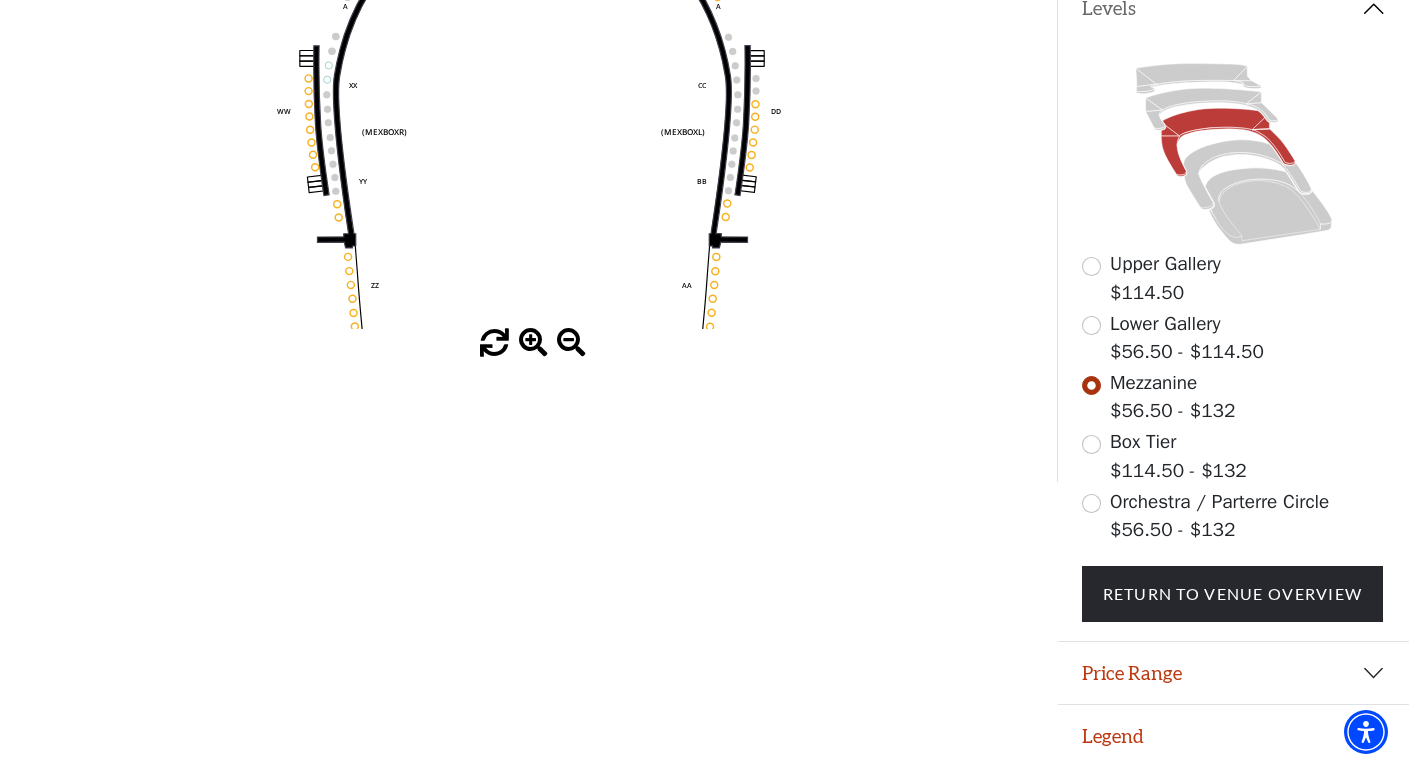 click at bounding box center (533, 343) 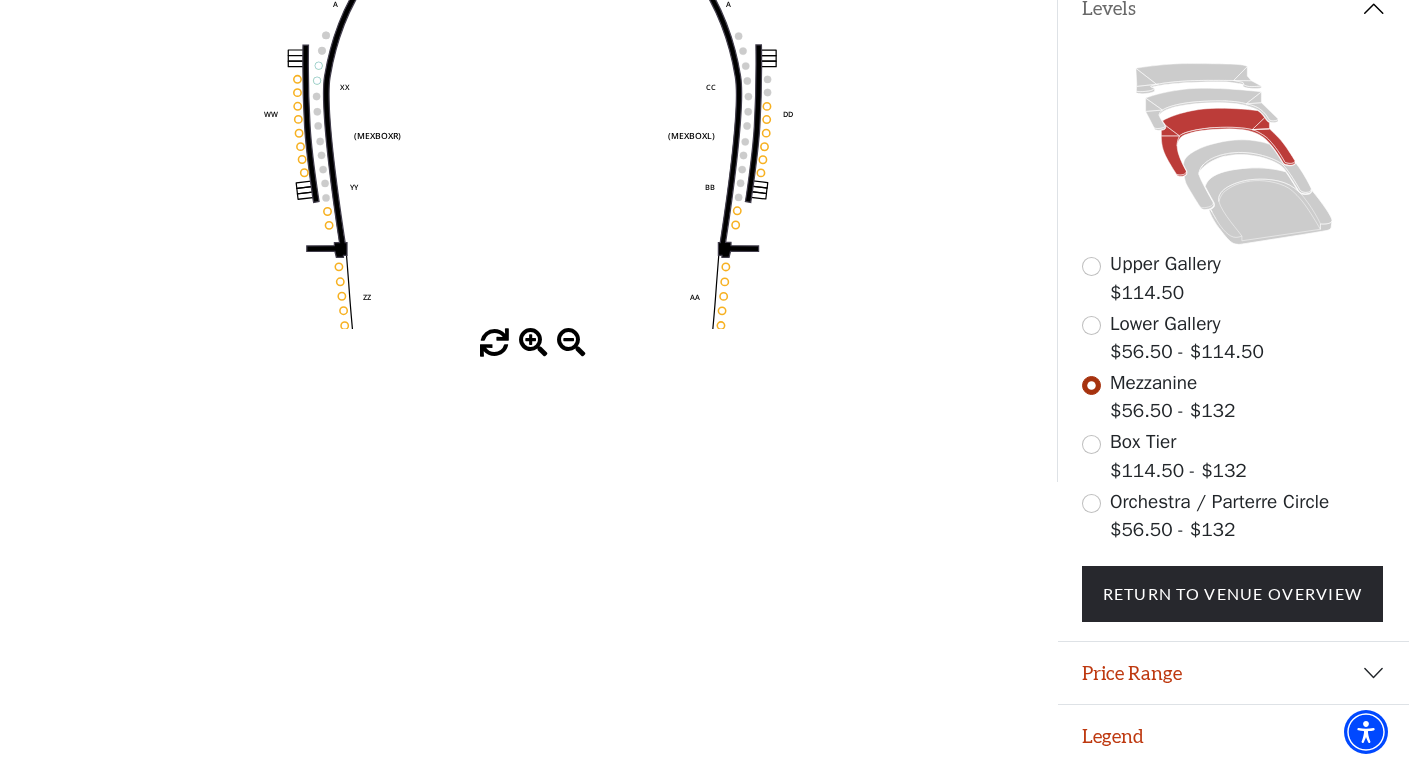 click at bounding box center [533, 343] 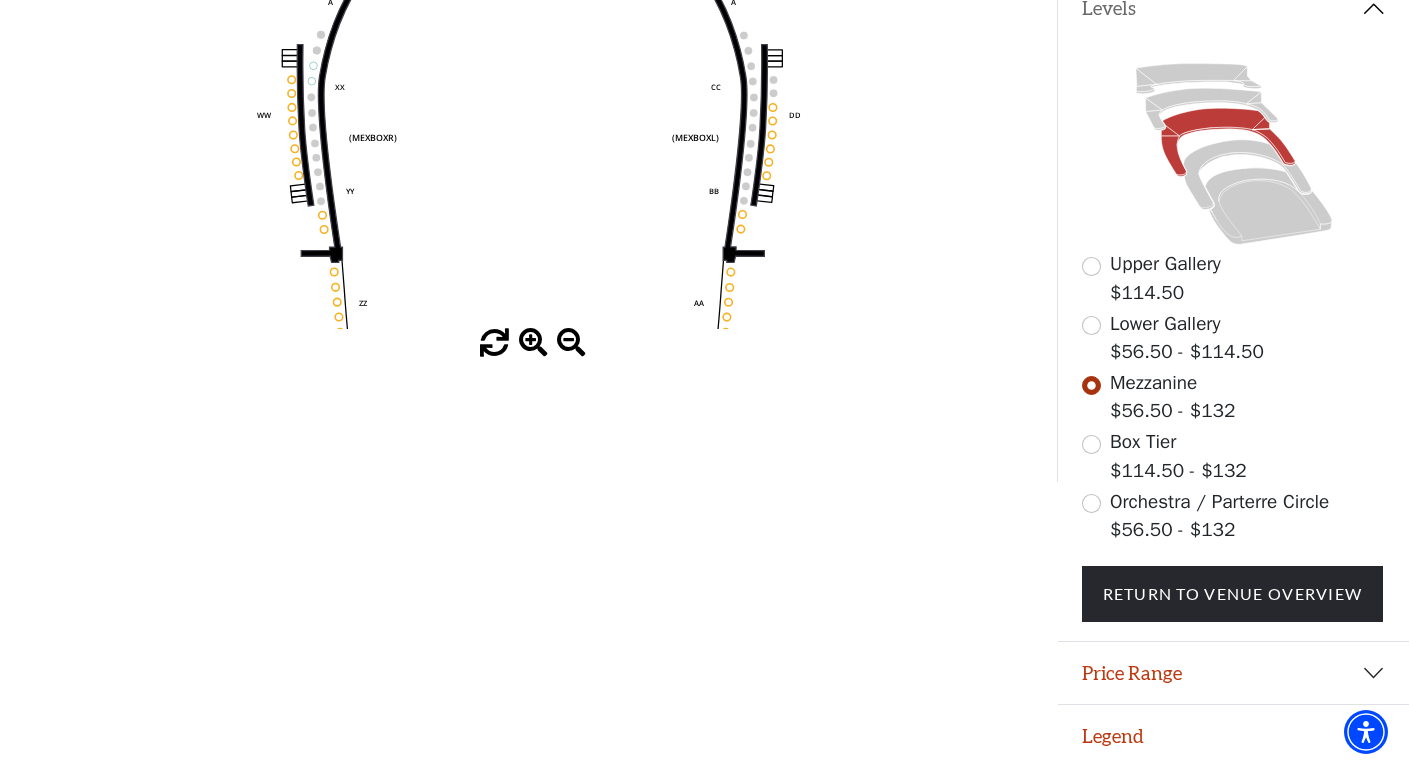 click at bounding box center (533, 343) 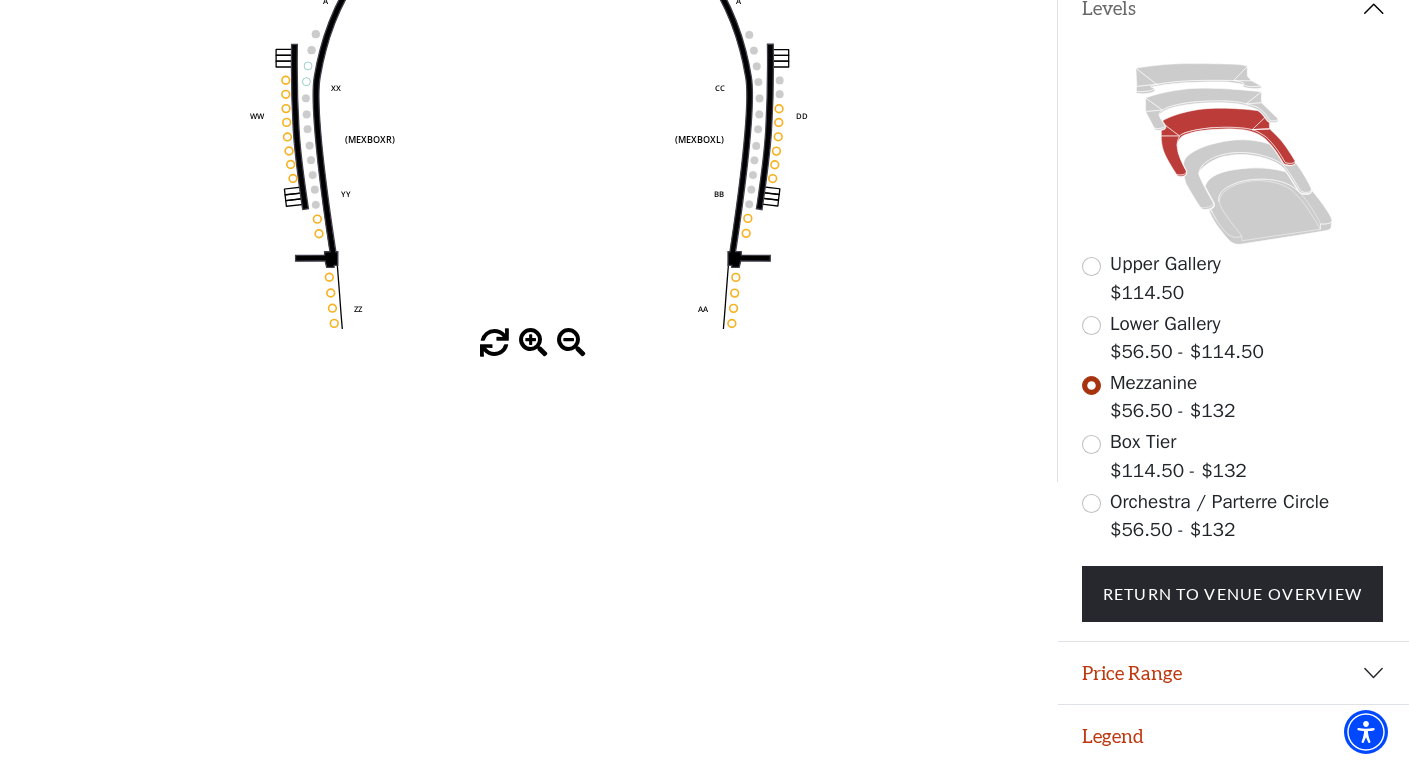 click at bounding box center (533, 343) 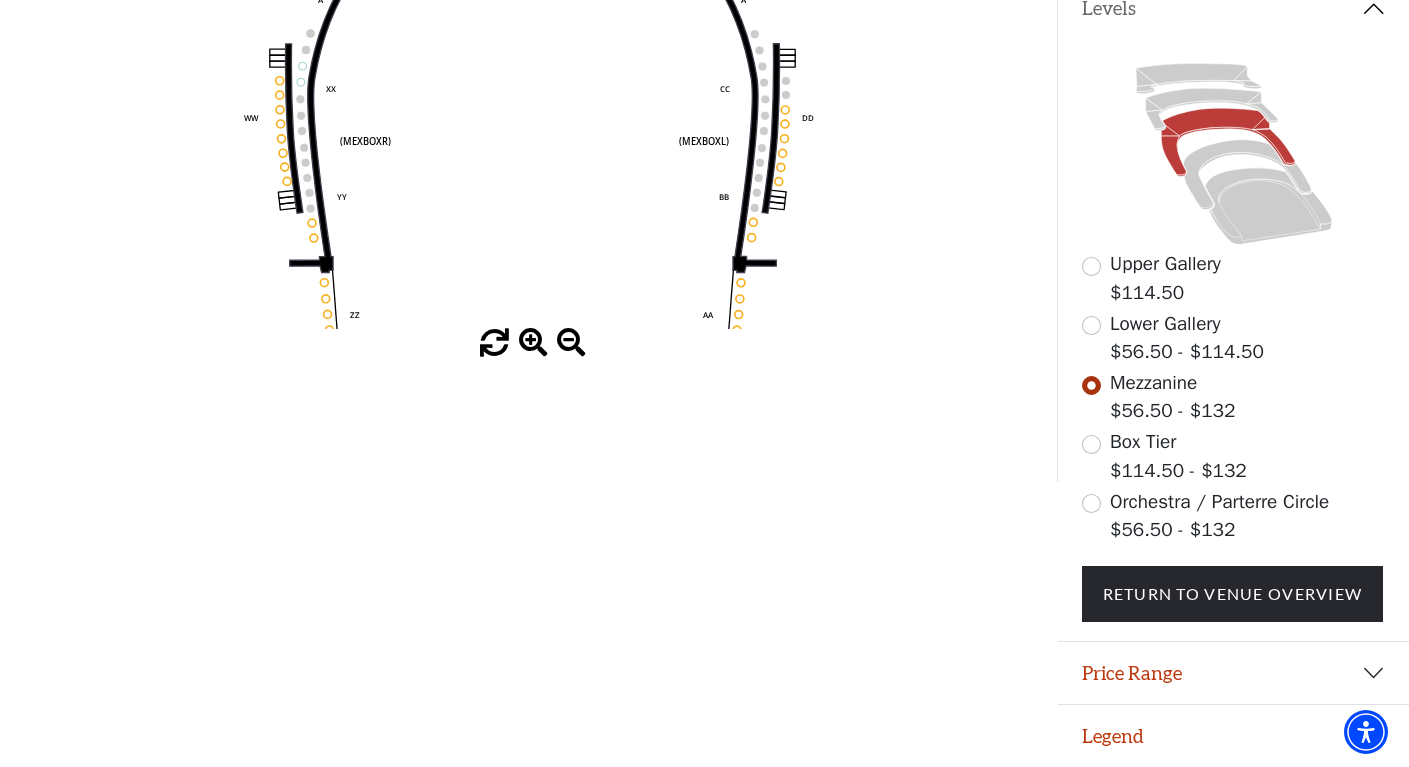 click at bounding box center (533, 343) 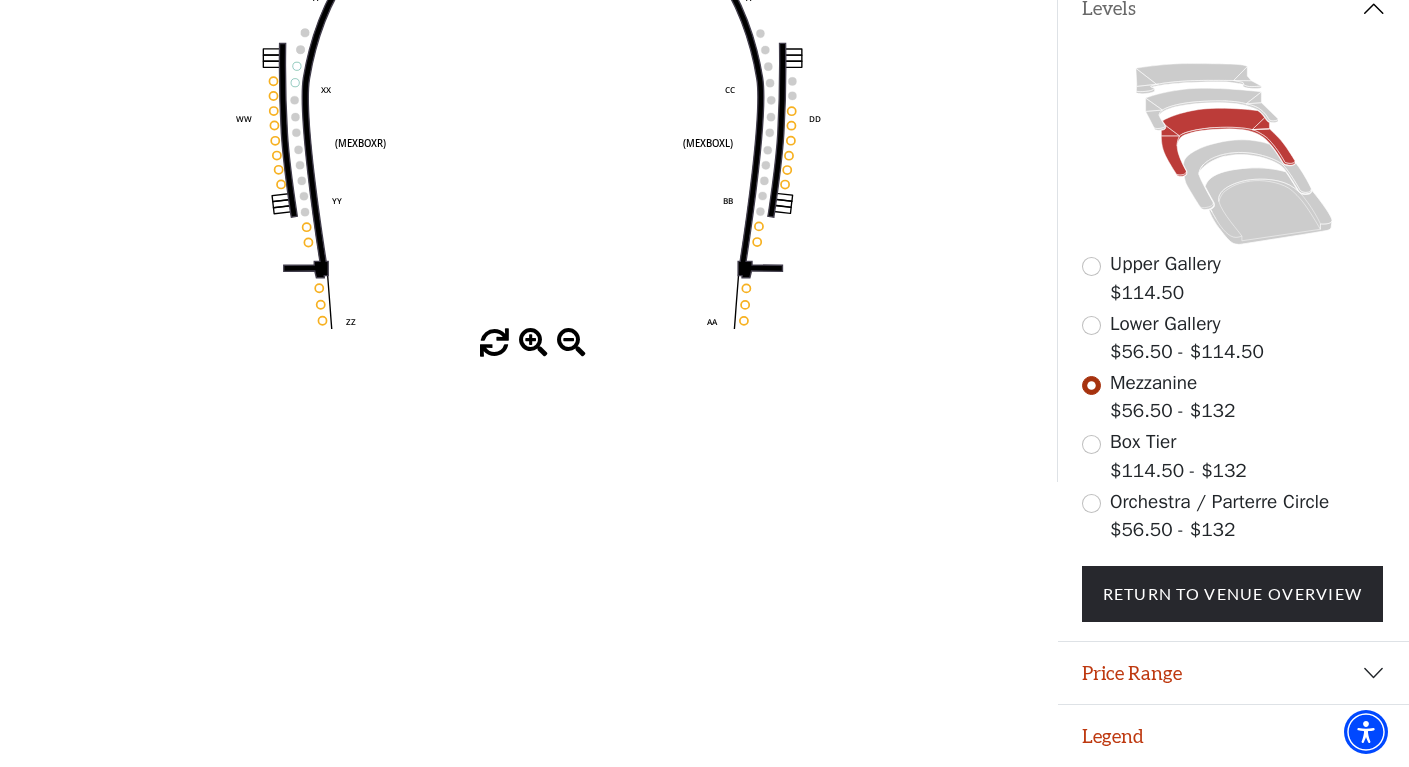click at bounding box center [533, 343] 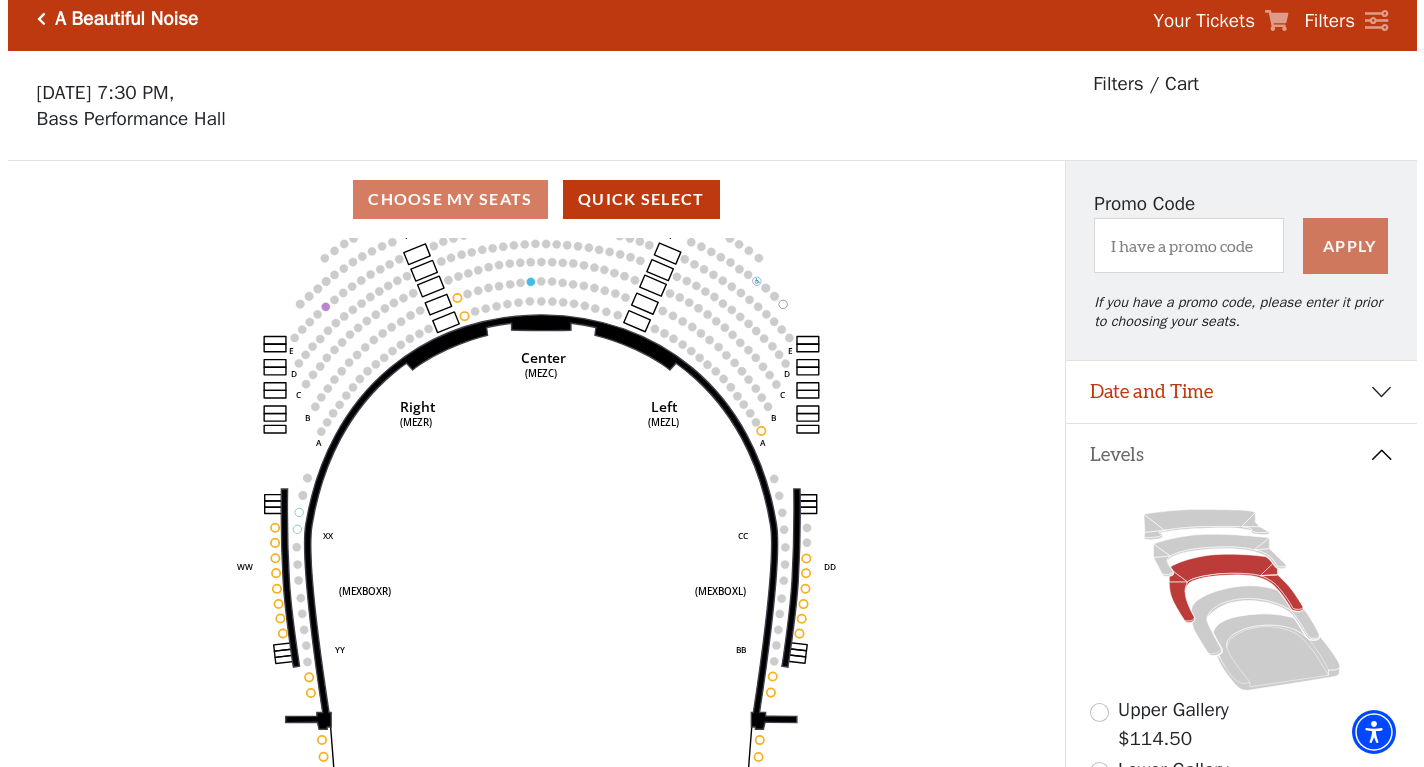 scroll, scrollTop: 0, scrollLeft: 0, axis: both 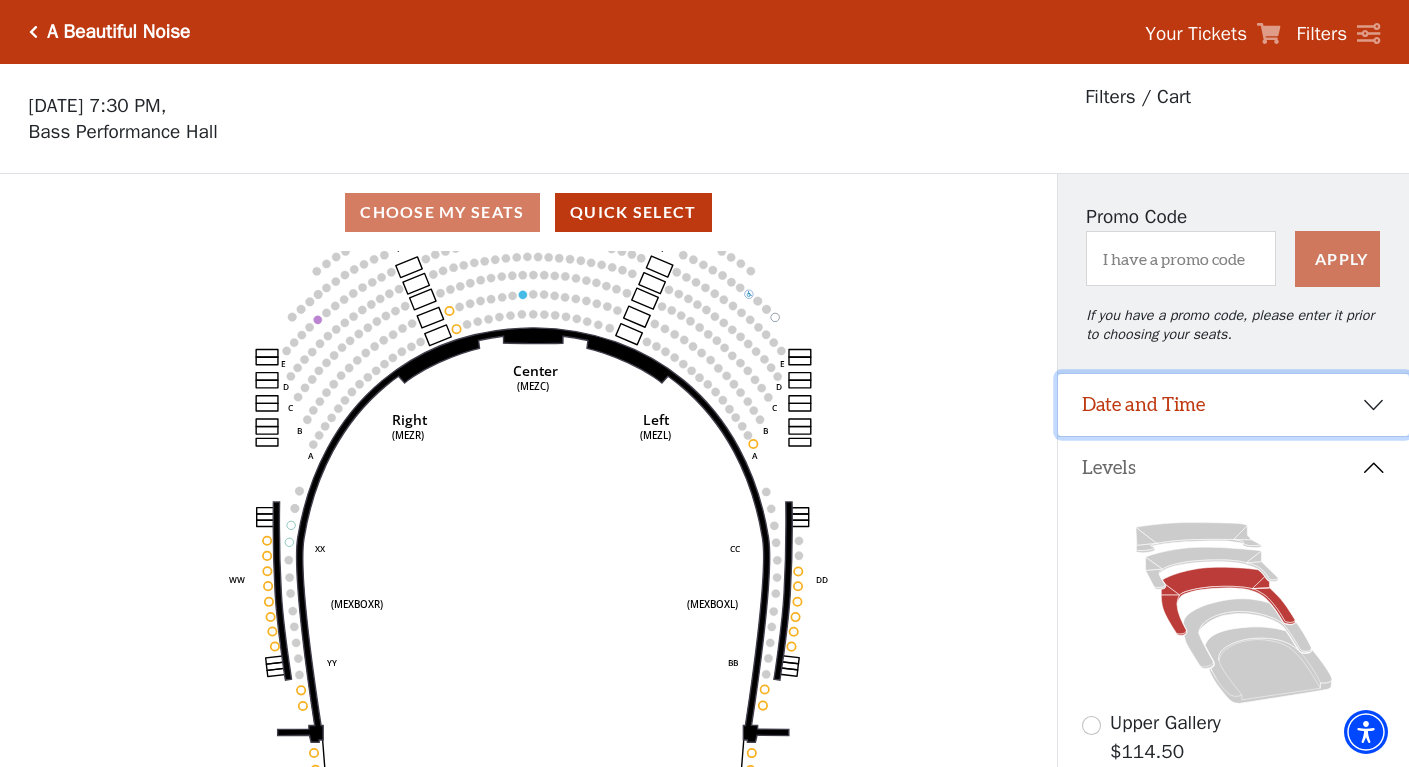 click on "Date and Time" at bounding box center (1233, 405) 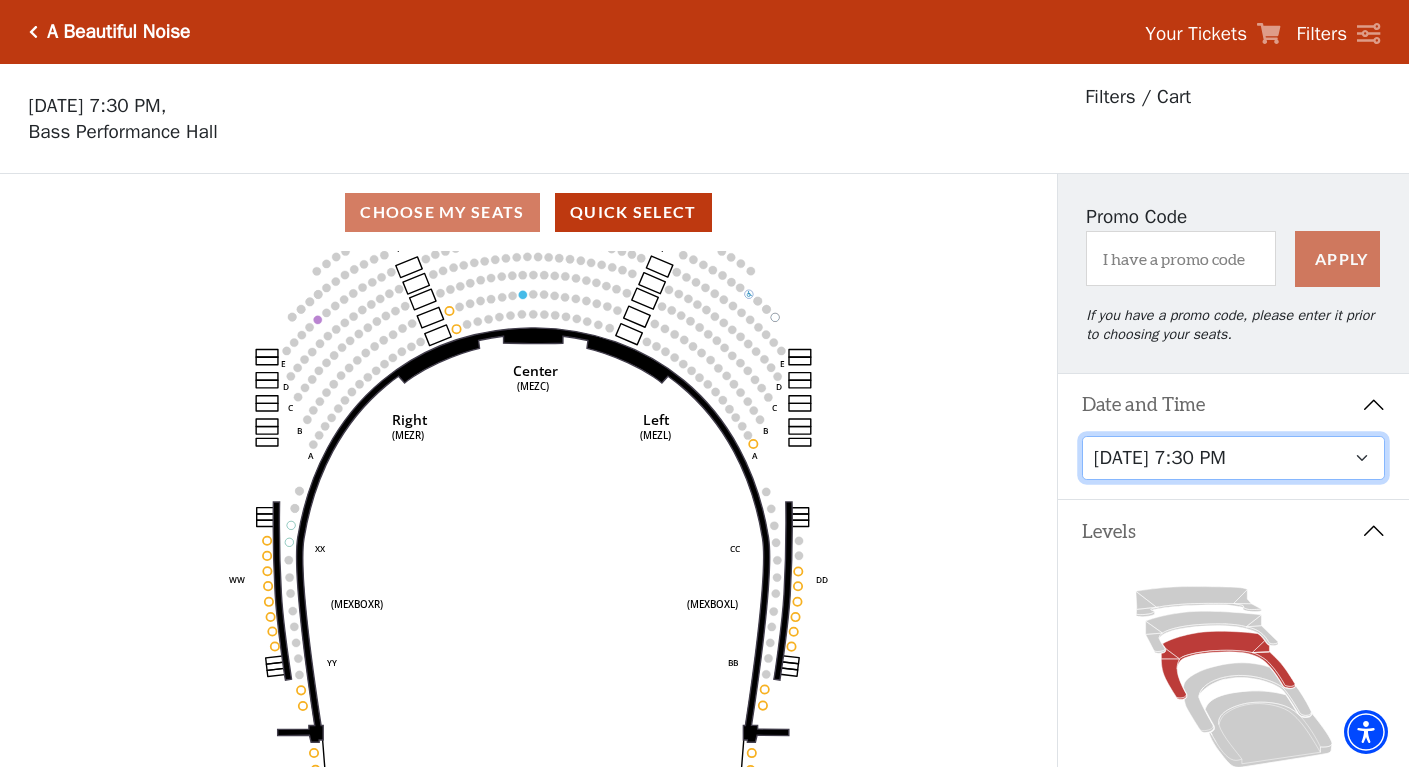 click on "[DATE] 7:30 PM [DATE] 7:30 PM [DATE] 7:30 PM [DATE] 7:30 PM [DATE] 1:30 PM [DATE] 7:30 PM [DATE] 1:30 PM [DATE] 6:30 PM" at bounding box center [1234, 458] 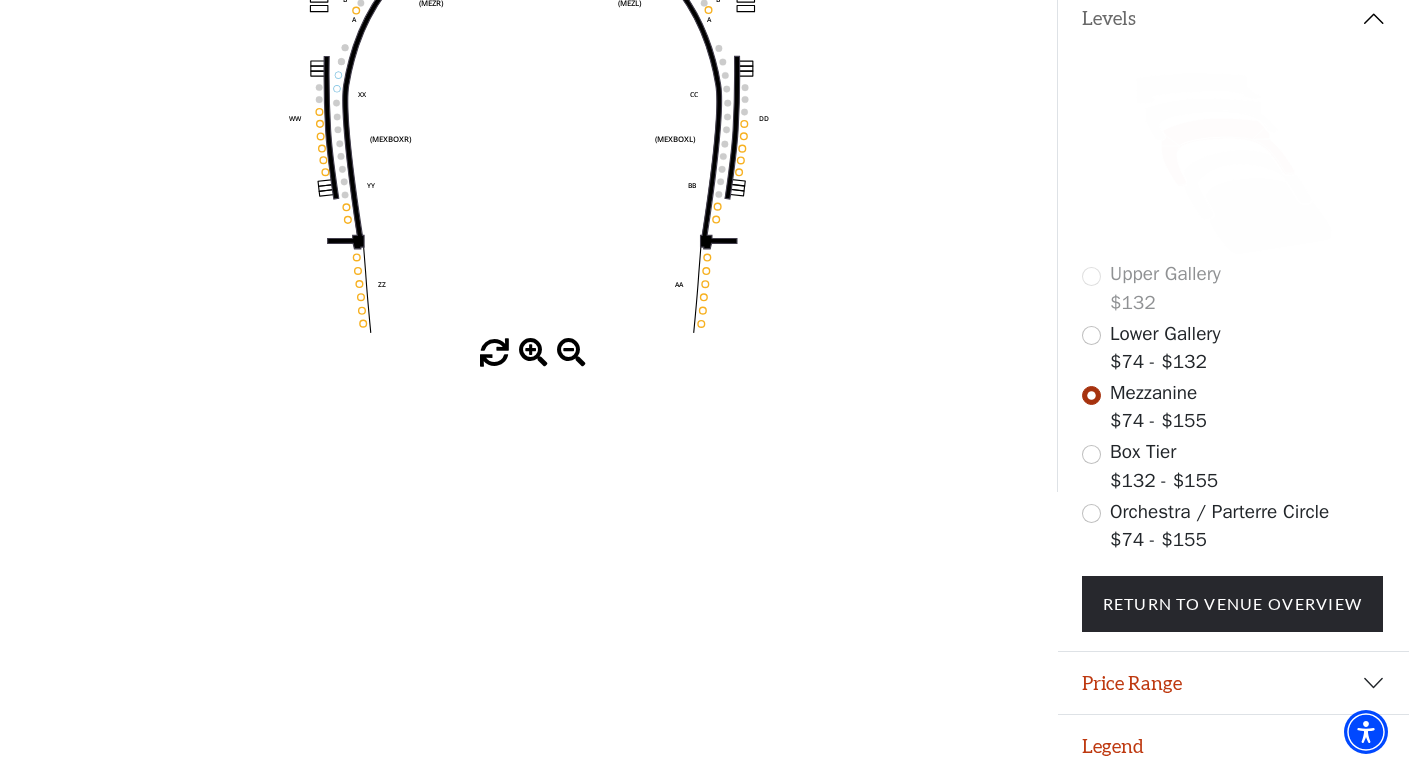 scroll, scrollTop: 480, scrollLeft: 0, axis: vertical 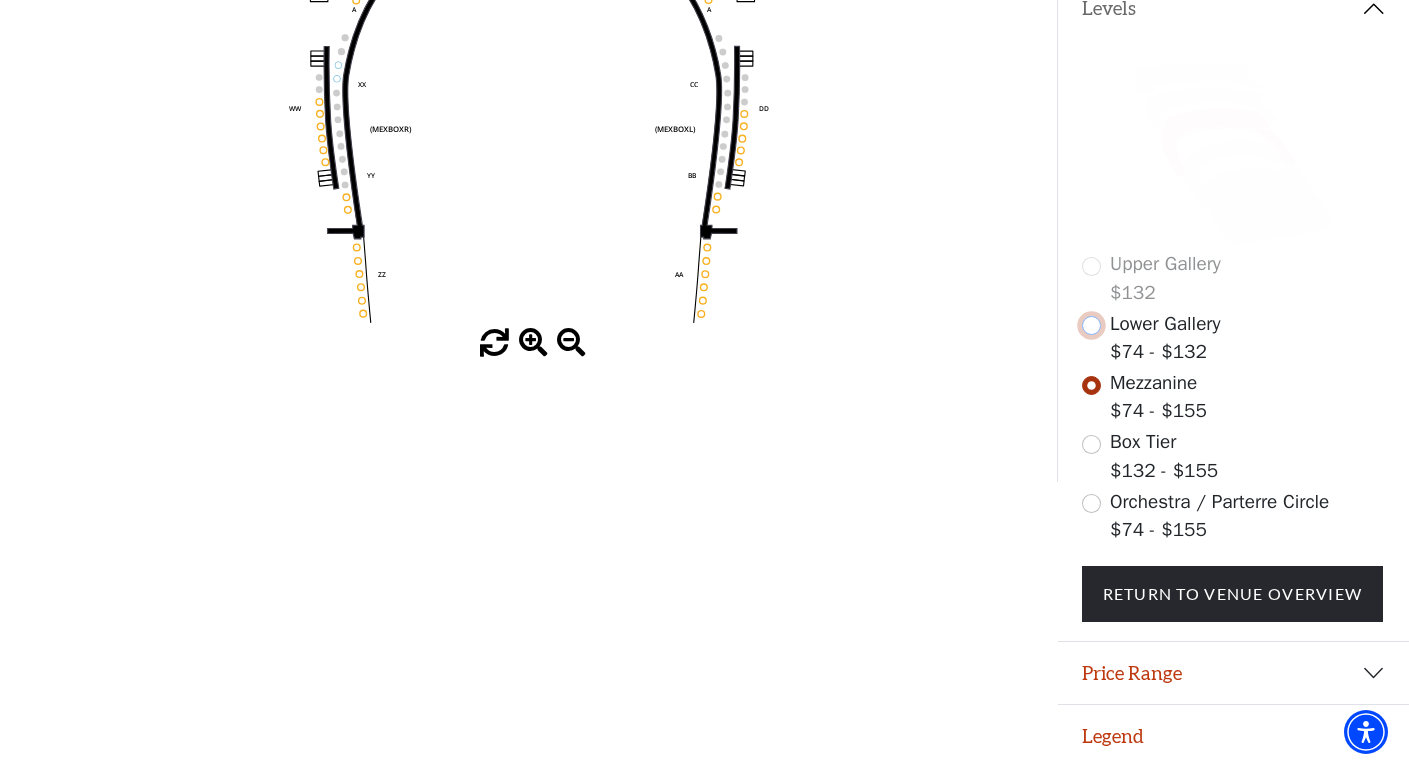 click at bounding box center (1091, 325) 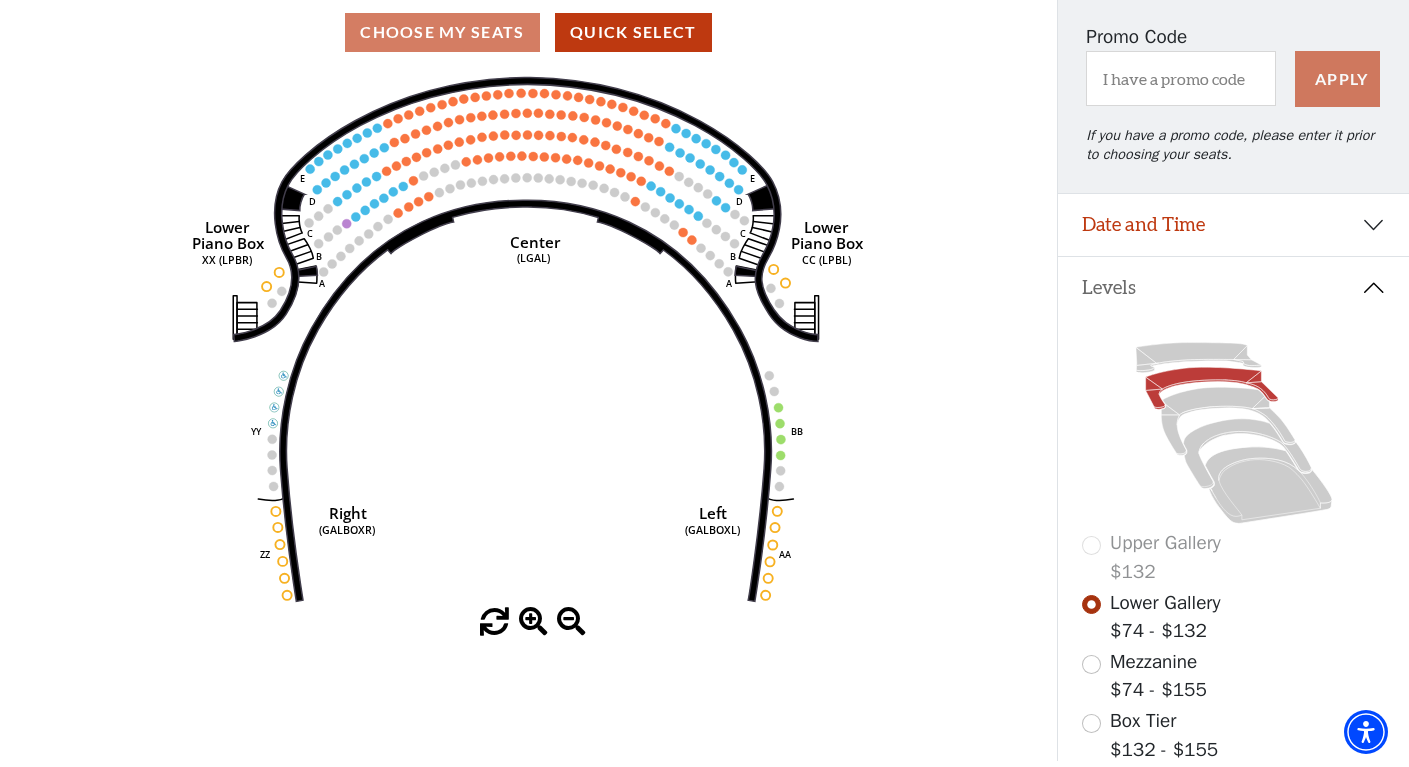 scroll, scrollTop: 112, scrollLeft: 0, axis: vertical 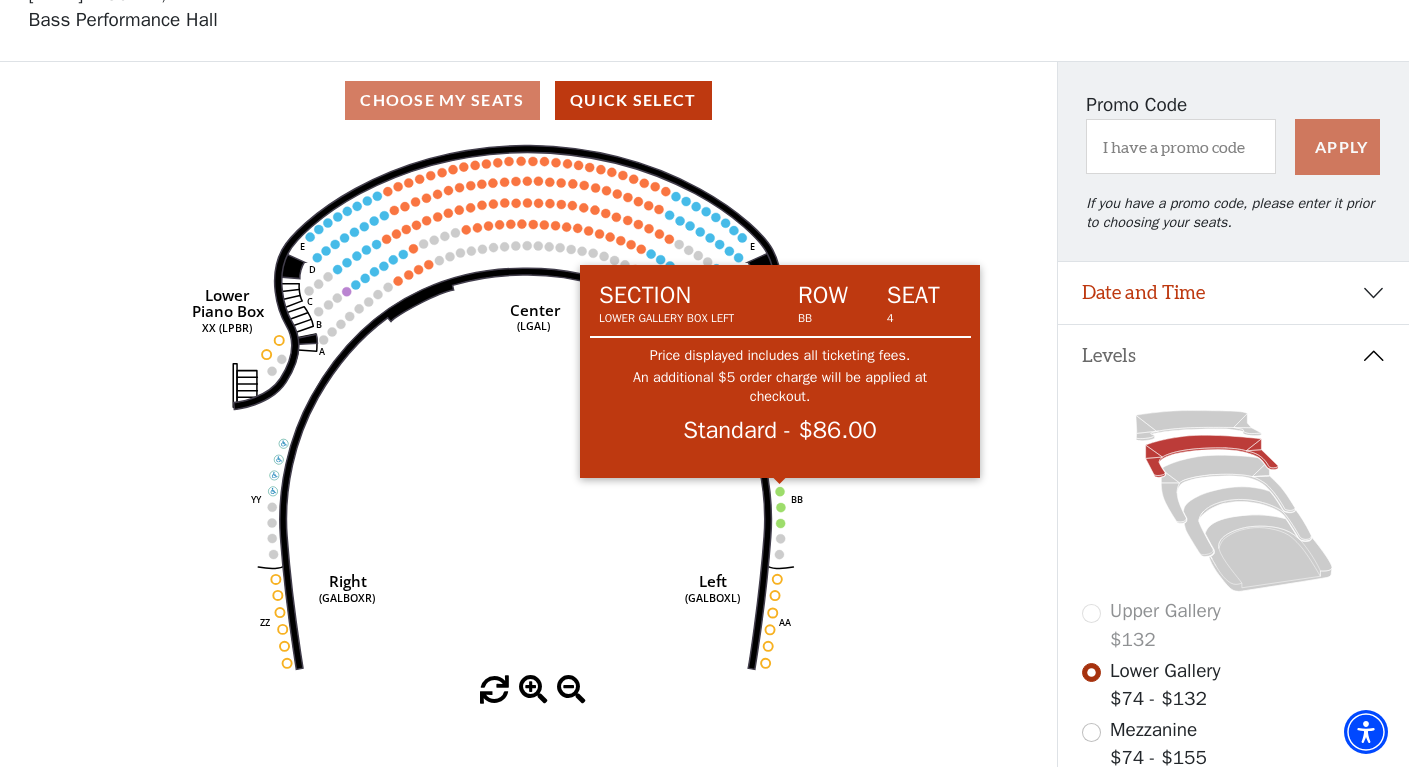click 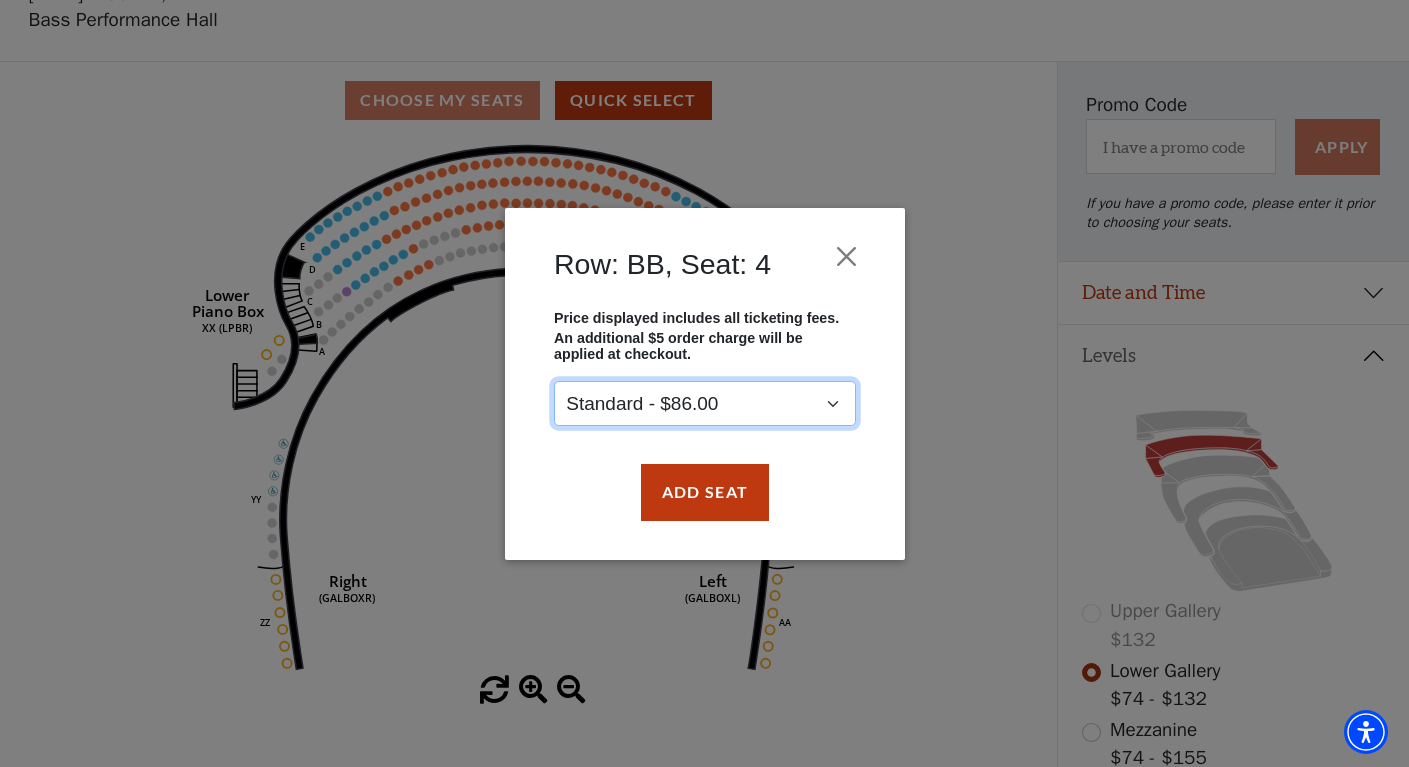 click on "Standard - $86.00" at bounding box center (705, 403) 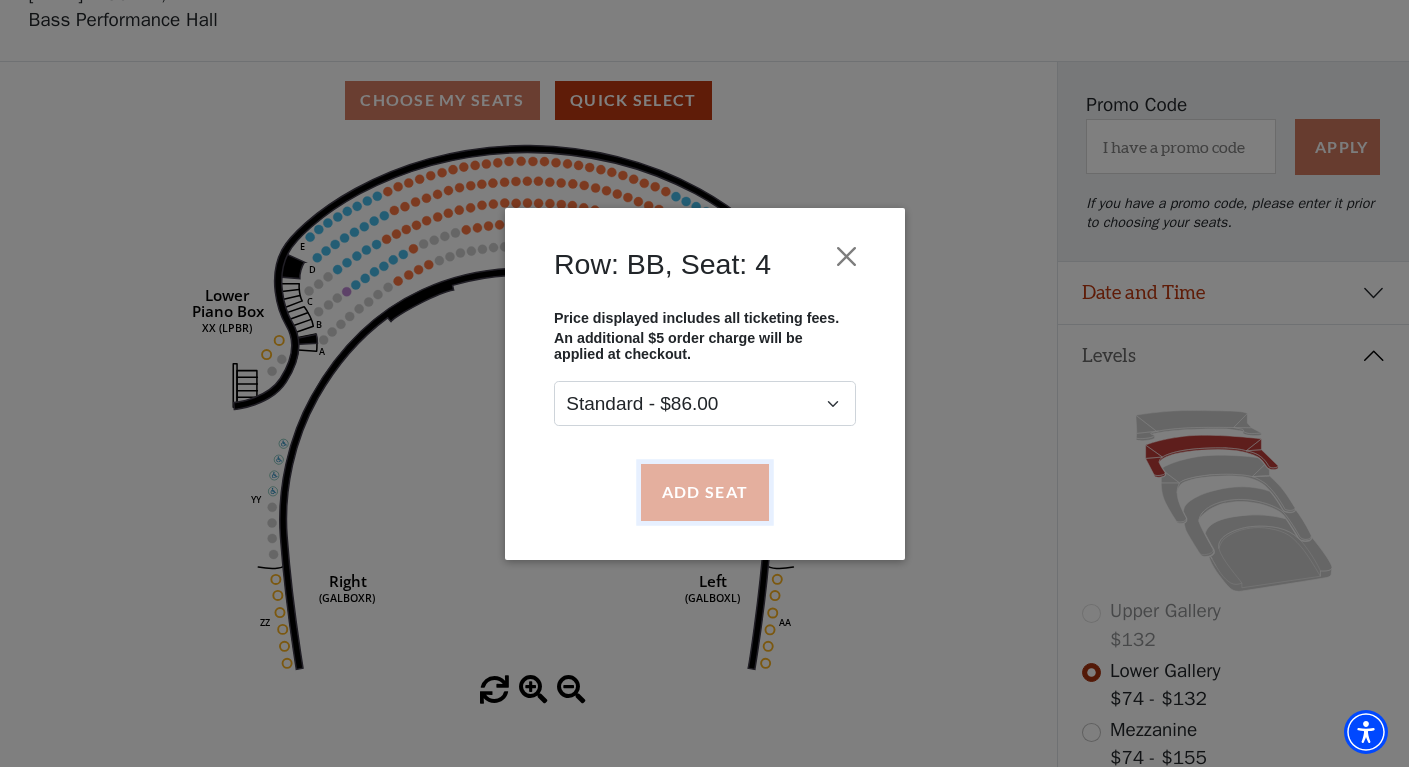 click on "Add Seat" at bounding box center (704, 492) 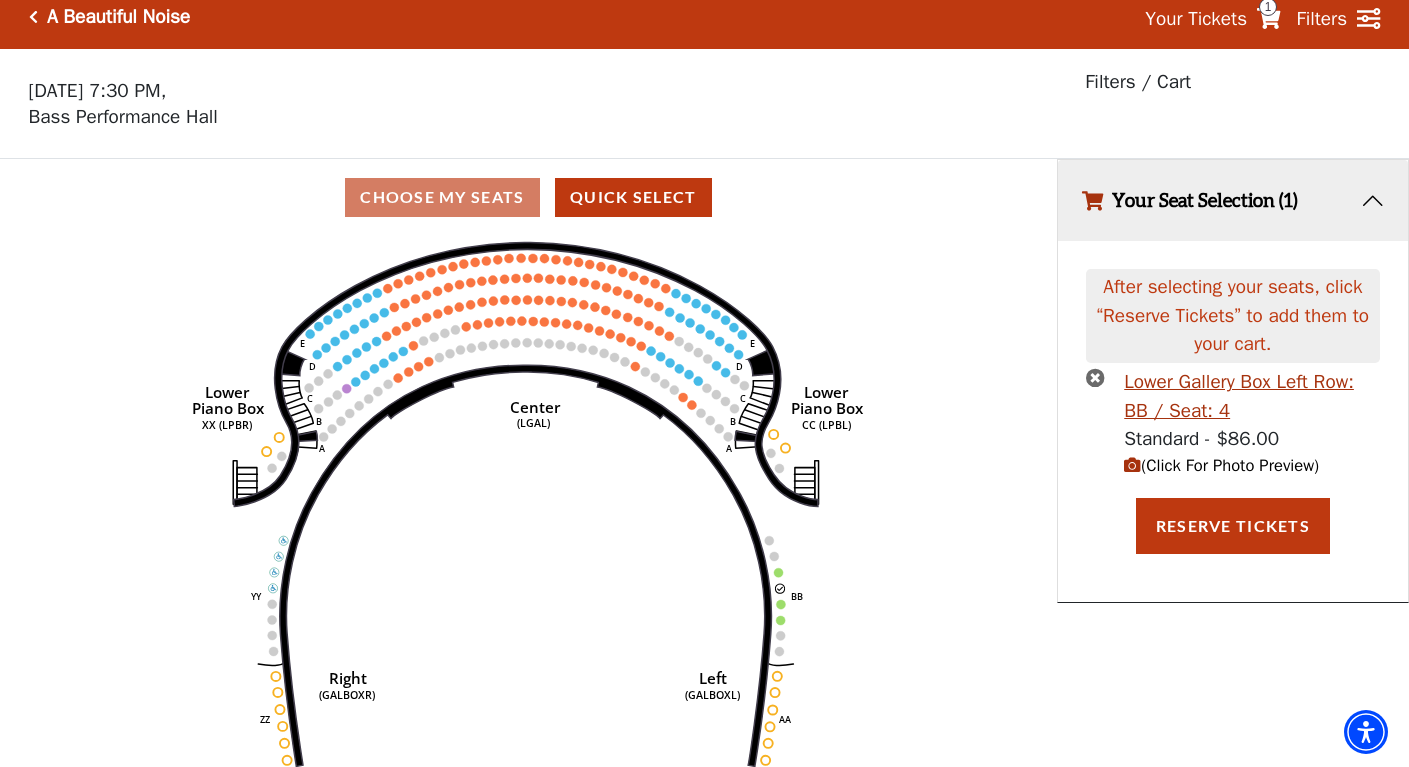 scroll, scrollTop: 0, scrollLeft: 0, axis: both 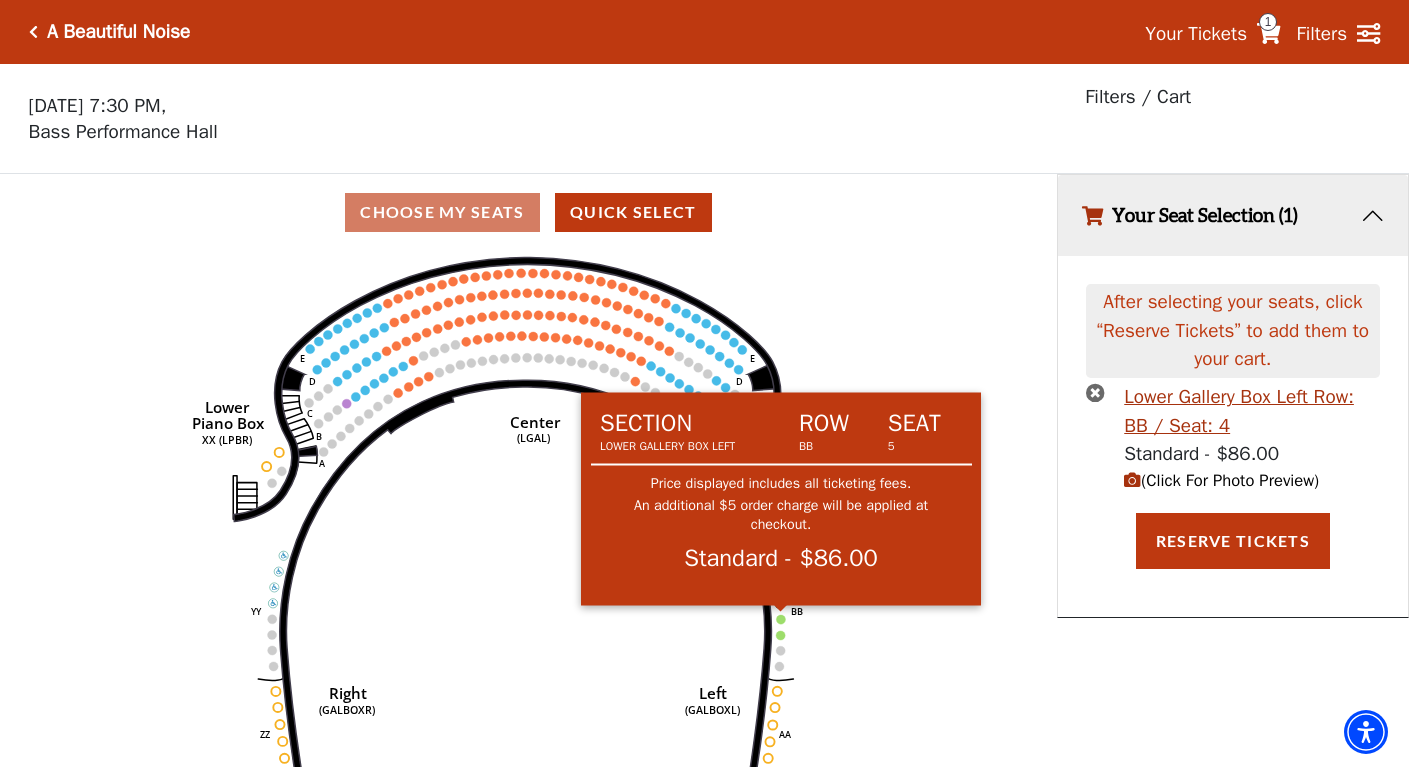 click 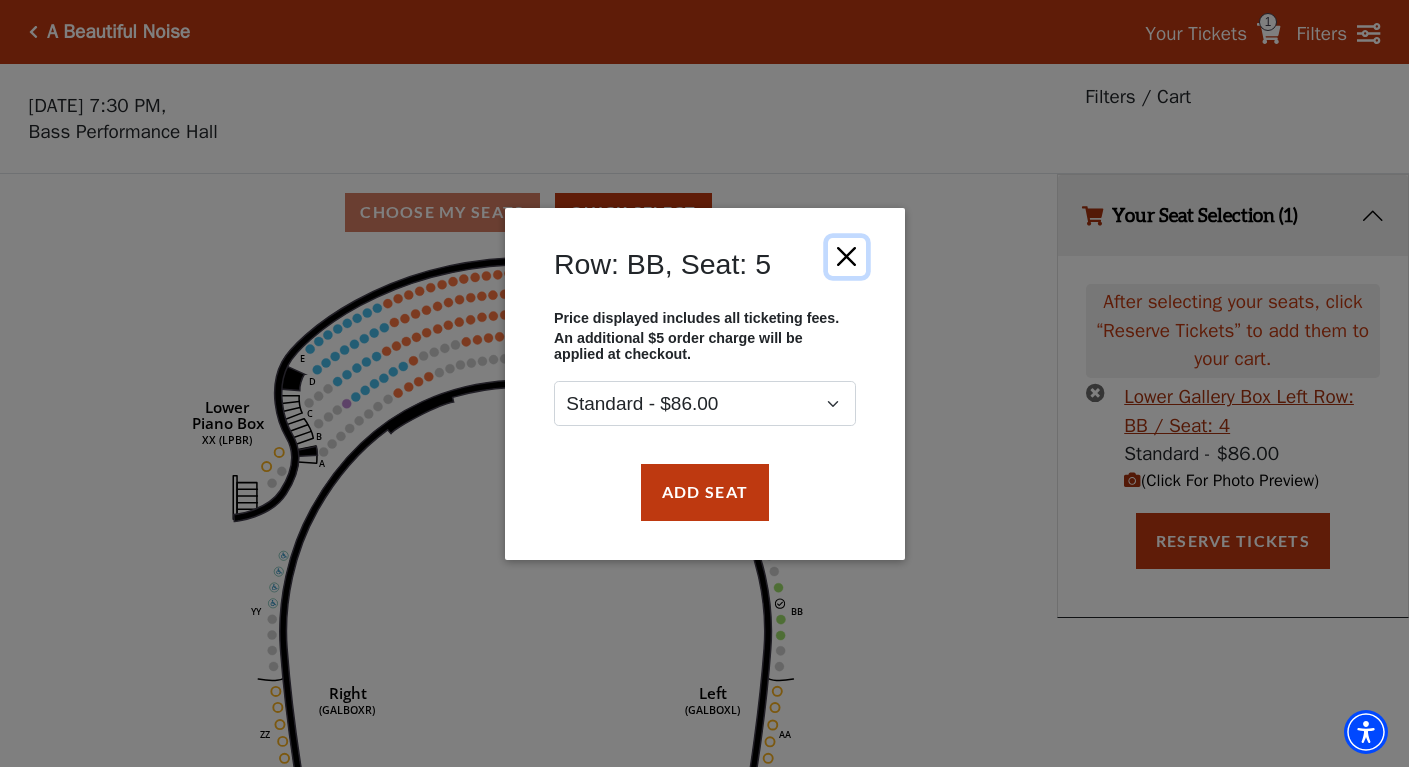 click at bounding box center [846, 256] 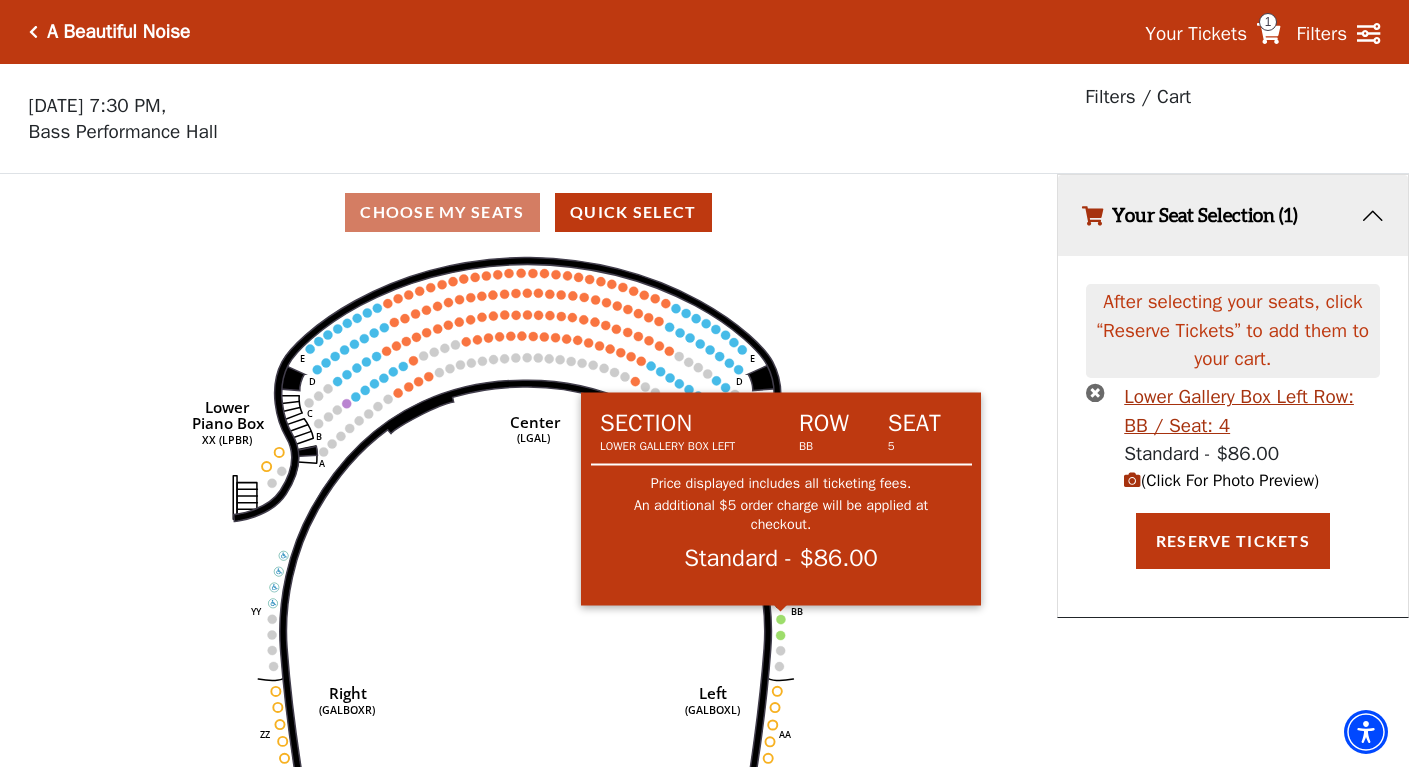 click 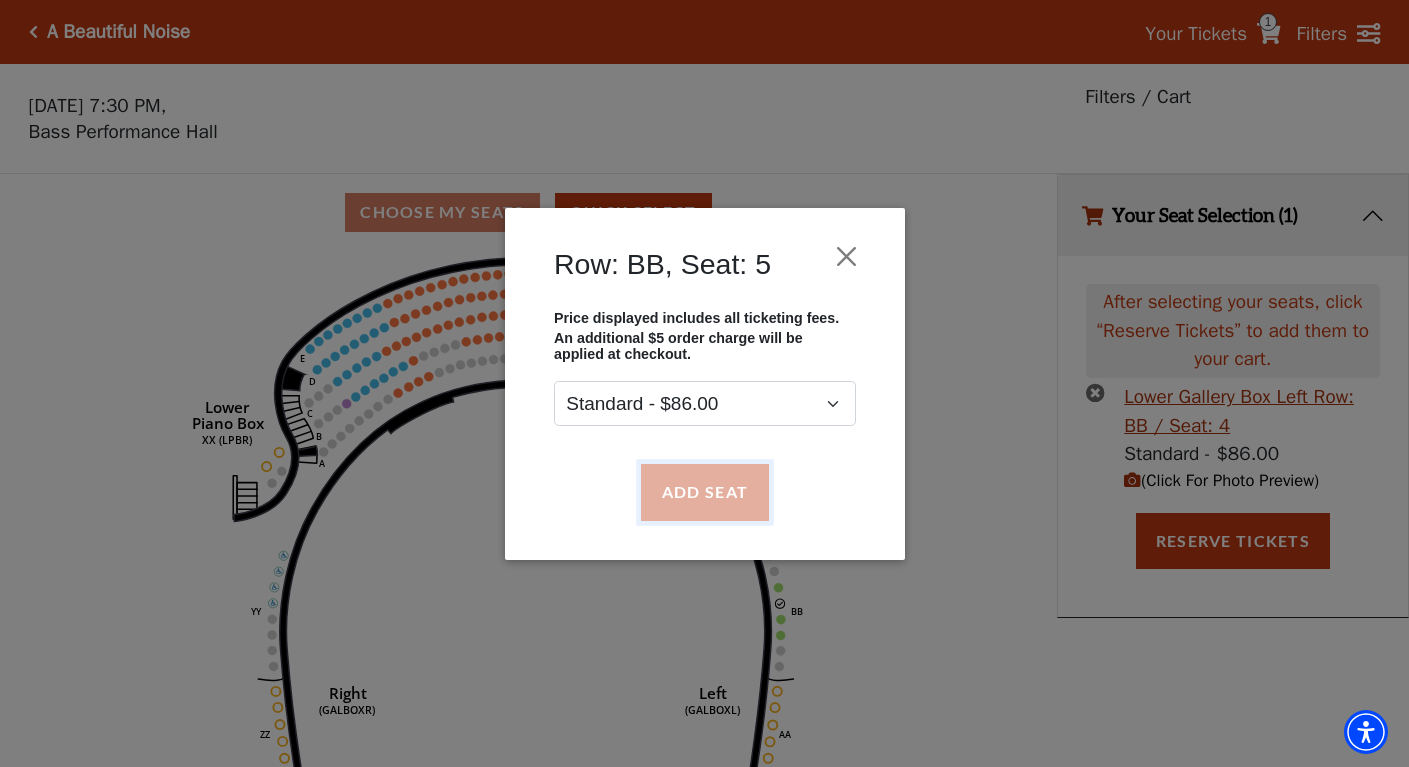 click on "Add Seat" at bounding box center [704, 492] 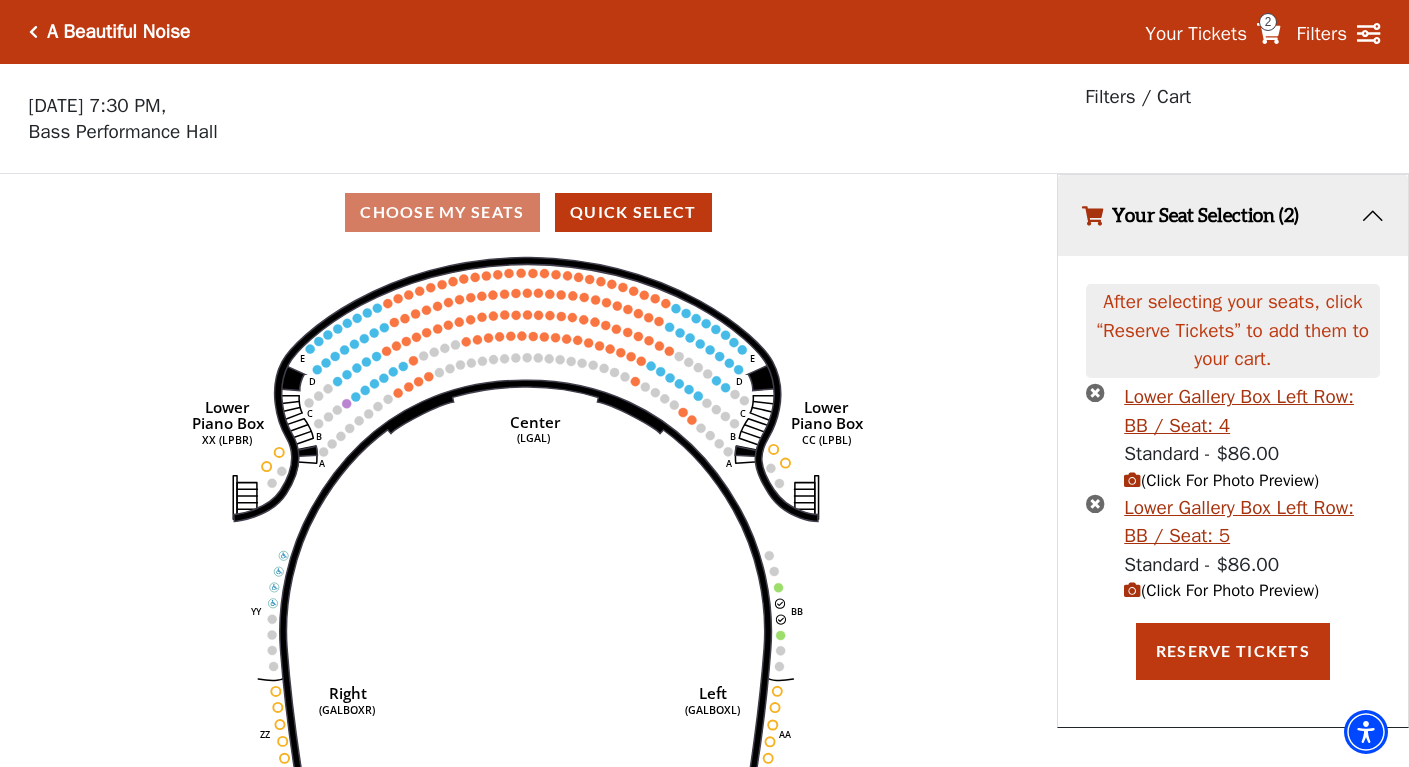 click 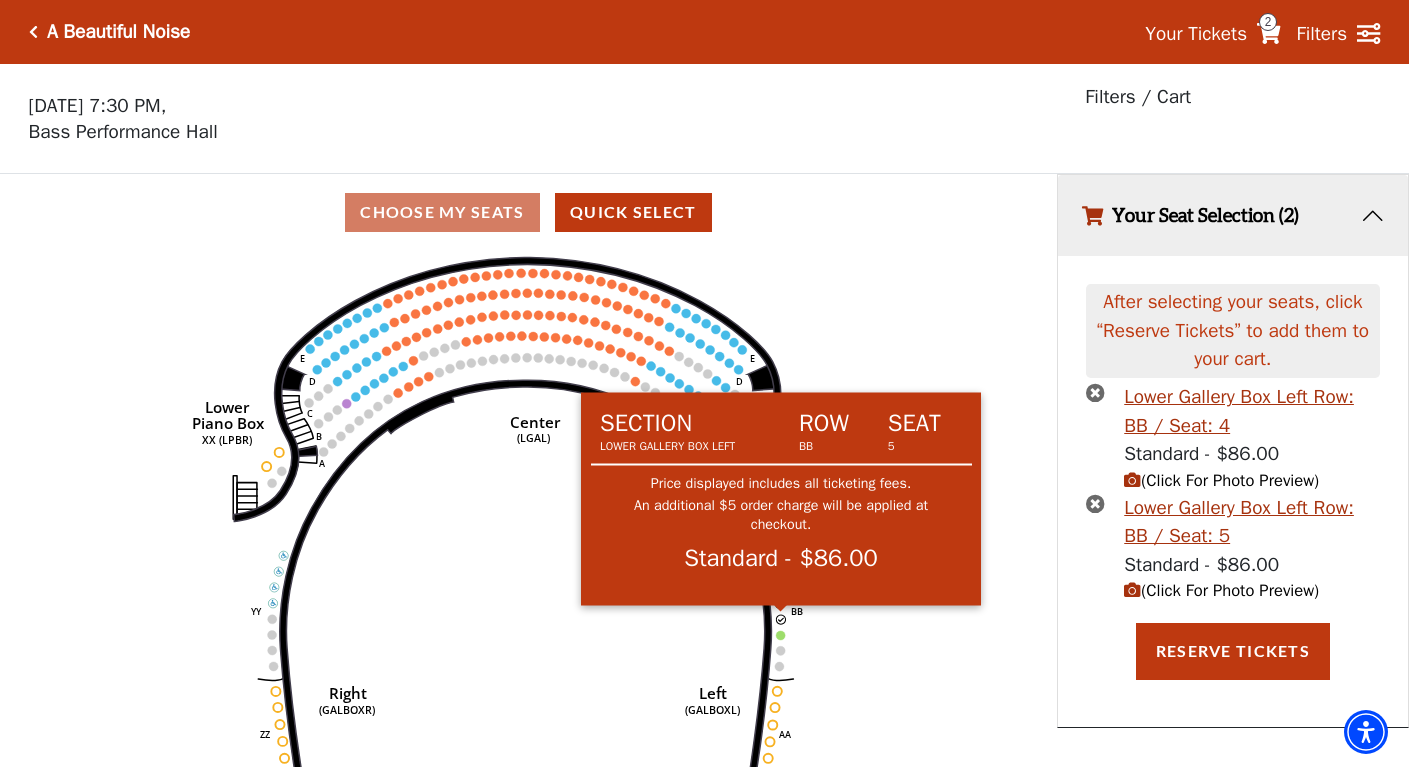 click 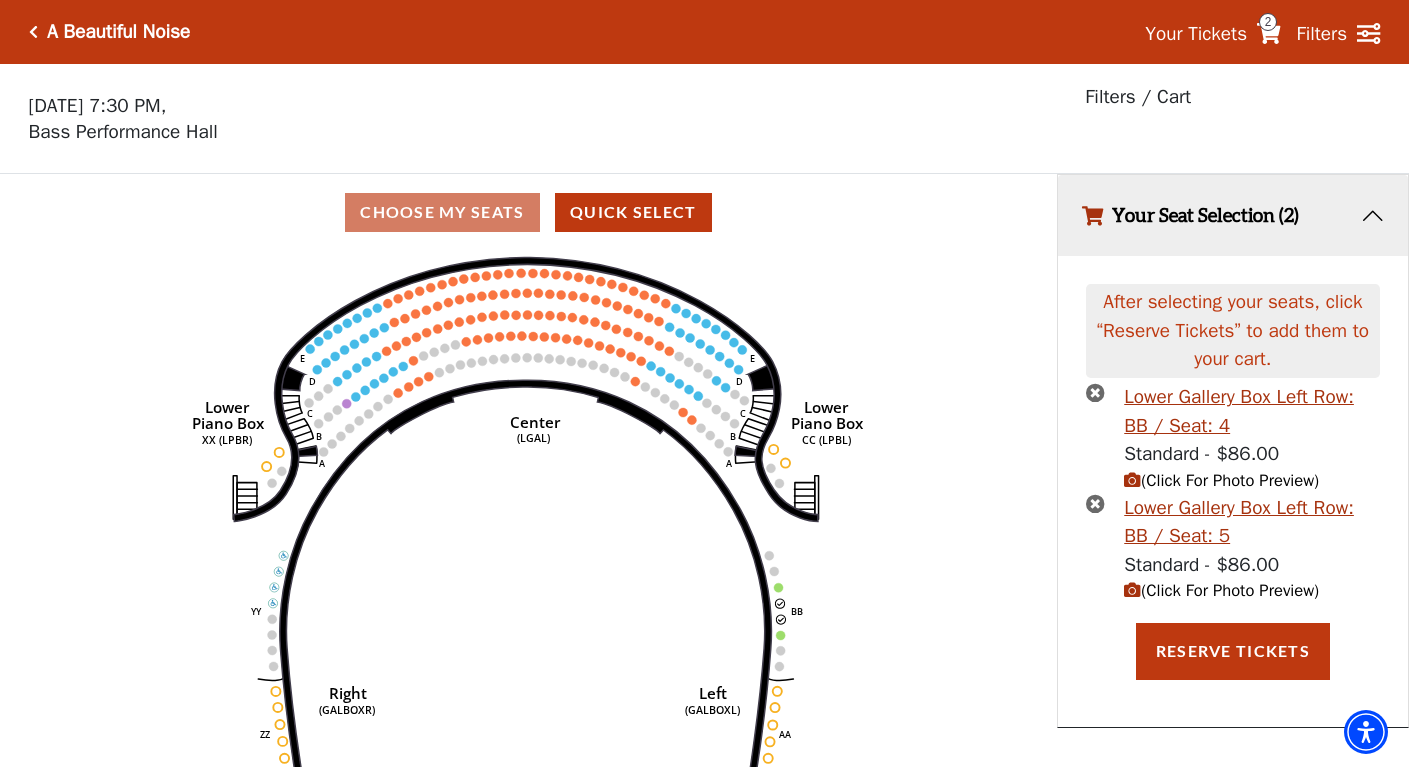 click on "Right   (GALBOXR)   E   D   C   B   A   E   D   C   B   A   YY   ZZ   Left   (GALBOXL)   BB   AA   Center   Lower   Piano Box   (LGAL)   CC (LPBL)   Lower   Piano Box   XX (LPBR)" 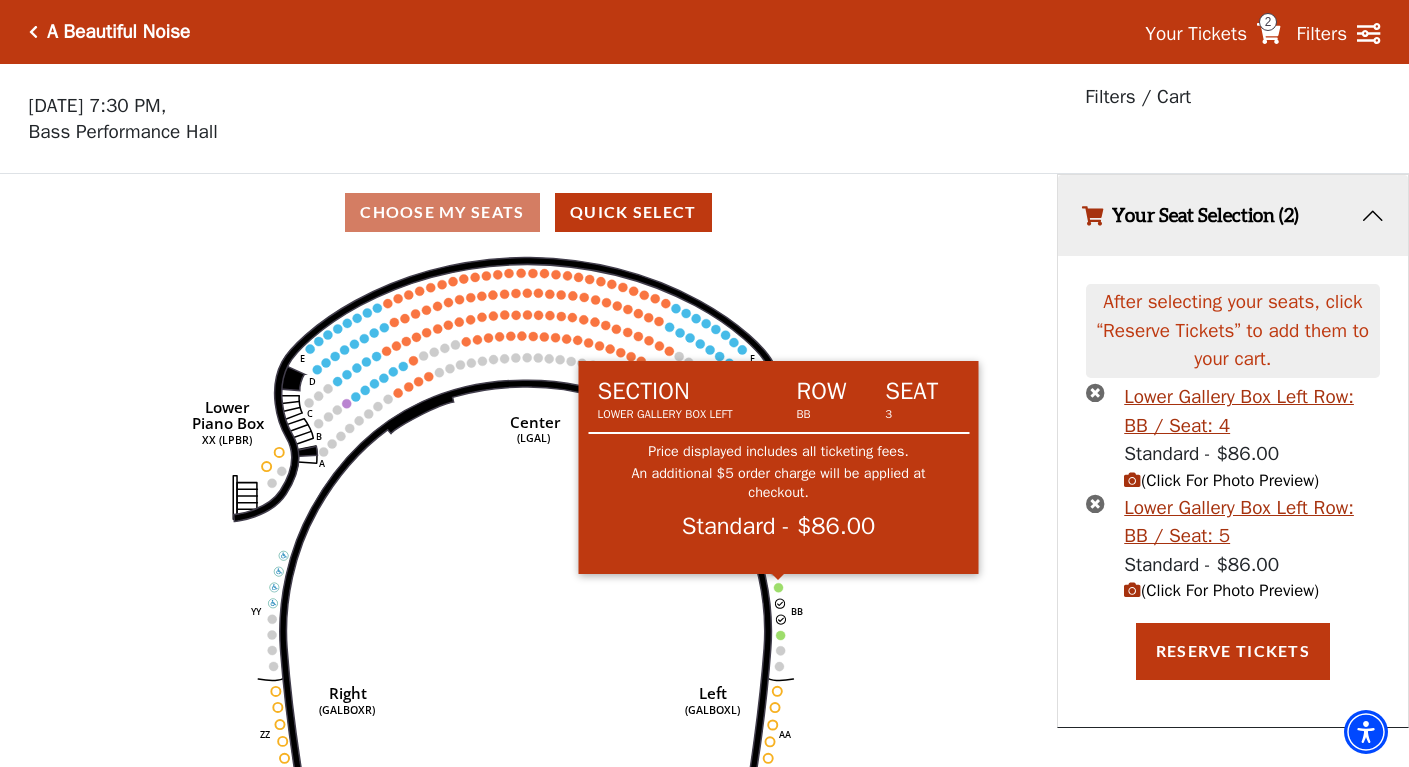 click 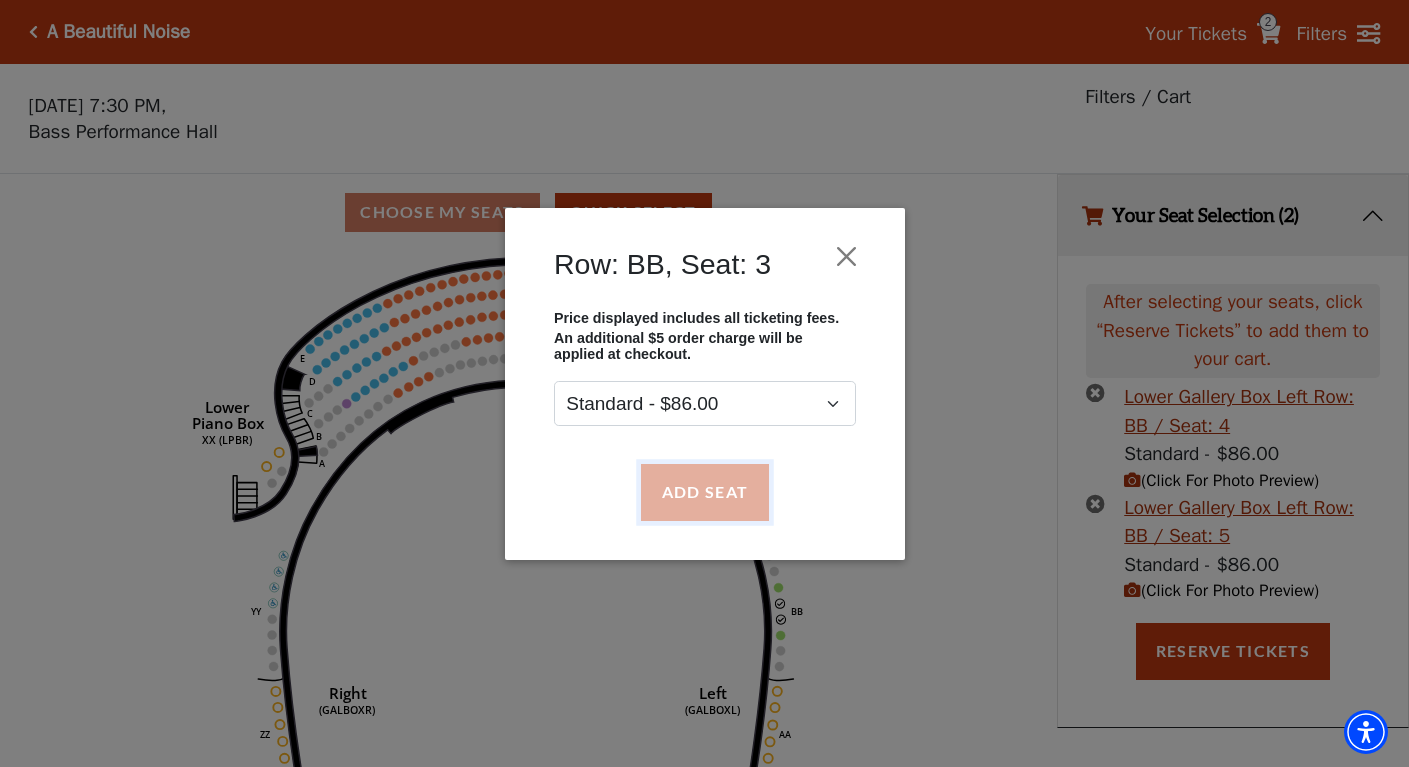 click on "Add Seat" at bounding box center [704, 492] 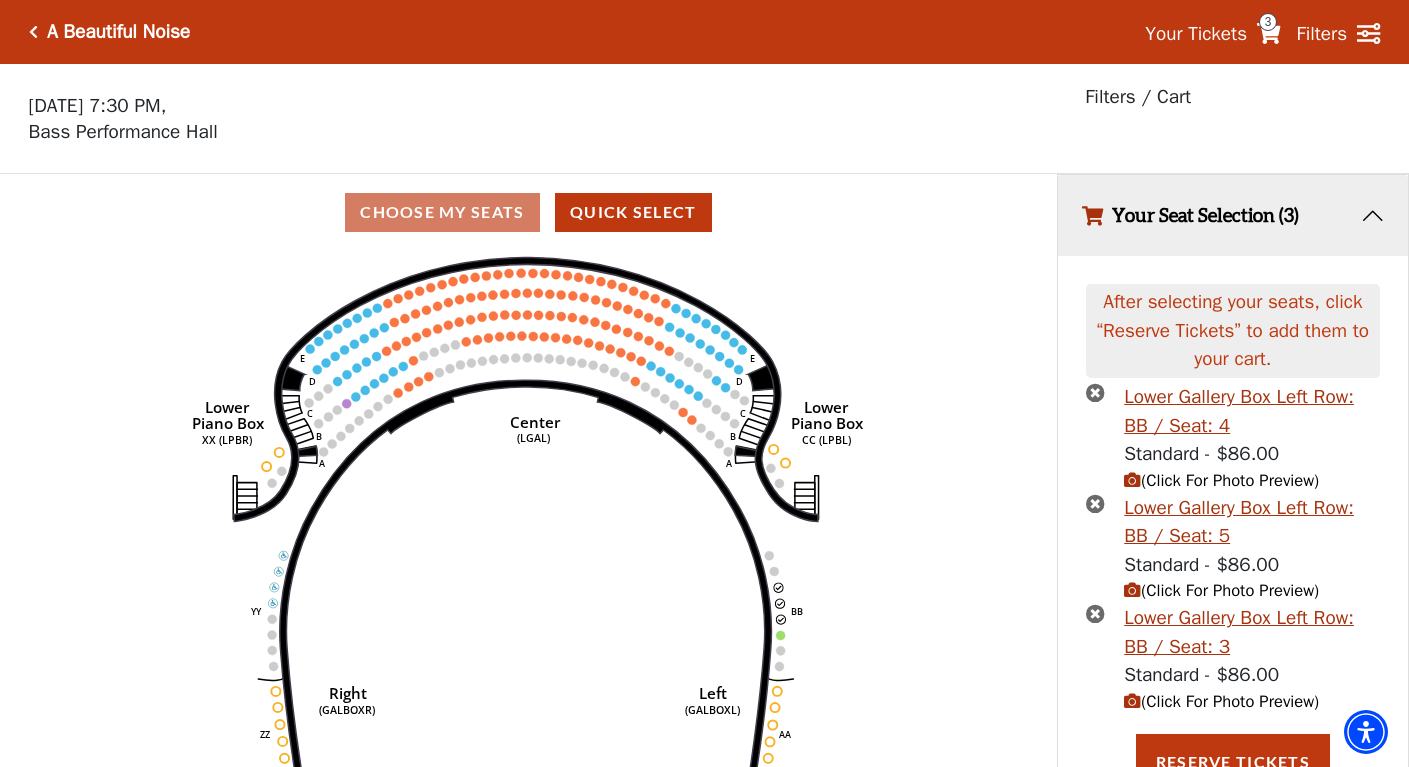 scroll, scrollTop: 22, scrollLeft: 0, axis: vertical 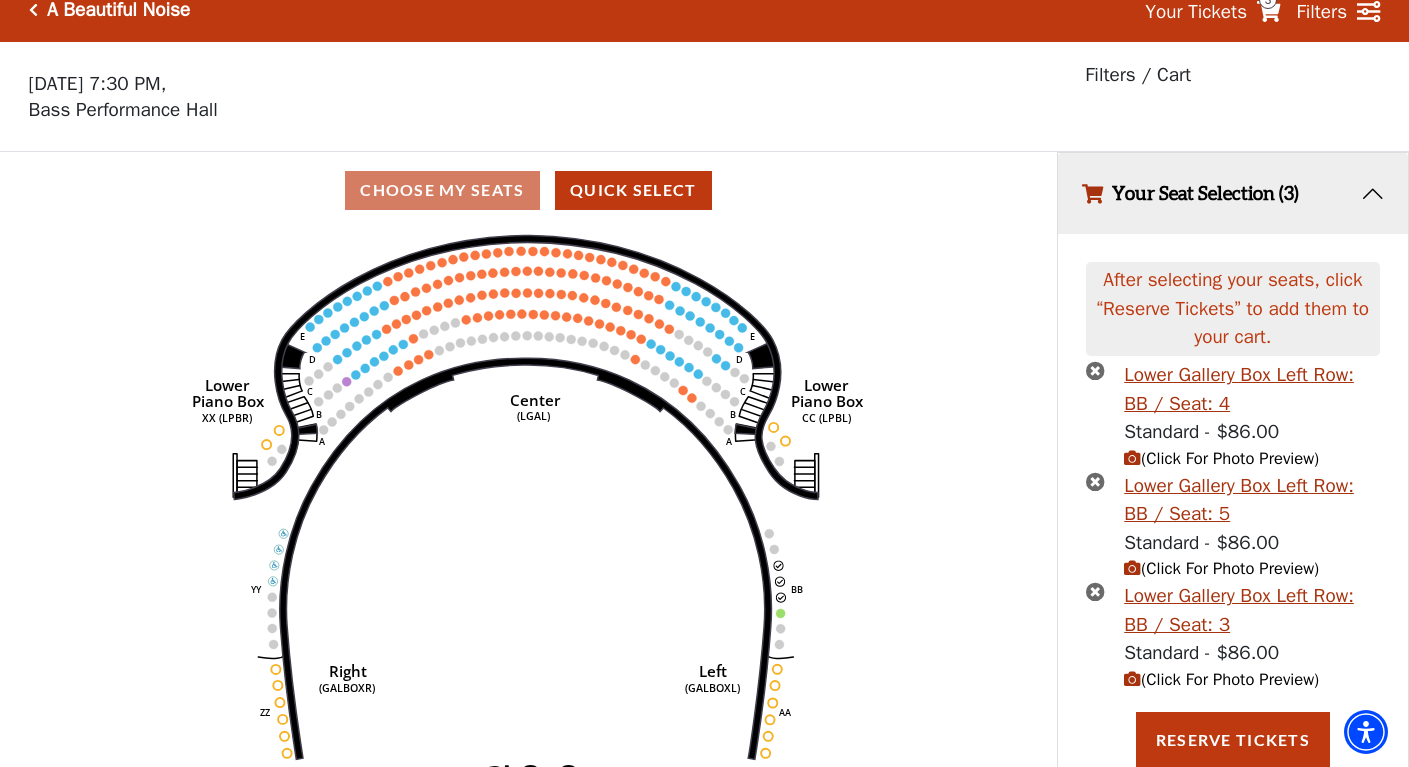 click at bounding box center (1095, 481) 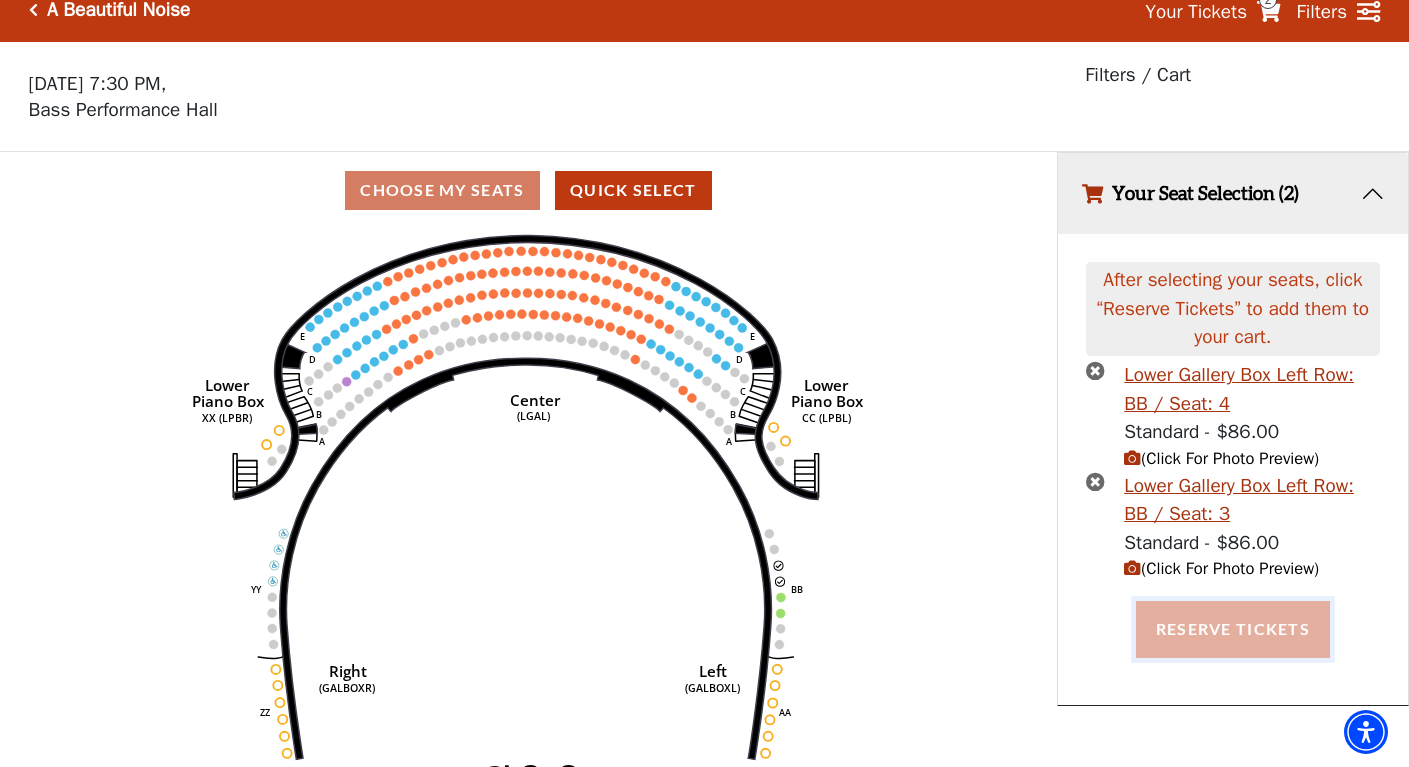 click on "Reserve Tickets" at bounding box center (1233, 629) 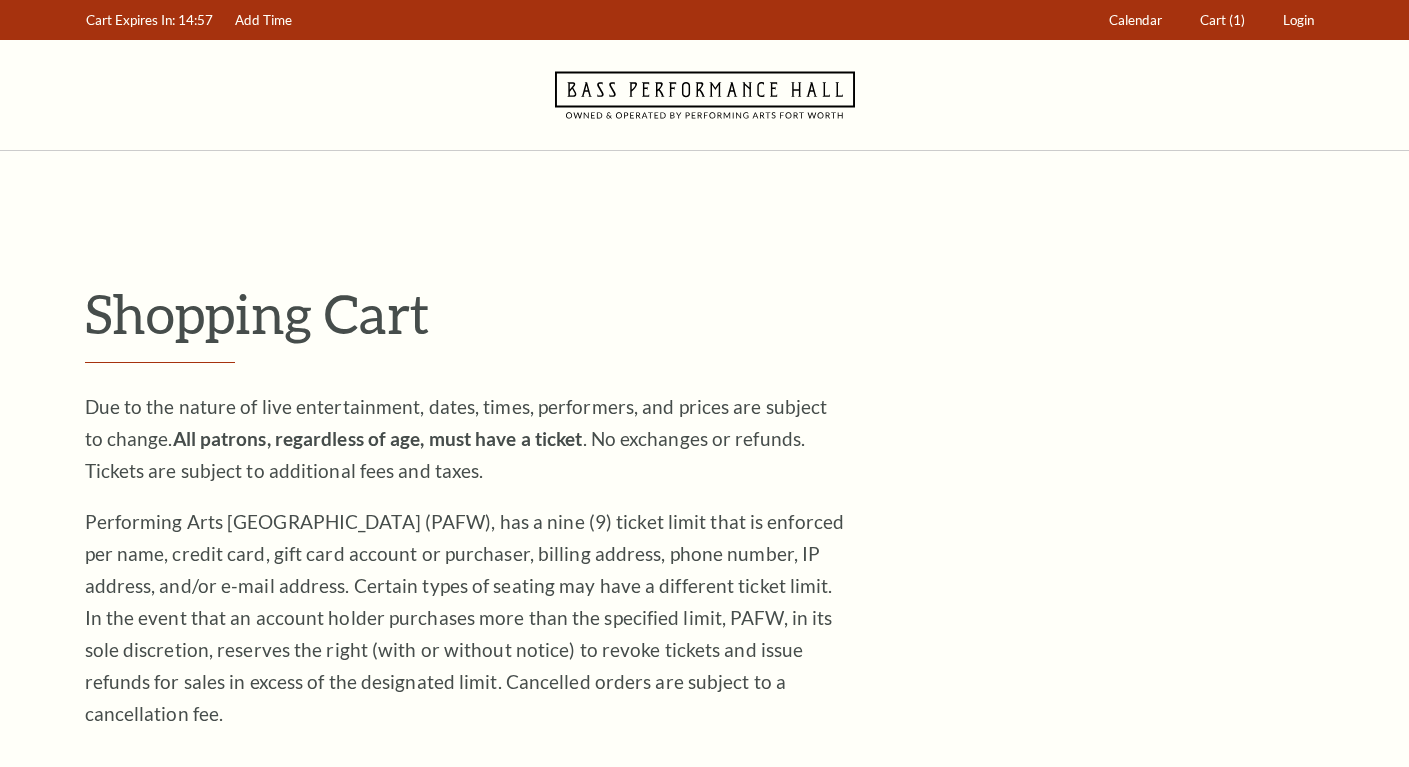 scroll, scrollTop: 0, scrollLeft: 0, axis: both 